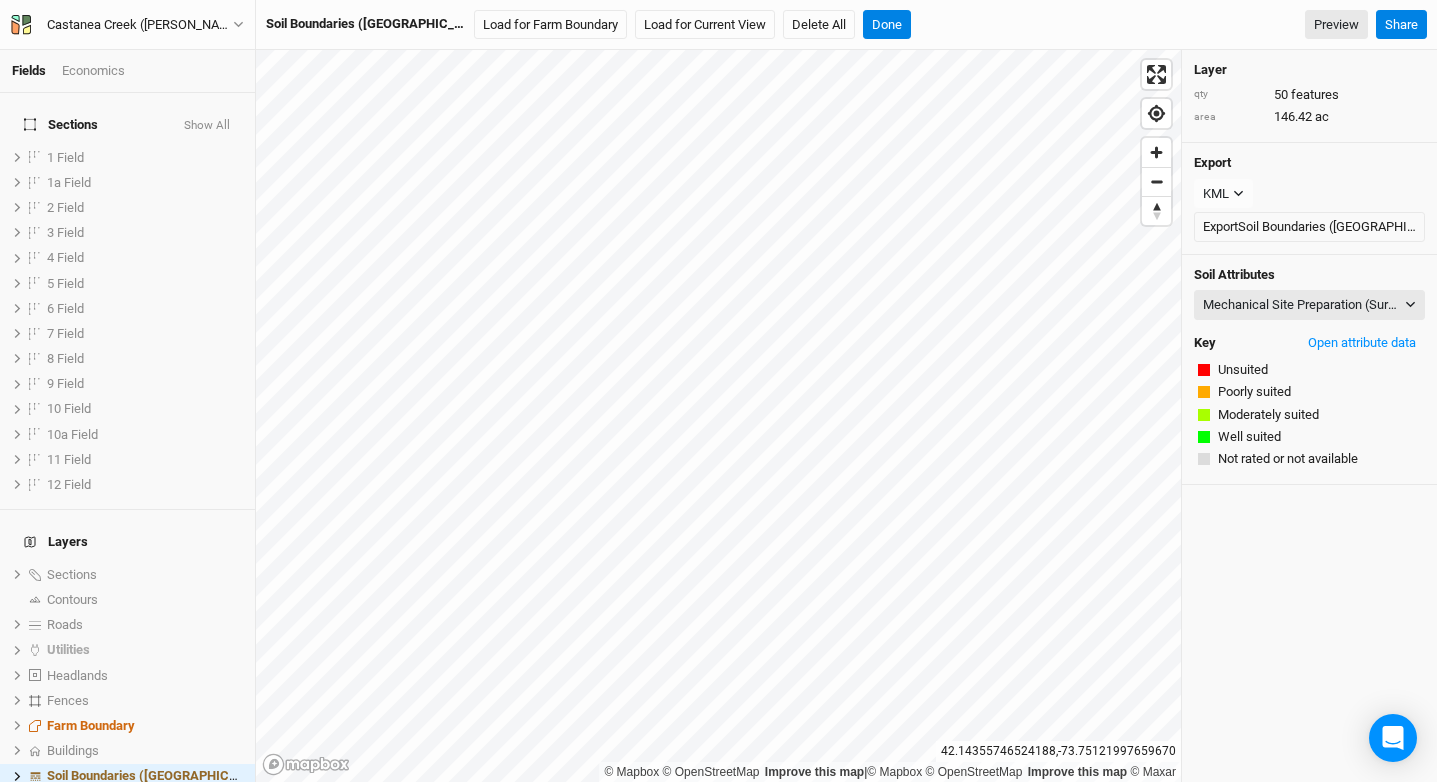 scroll, scrollTop: 0, scrollLeft: 0, axis: both 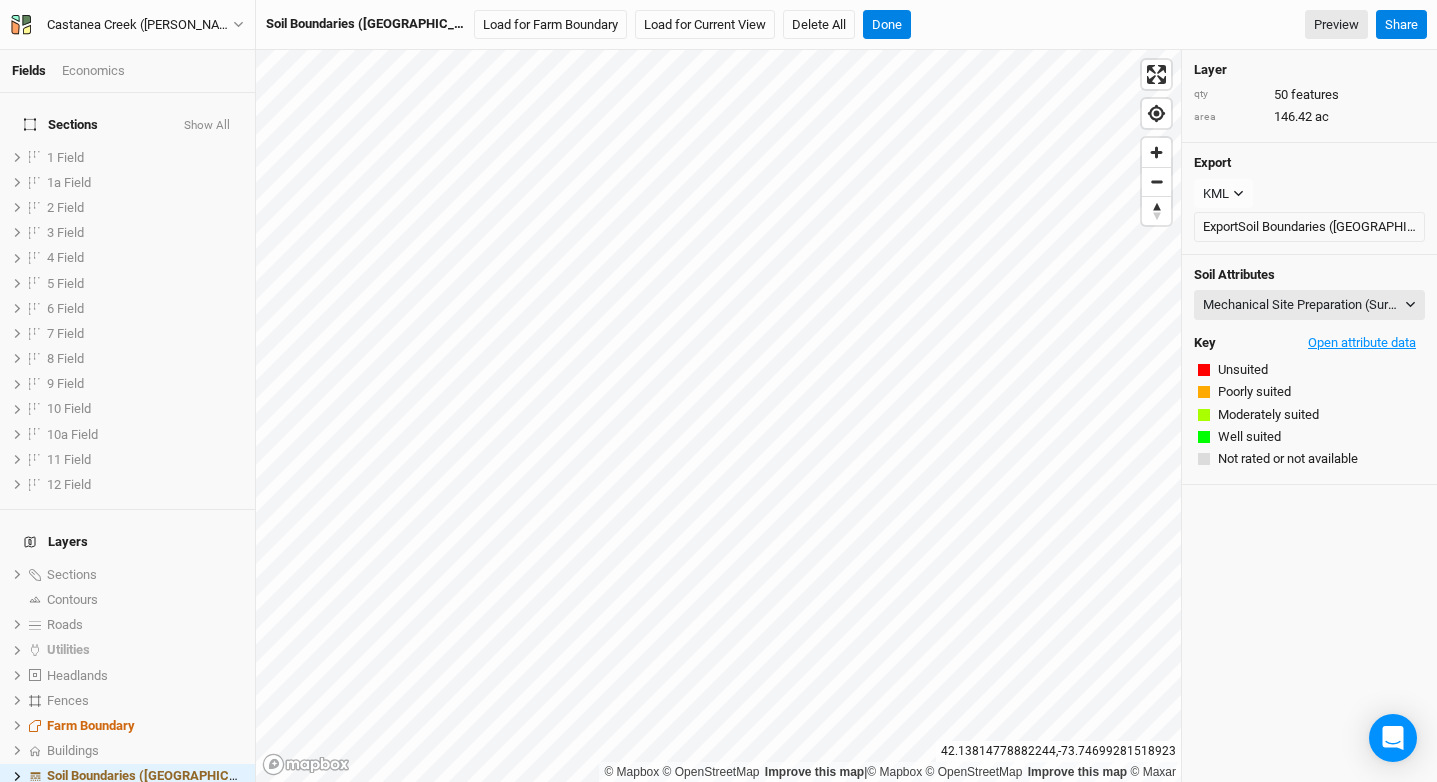 click on "Open attribute data" at bounding box center [1362, 343] 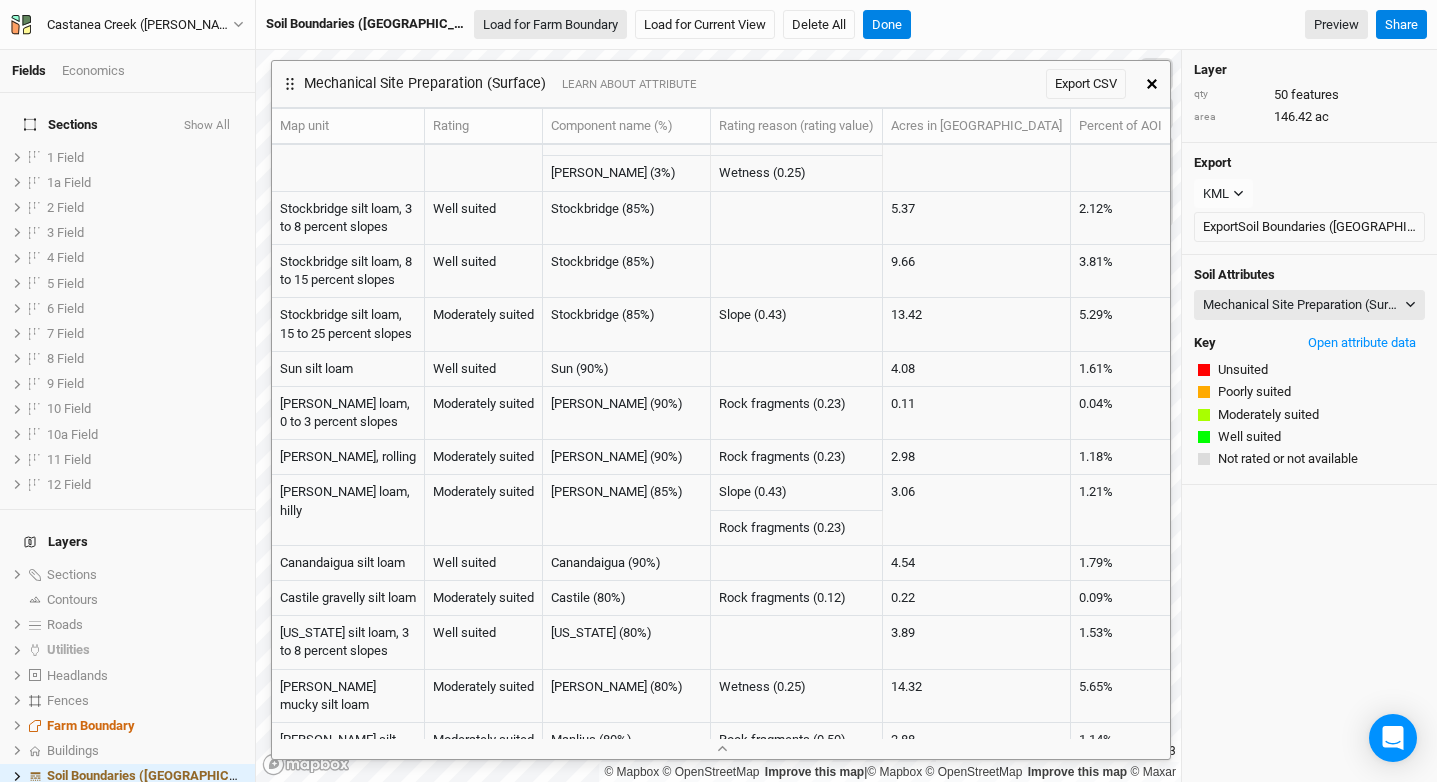scroll, scrollTop: 272, scrollLeft: 0, axis: vertical 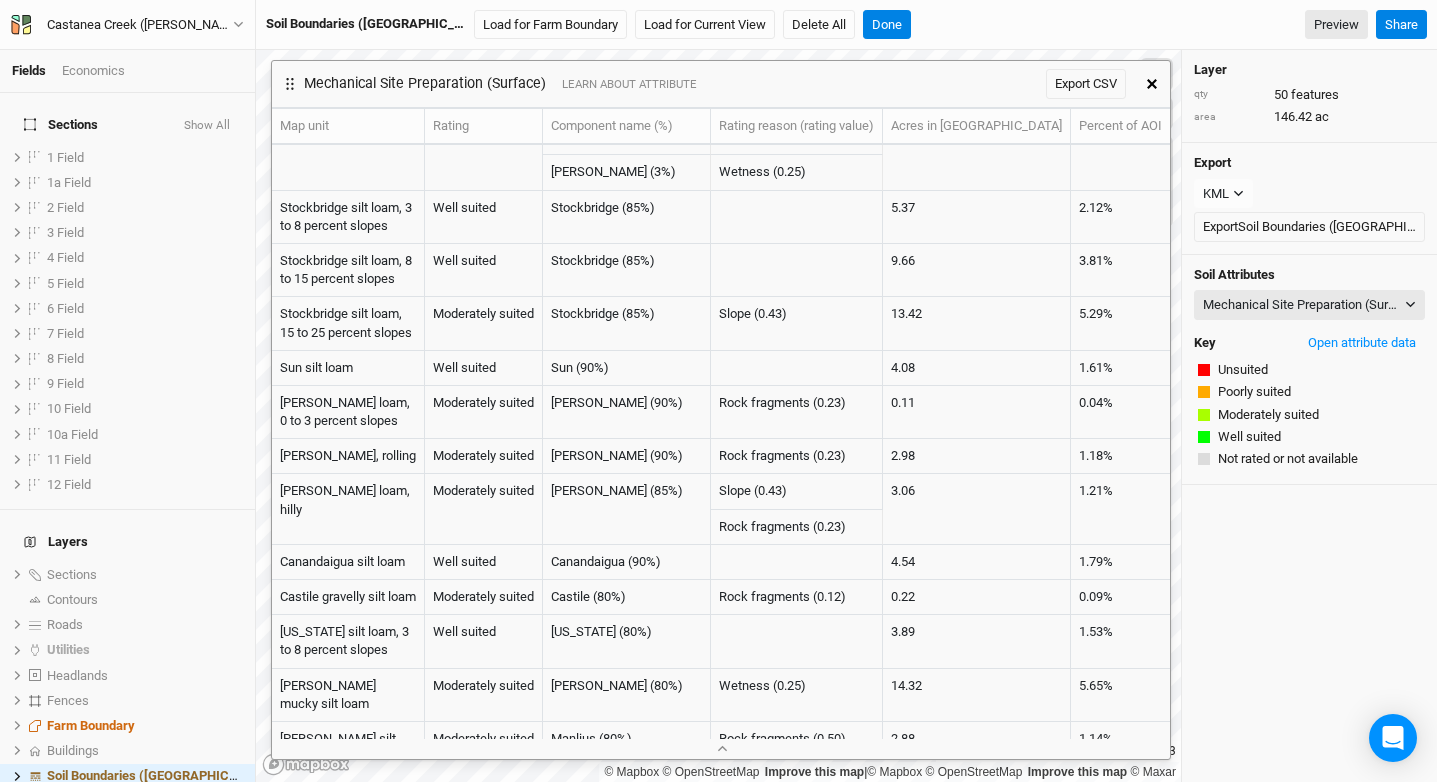 click at bounding box center [1152, 84] 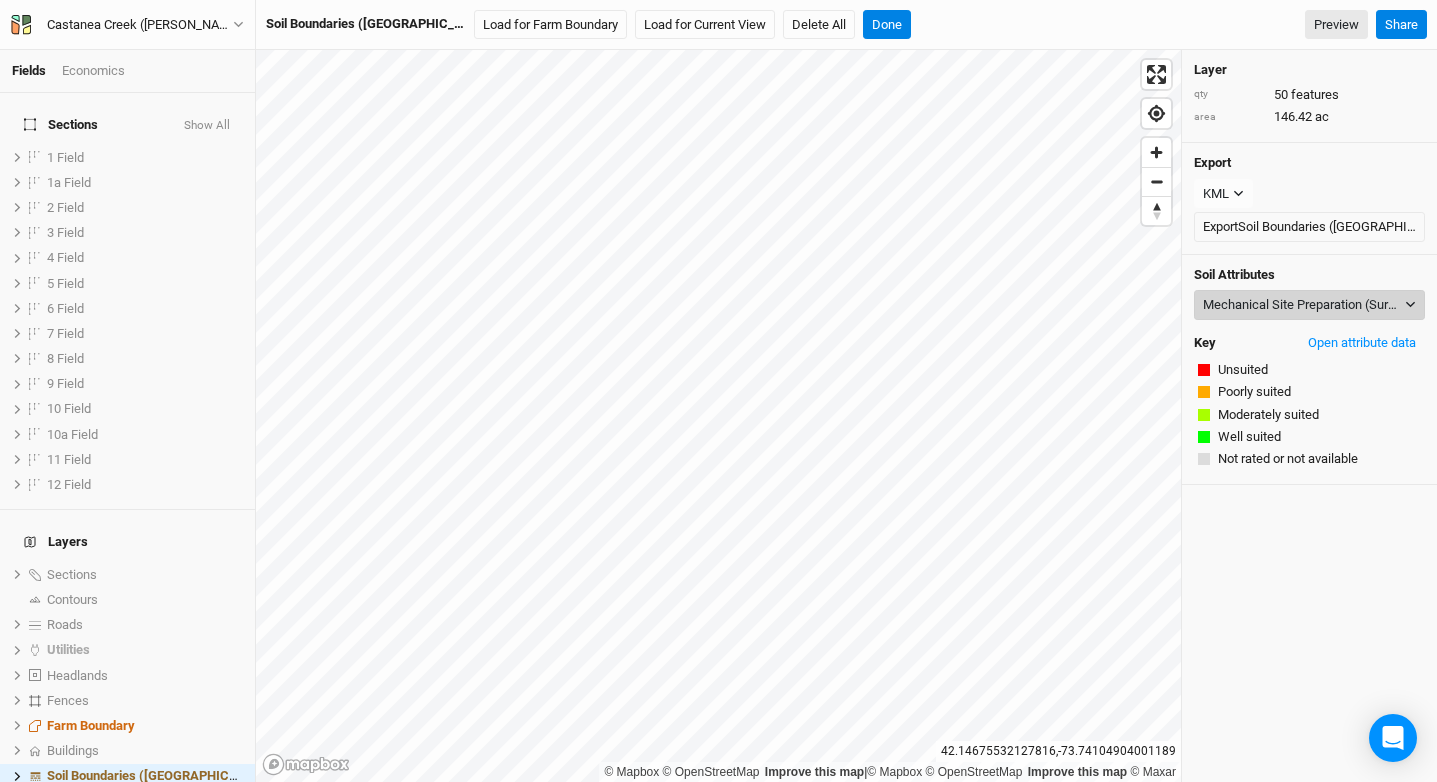 click on "Mechanical Site Preparation (Surface)" at bounding box center (1302, 305) 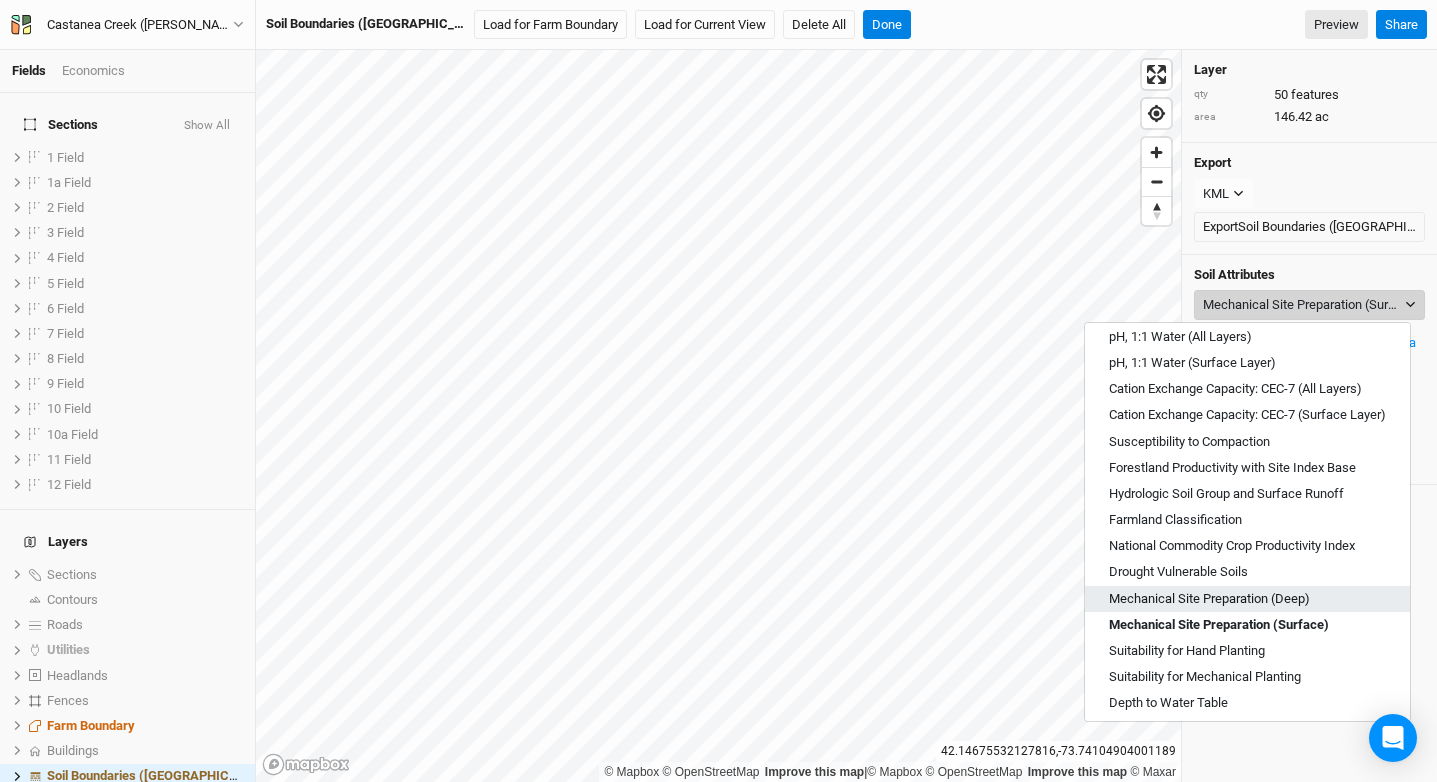 scroll, scrollTop: 556, scrollLeft: 0, axis: vertical 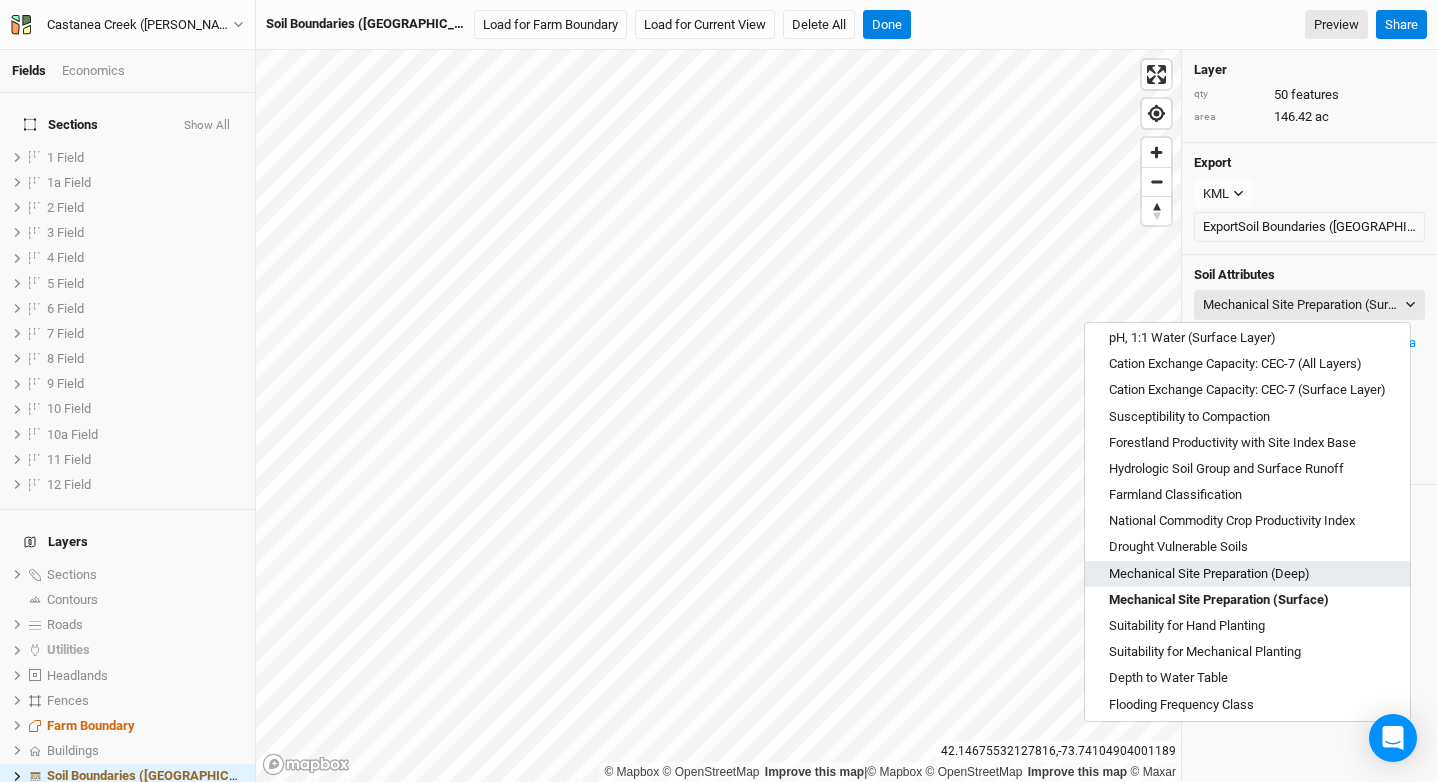 click on "Mechanical Site Preparation (Deep)" at bounding box center (1247, 574) 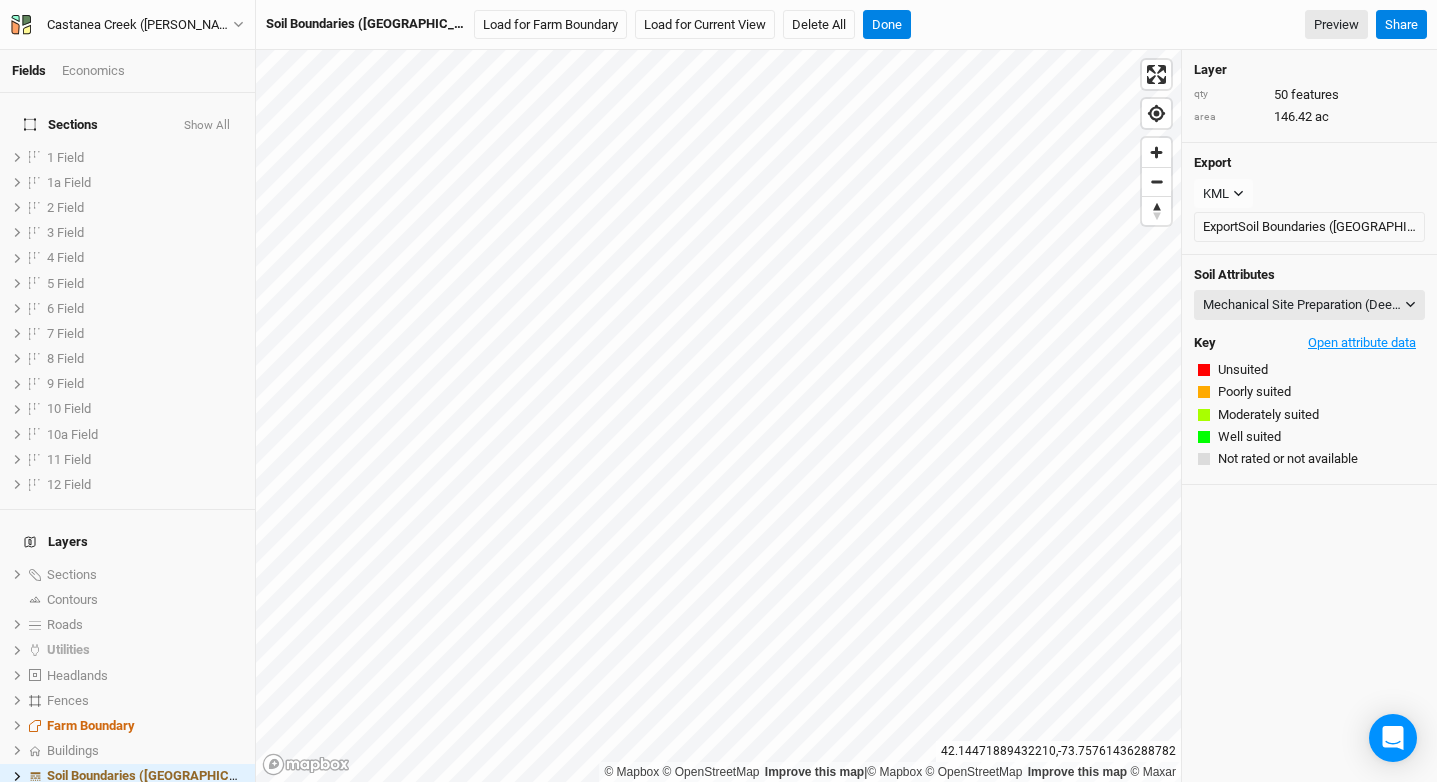 click on "Open attribute data" at bounding box center [1362, 343] 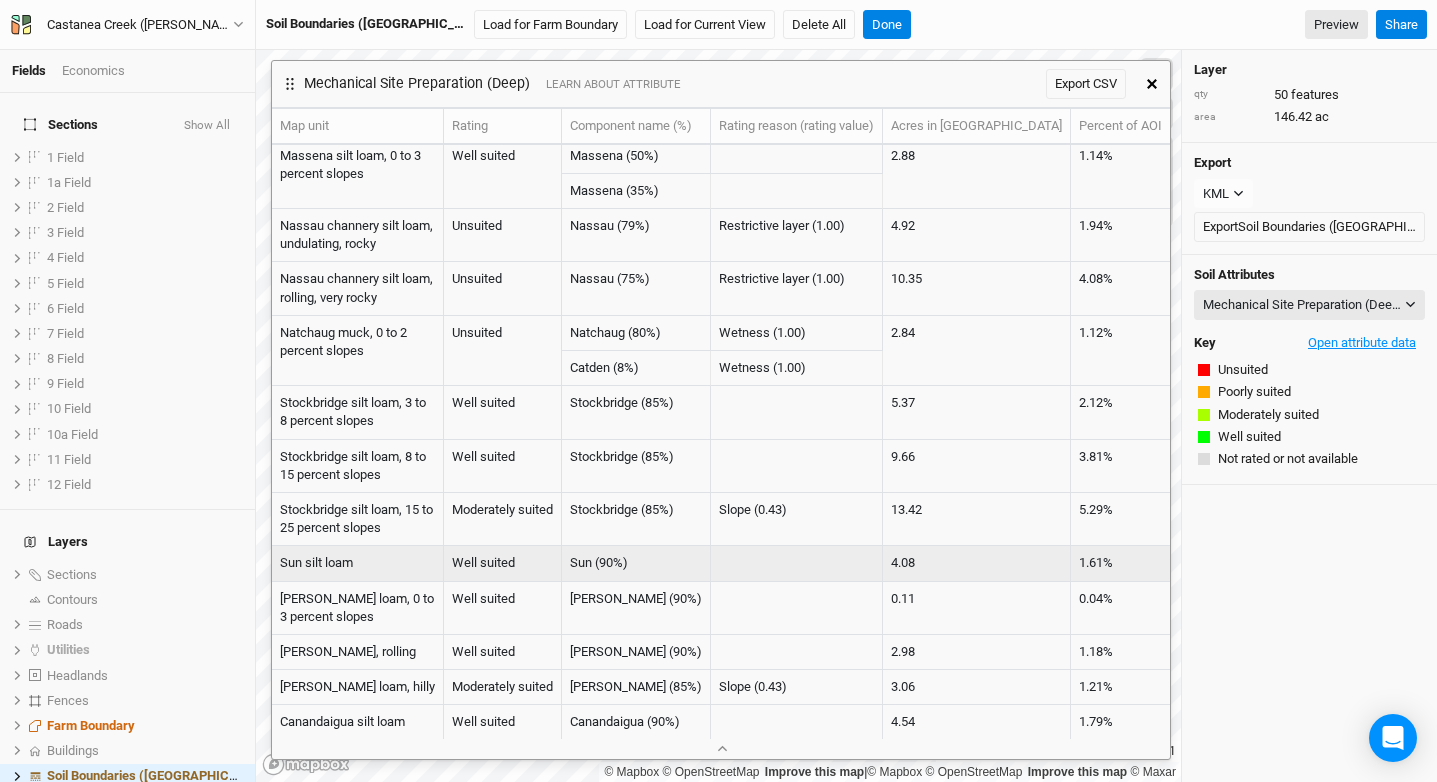 scroll, scrollTop: 0, scrollLeft: 0, axis: both 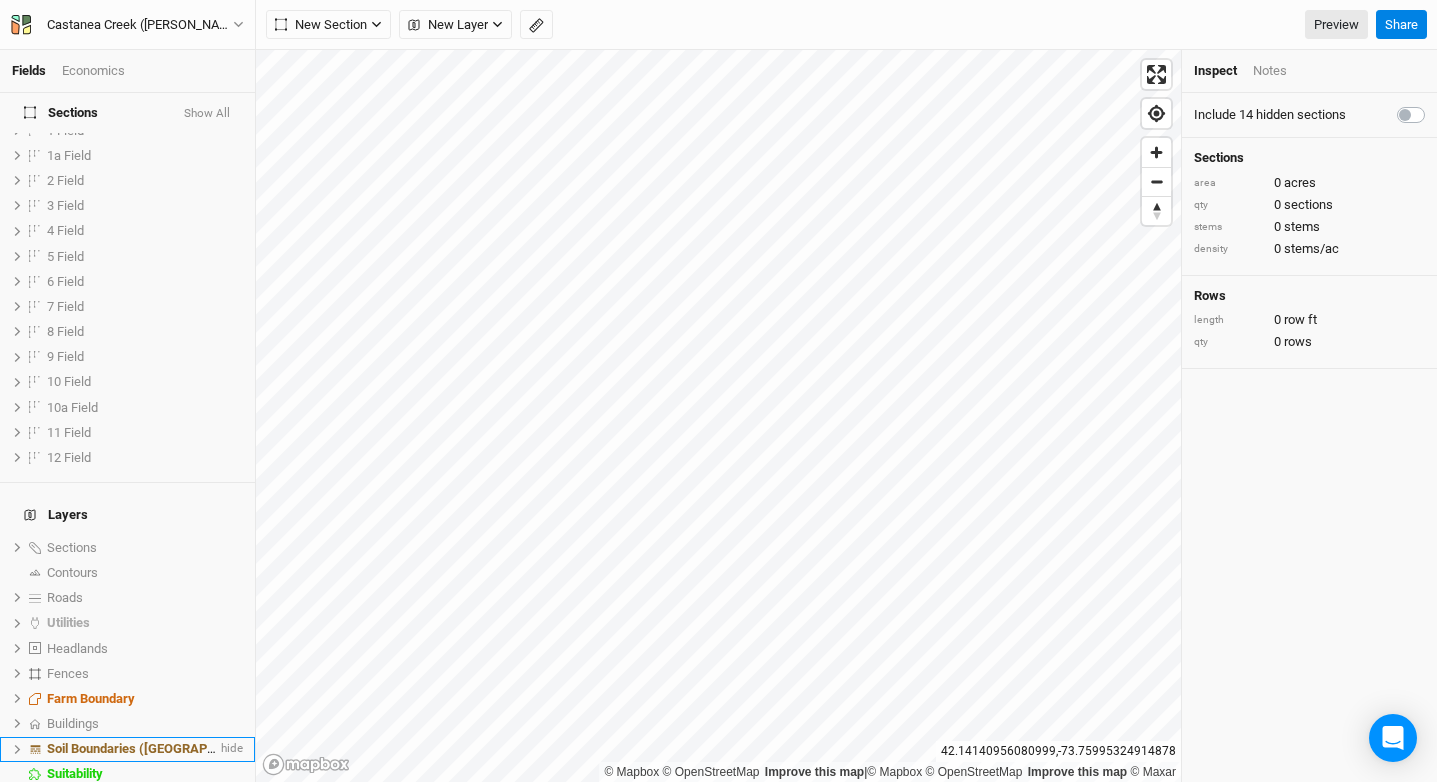click on "Soil Boundaries ([GEOGRAPHIC_DATA])" at bounding box center (161, 748) 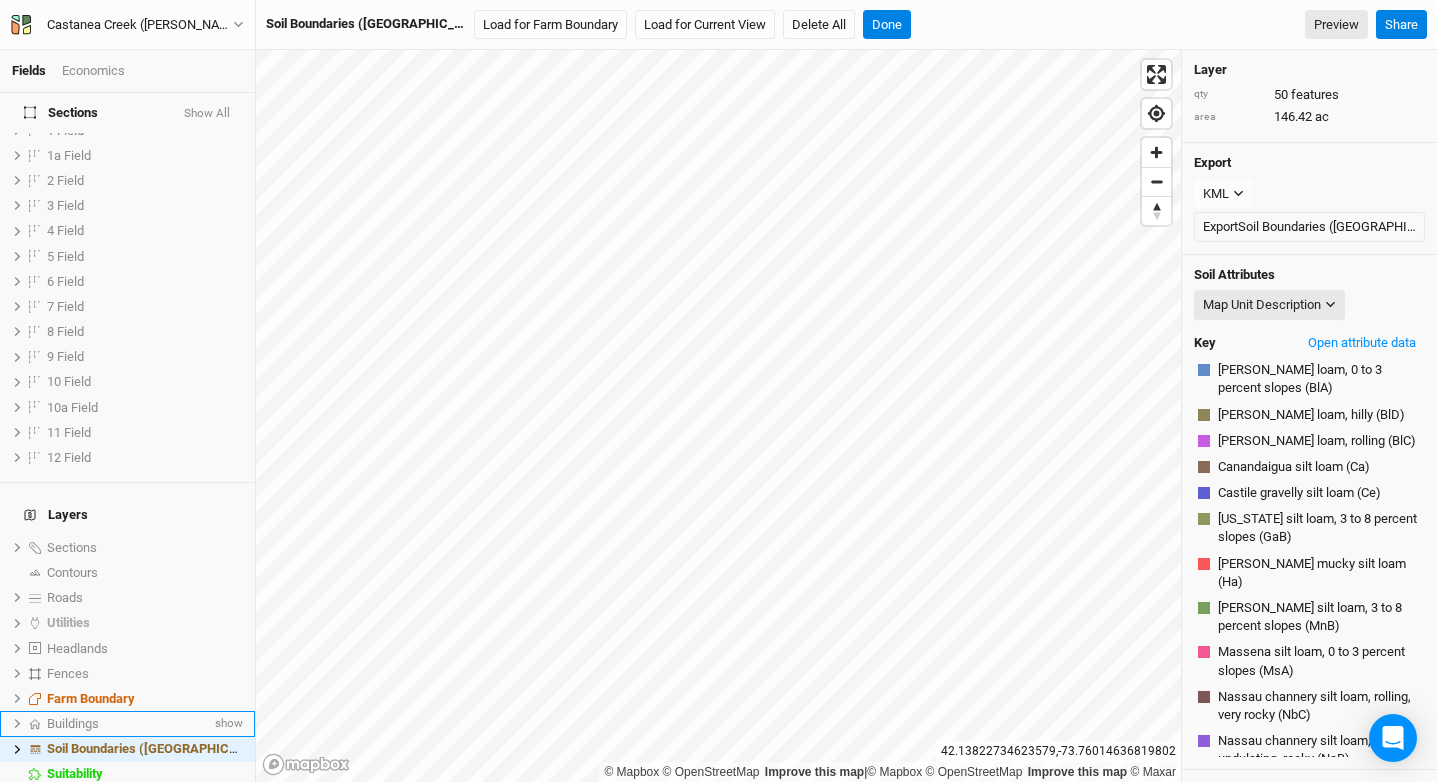 scroll, scrollTop: 0, scrollLeft: 0, axis: both 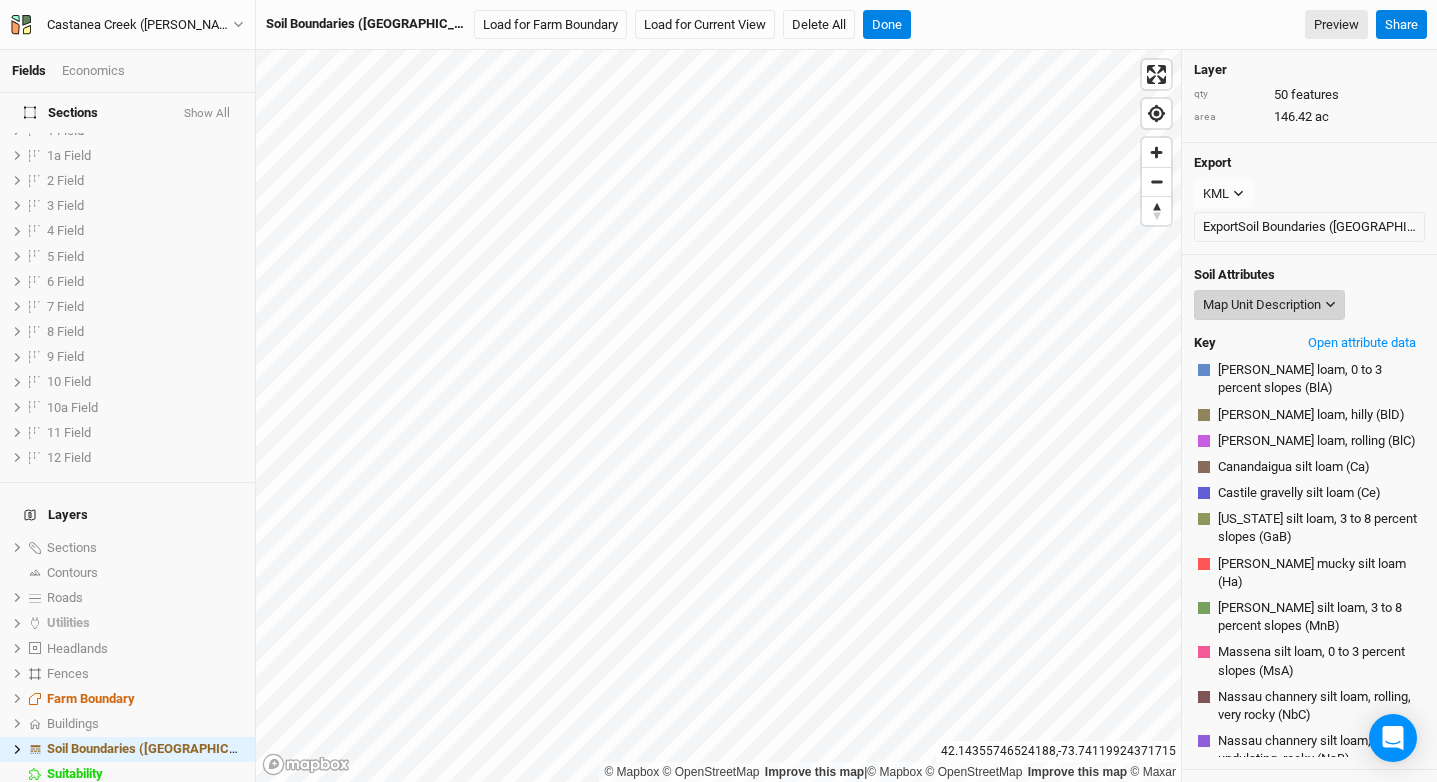 click on "Map Unit Description" at bounding box center [1262, 305] 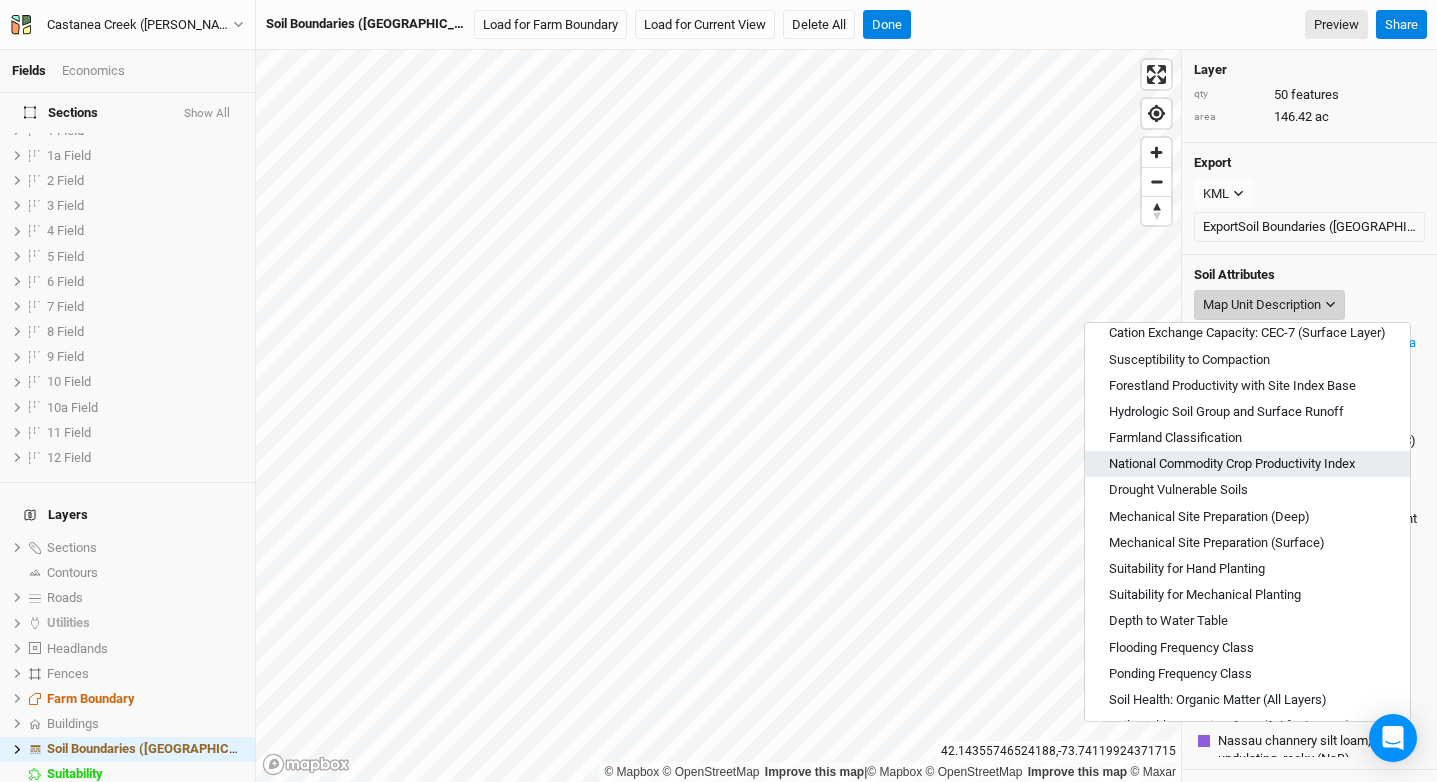 scroll, scrollTop: 666, scrollLeft: 0, axis: vertical 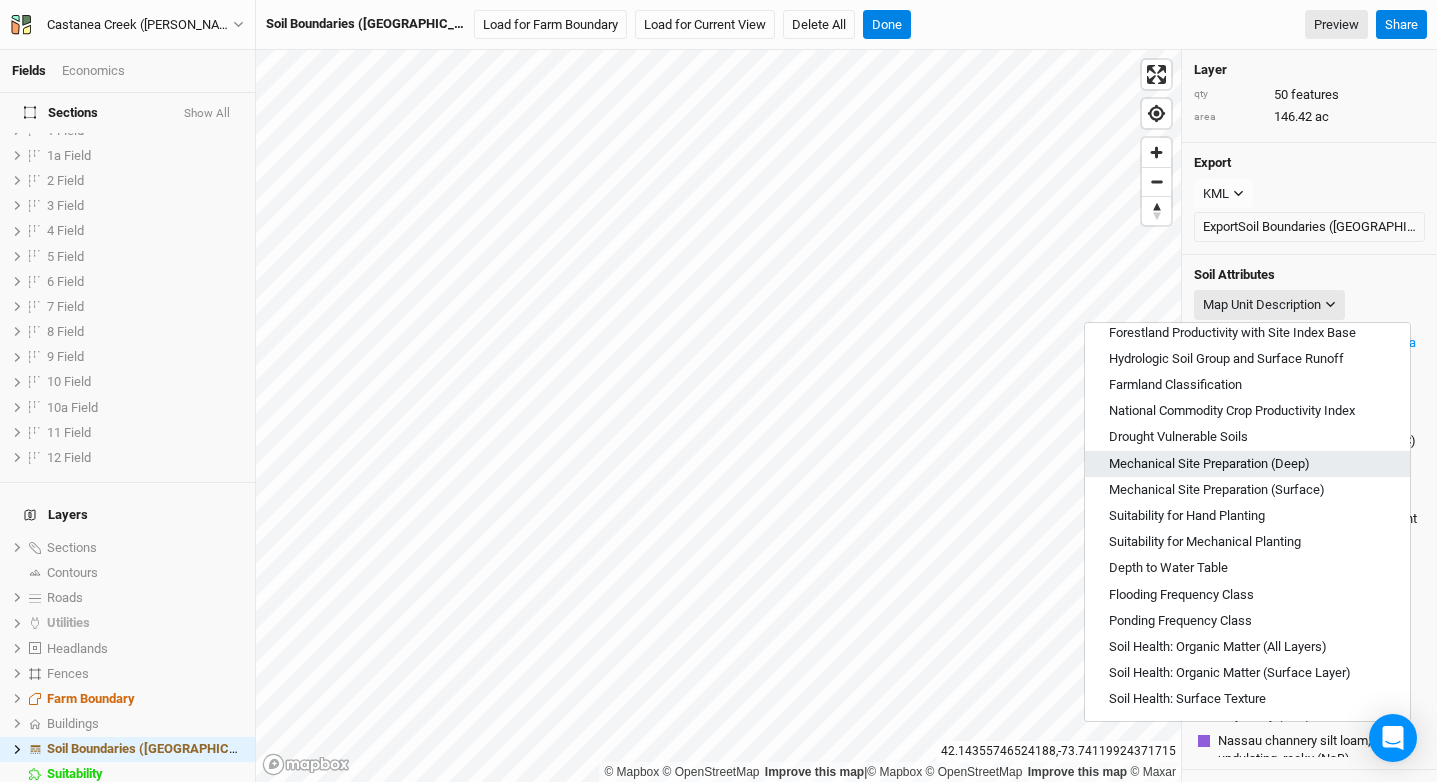 click on "Mechanical Site Preparation (Deep)" at bounding box center (1209, 464) 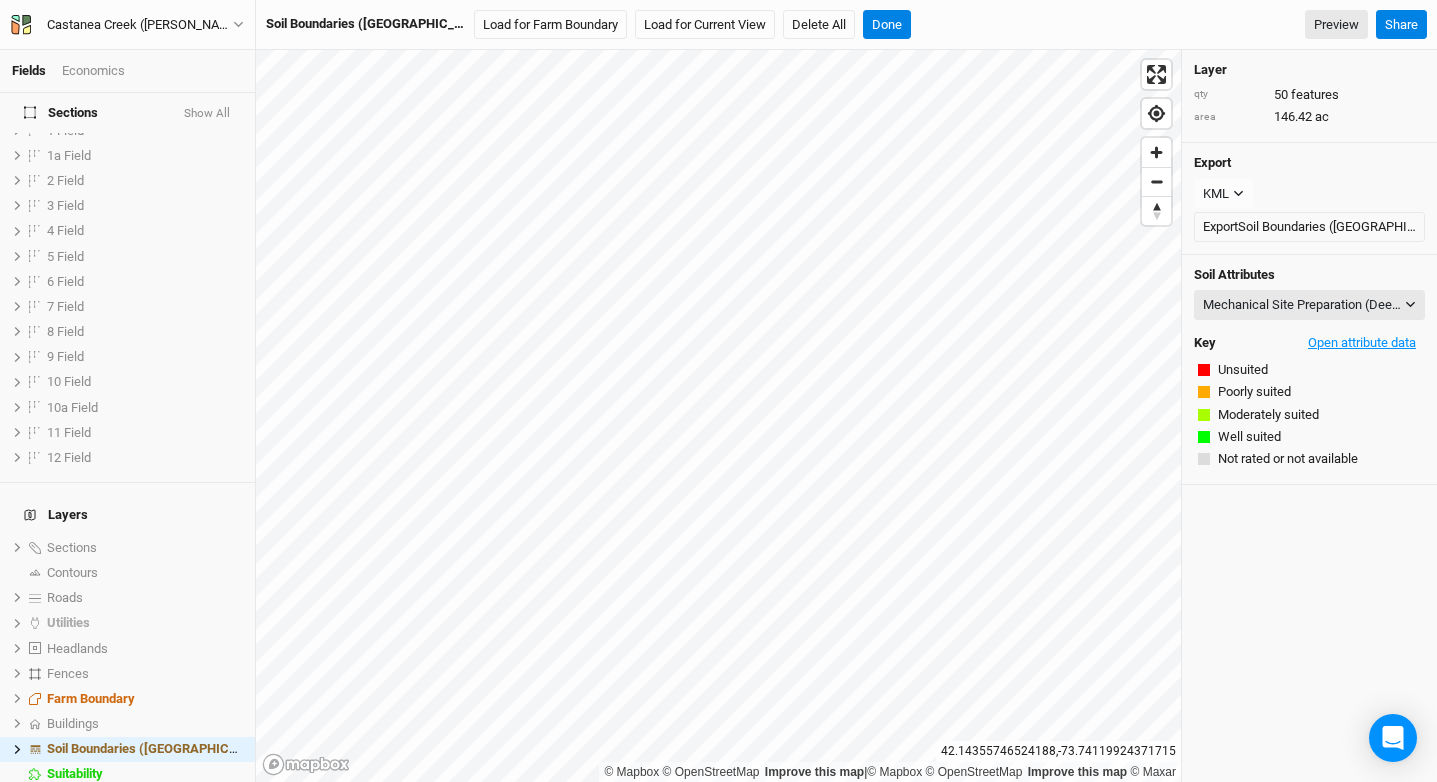 click on "Open attribute data" at bounding box center (1362, 343) 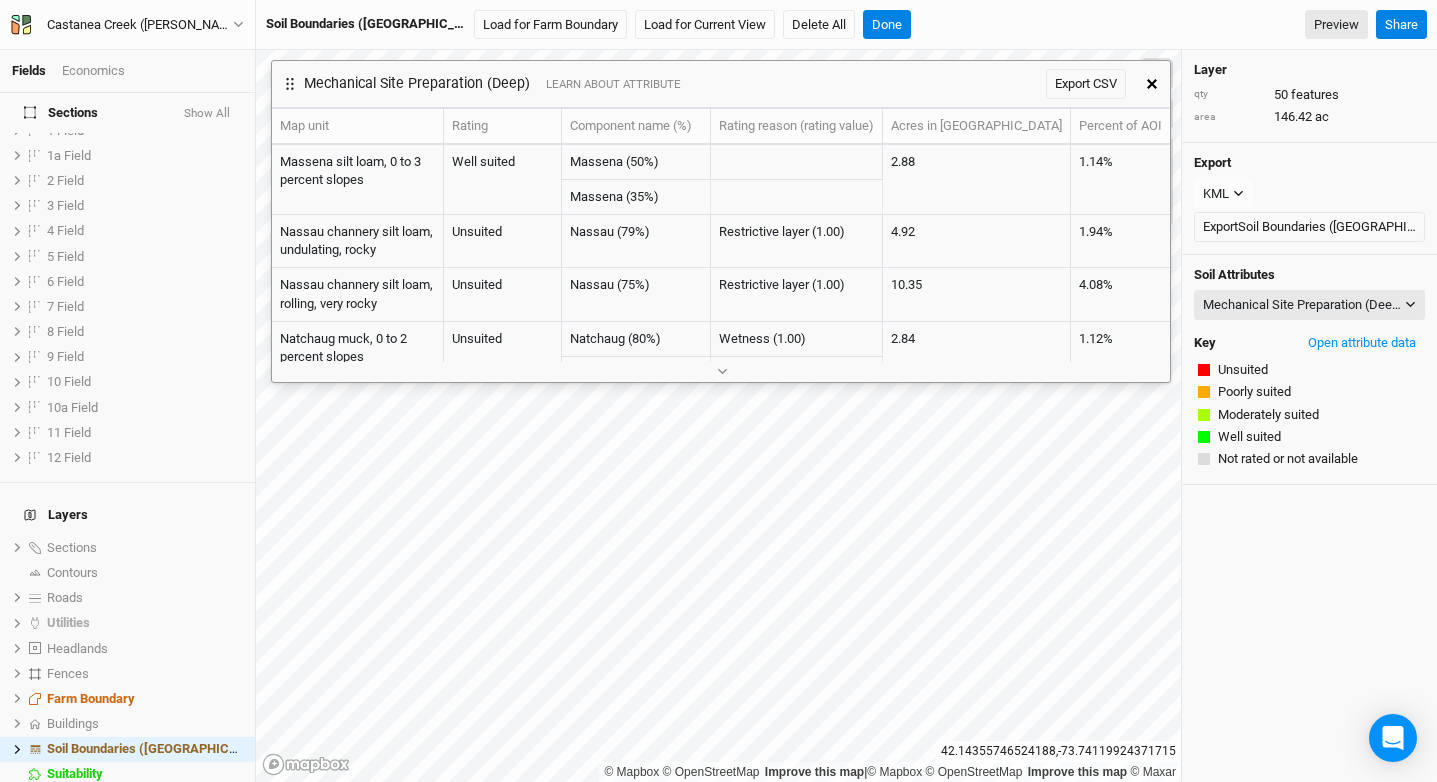 click at bounding box center (1152, 84) 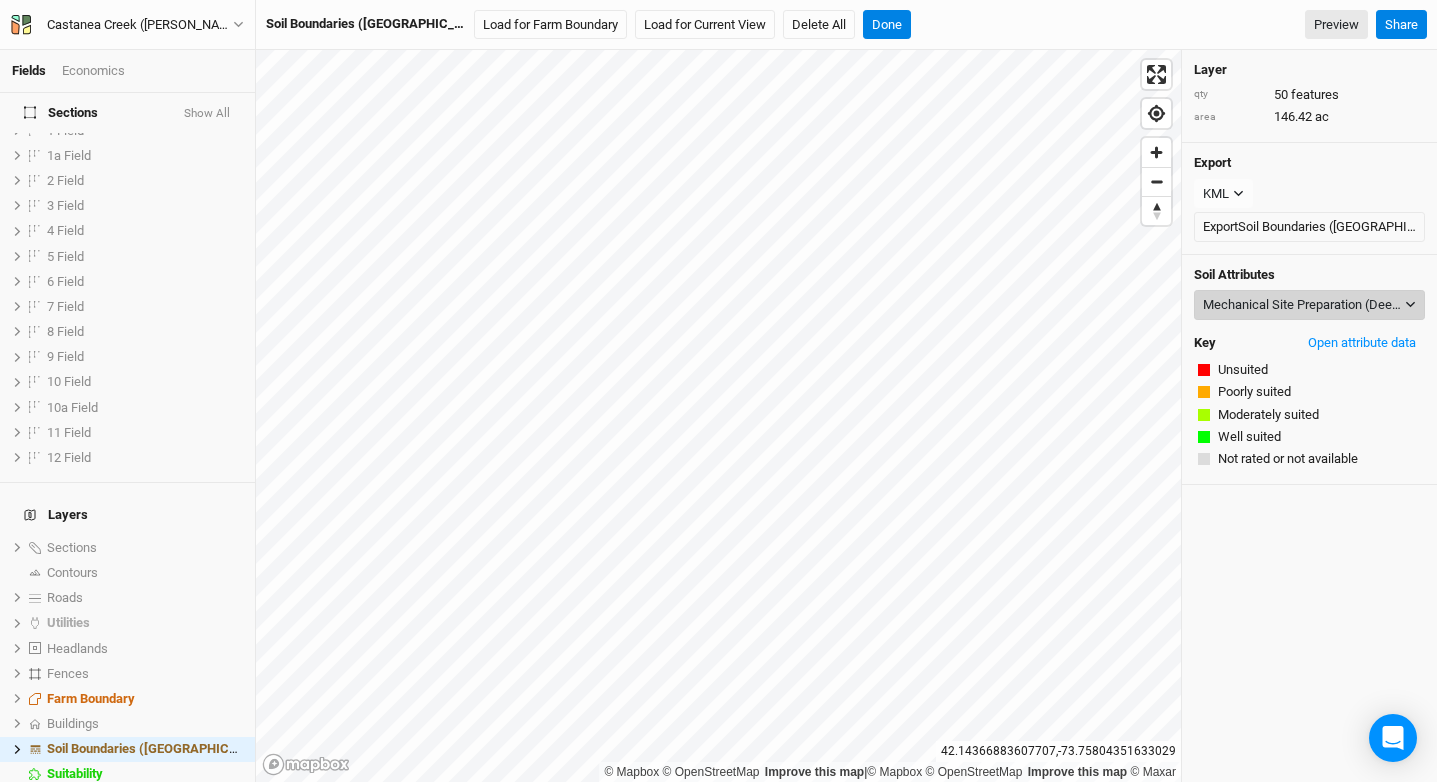 click on "Mechanical Site Preparation (Deep)" at bounding box center (1302, 305) 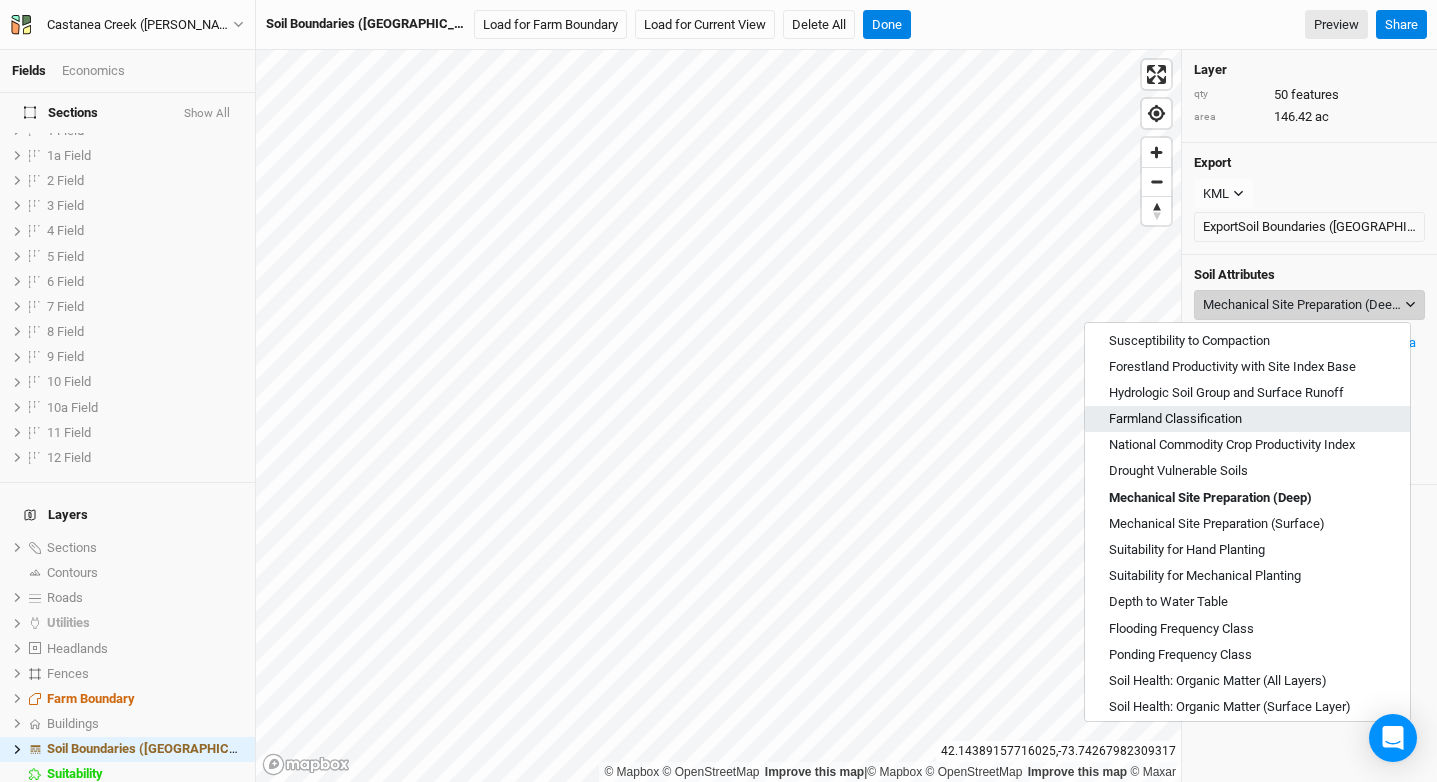 scroll, scrollTop: 655, scrollLeft: 0, axis: vertical 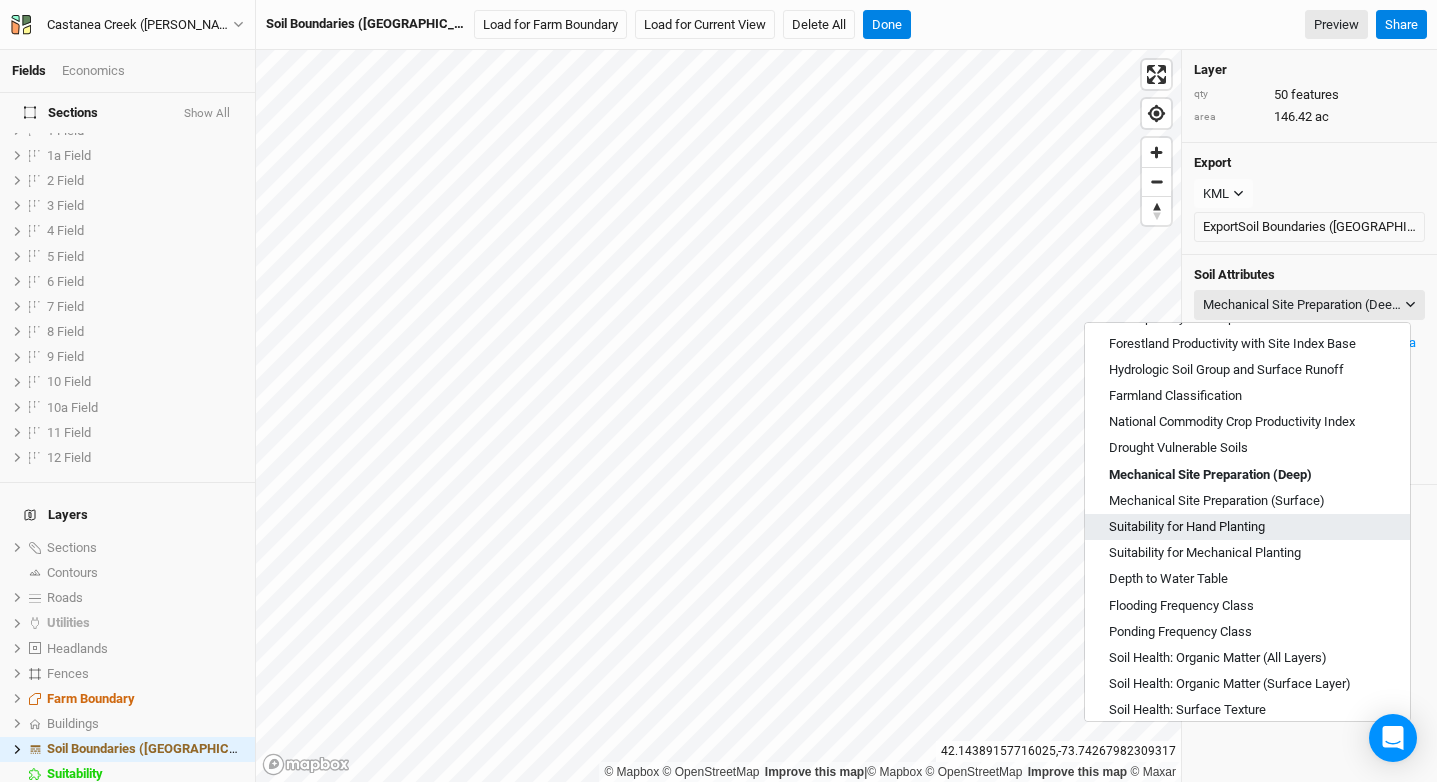 click on "Suitability for Hand Planting" at bounding box center [1187, 527] 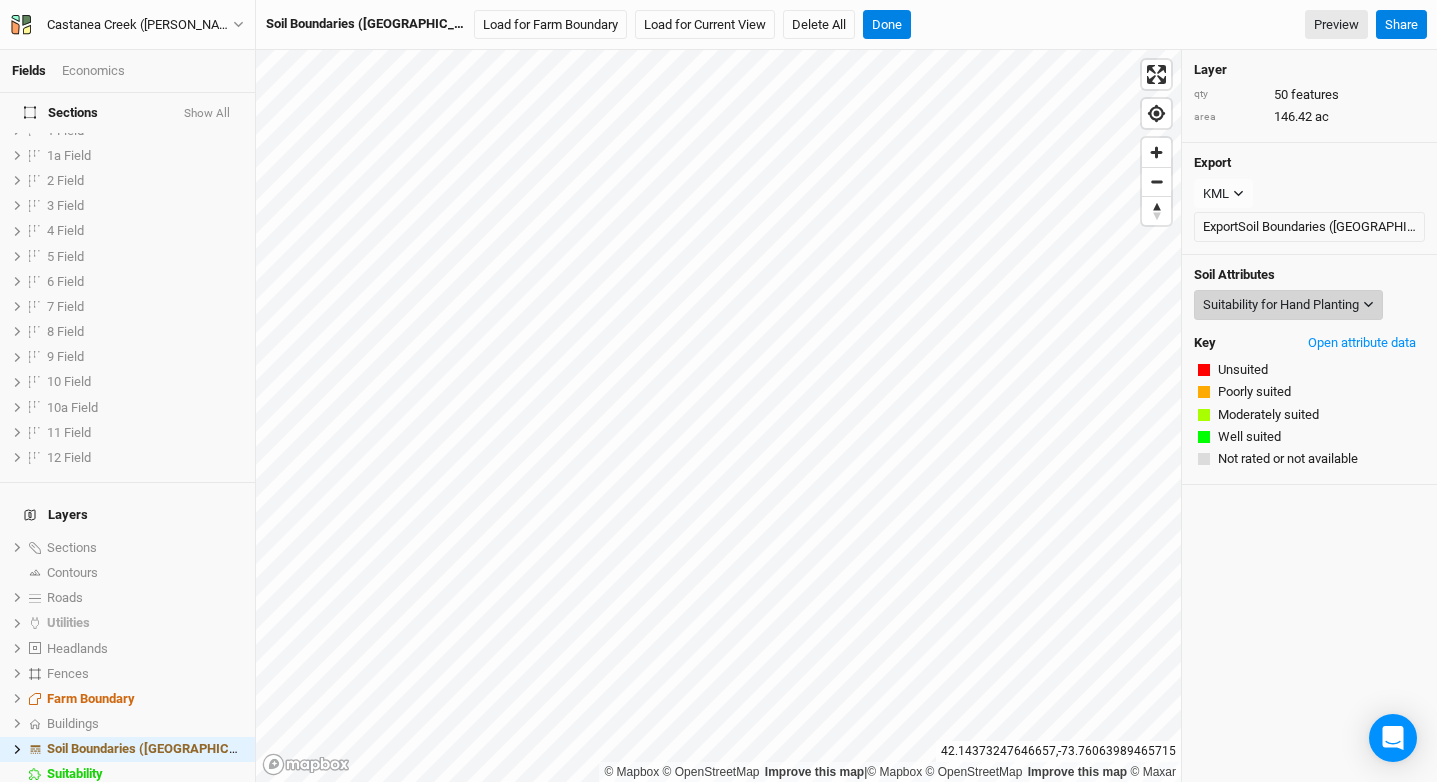 click on "Suitability for Hand Planting" at bounding box center (1288, 305) 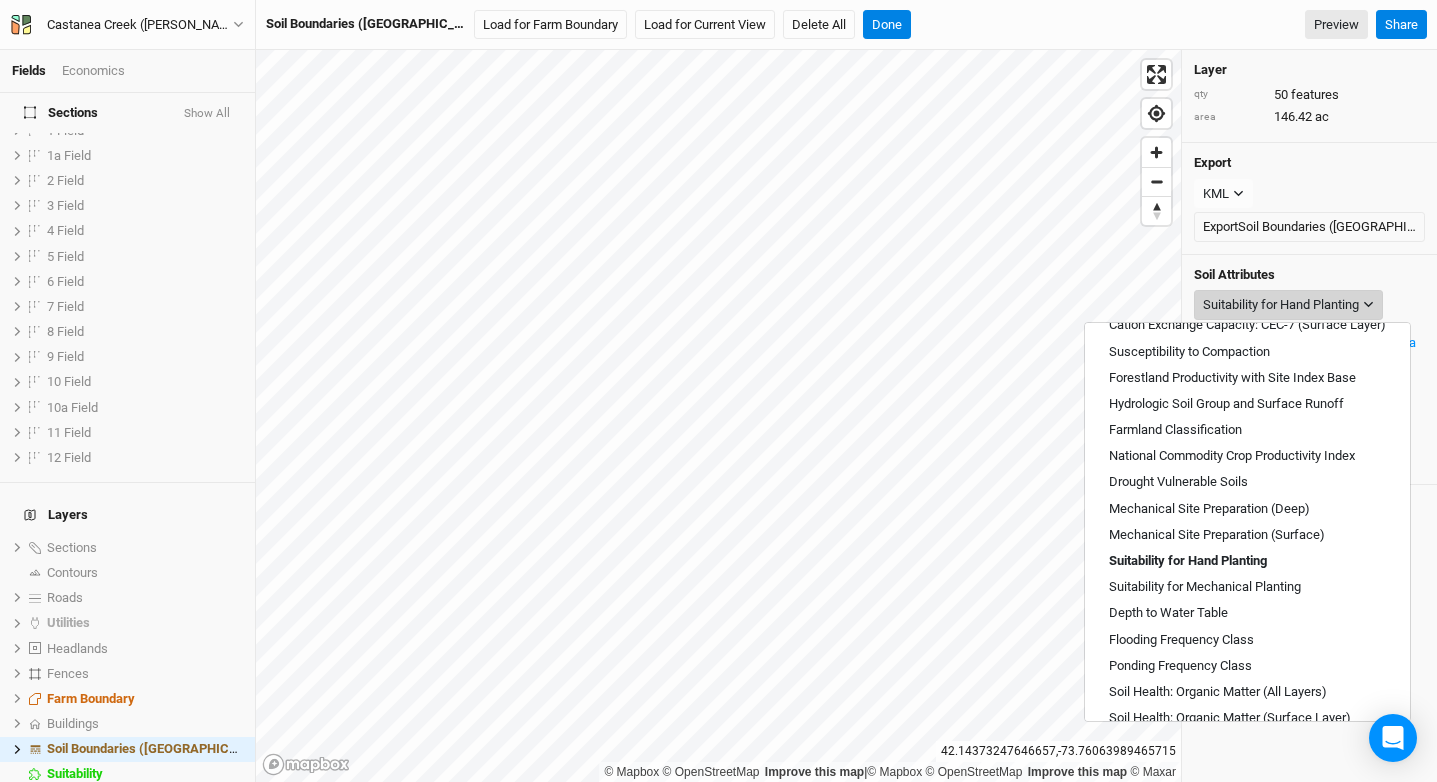 scroll, scrollTop: 666, scrollLeft: 0, axis: vertical 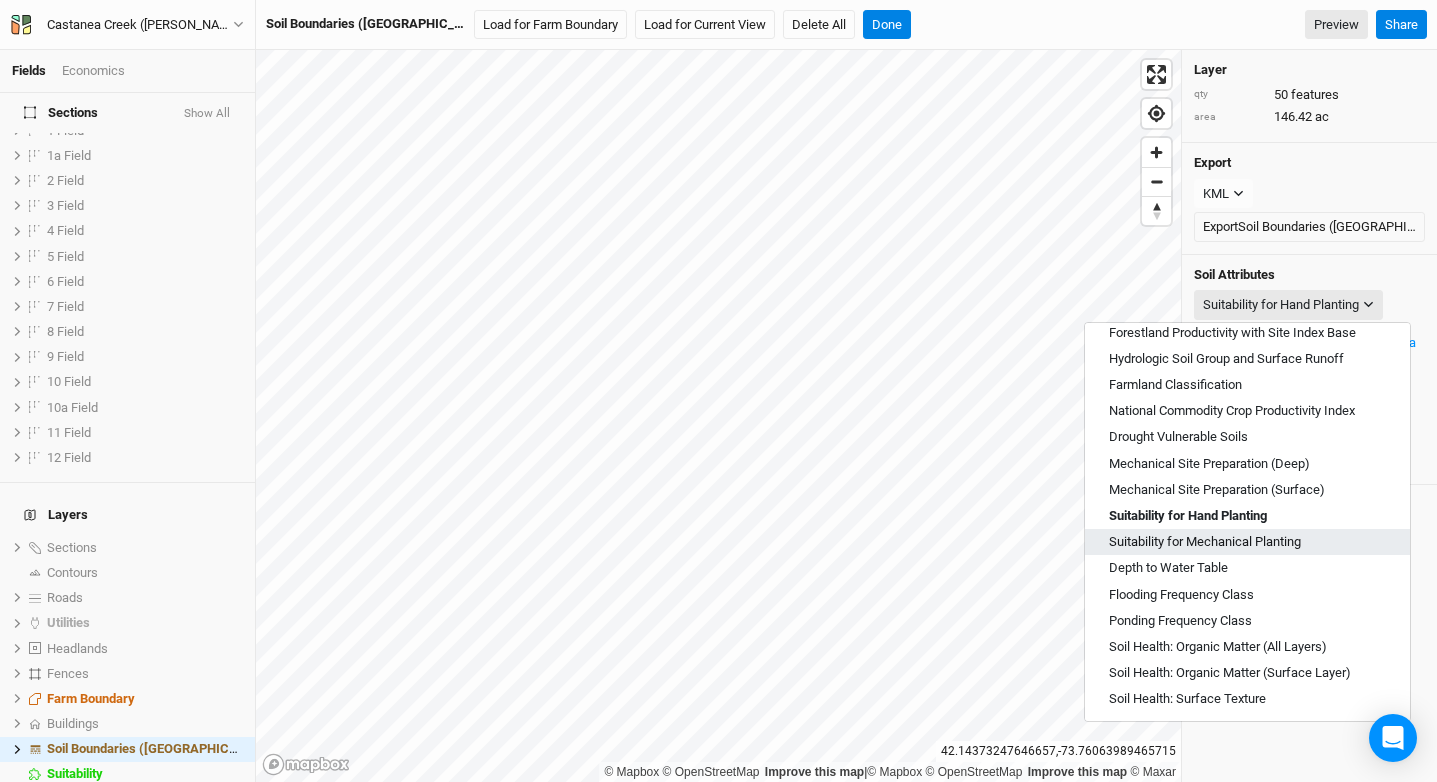 click on "Suitability for Mechanical Planting" at bounding box center (1205, 542) 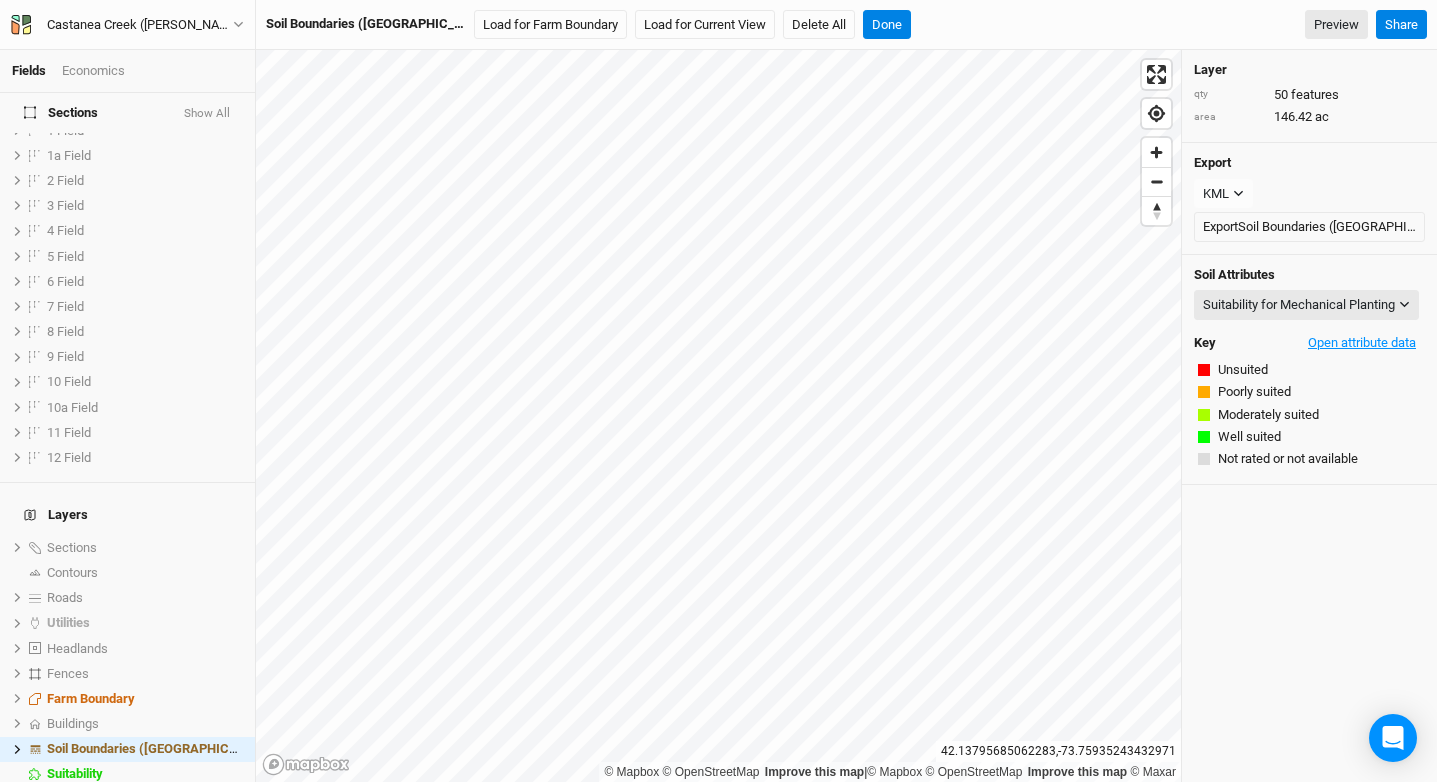 click on "Open attribute data" at bounding box center (1362, 343) 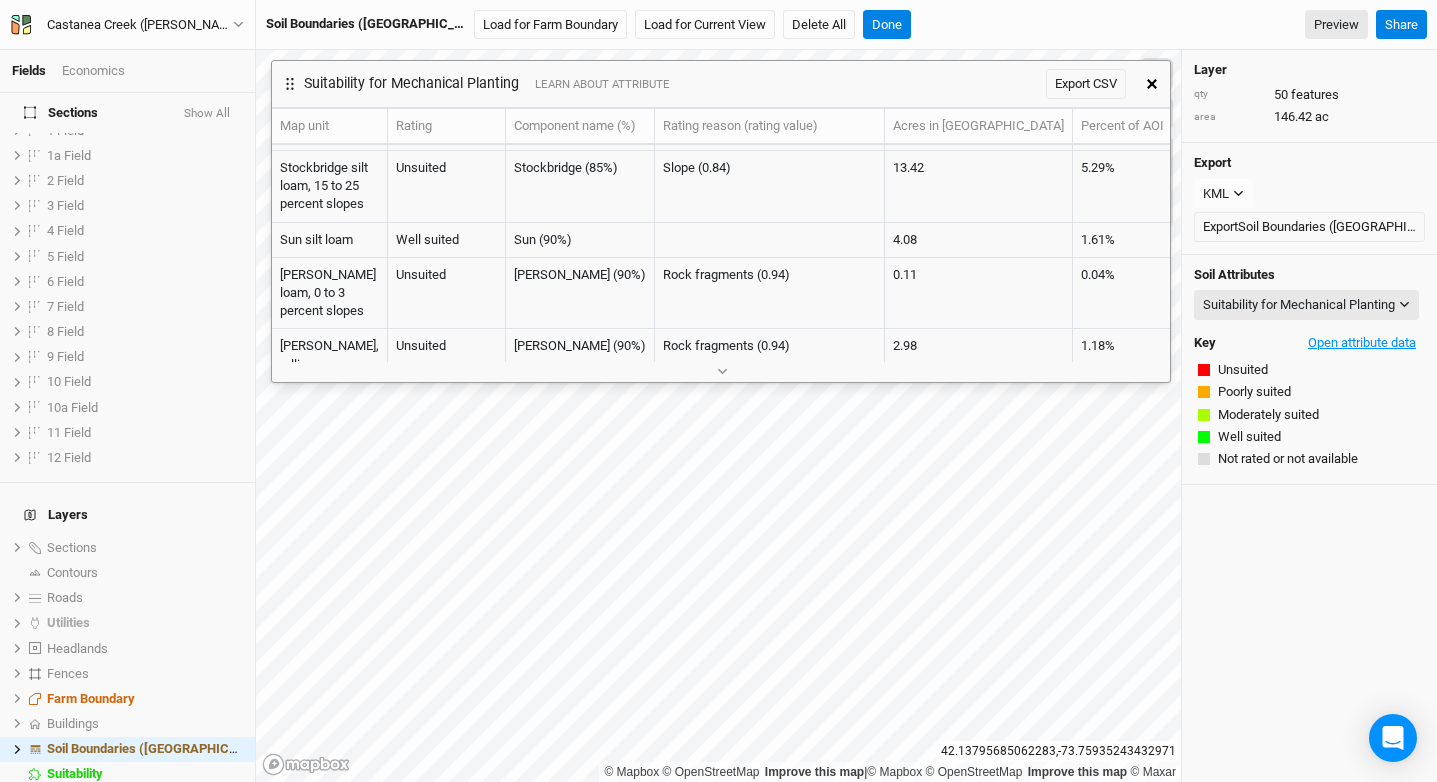 scroll, scrollTop: 701, scrollLeft: 0, axis: vertical 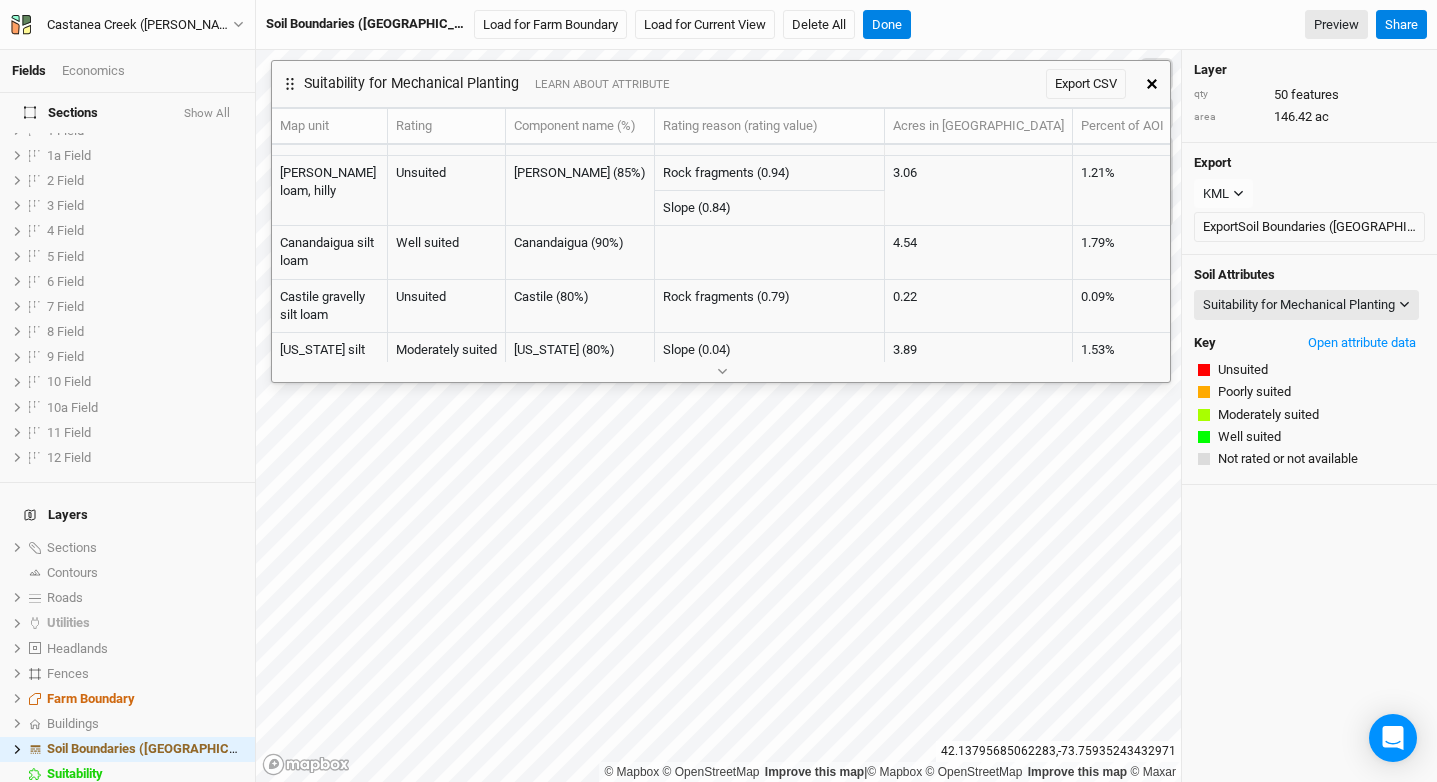 click at bounding box center (721, 371) 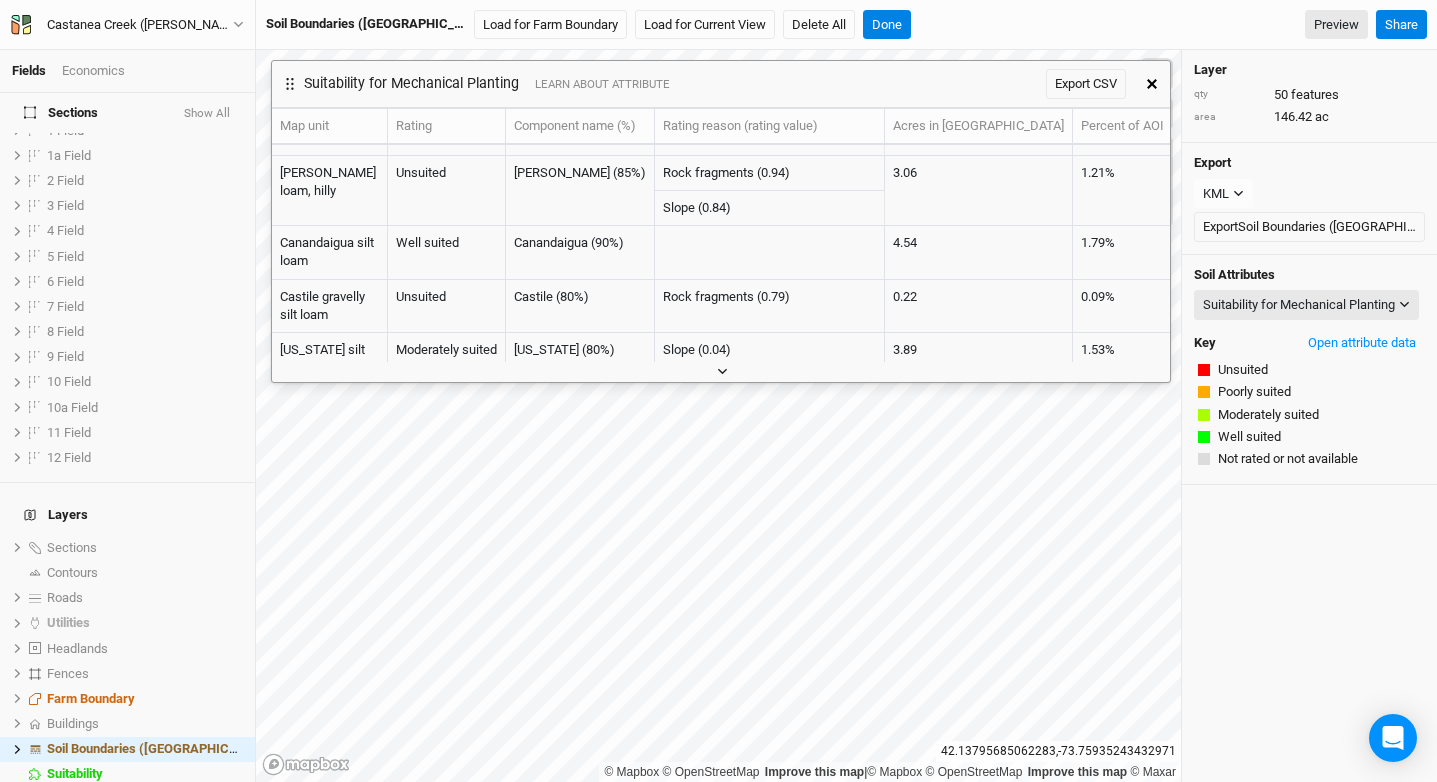 click at bounding box center (721, 371) 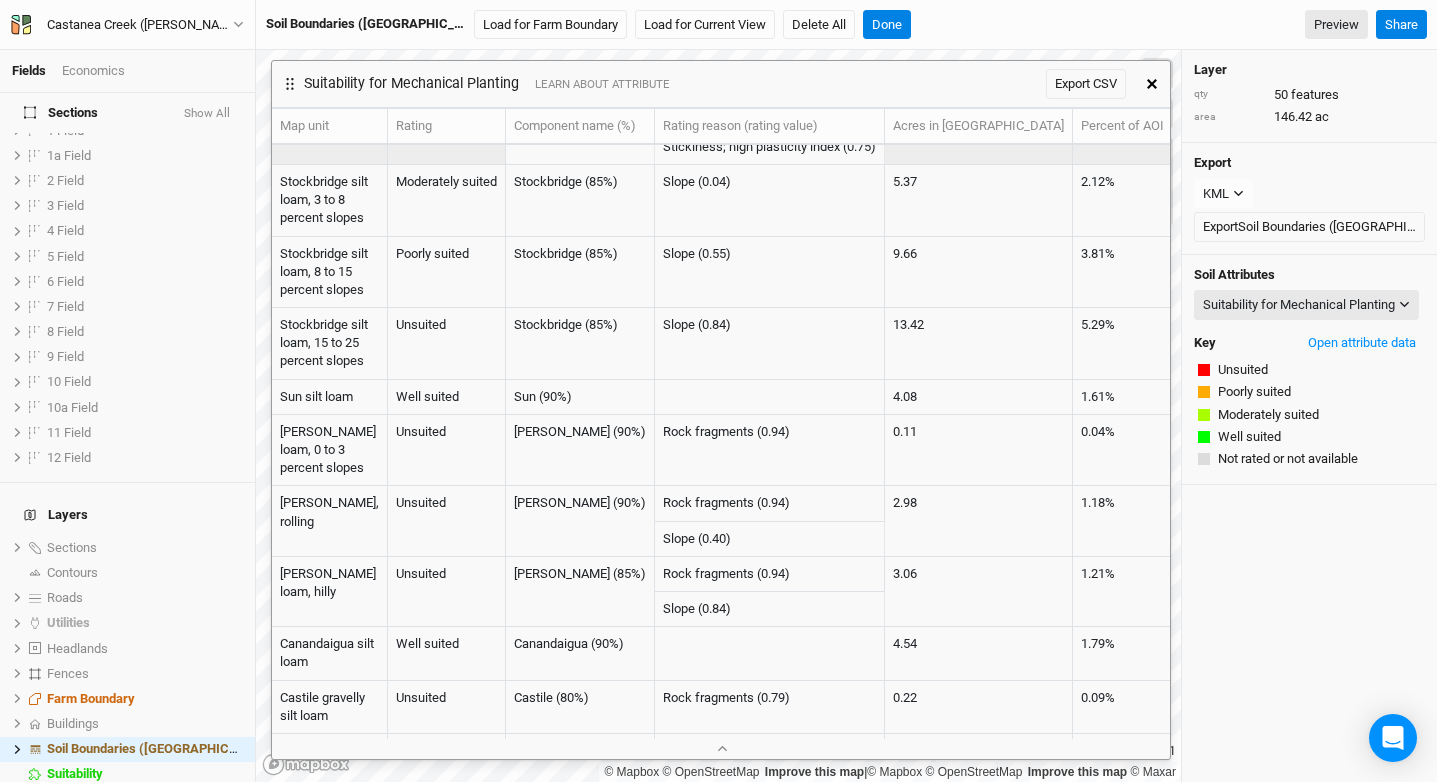 scroll, scrollTop: 324, scrollLeft: 0, axis: vertical 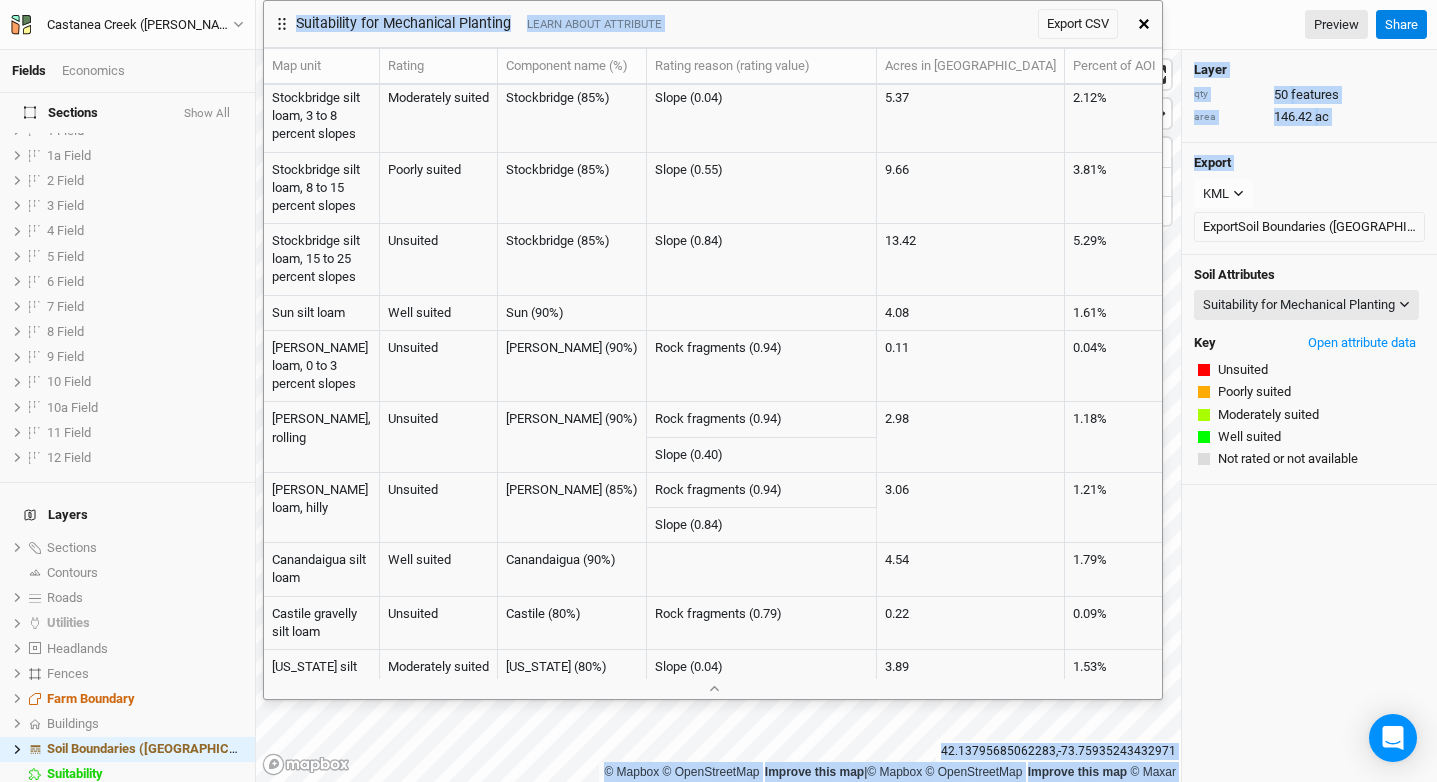 drag, startPoint x: 909, startPoint y: 46, endPoint x: 904, endPoint y: -17, distance: 63.1981 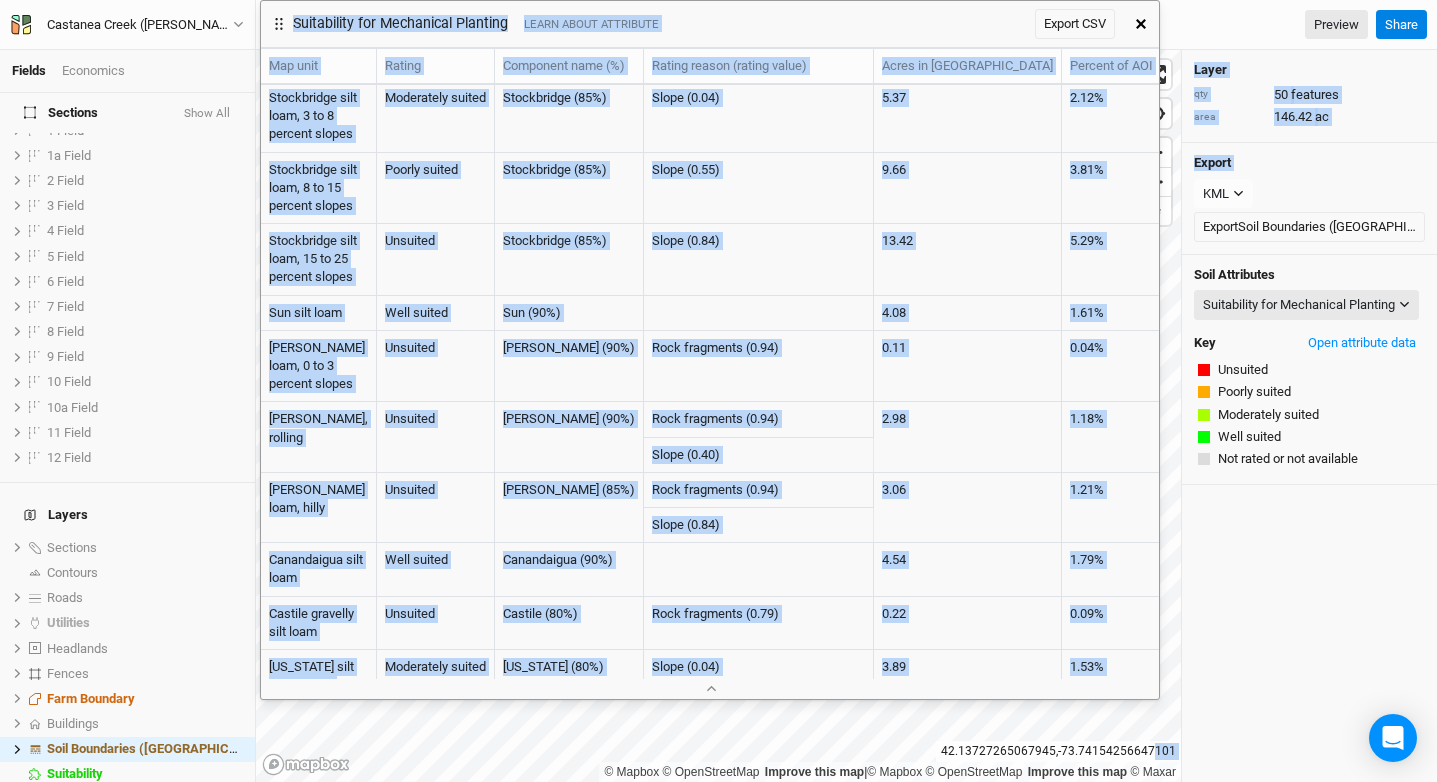 drag, startPoint x: 1156, startPoint y: 696, endPoint x: 1143, endPoint y: 758, distance: 63.348244 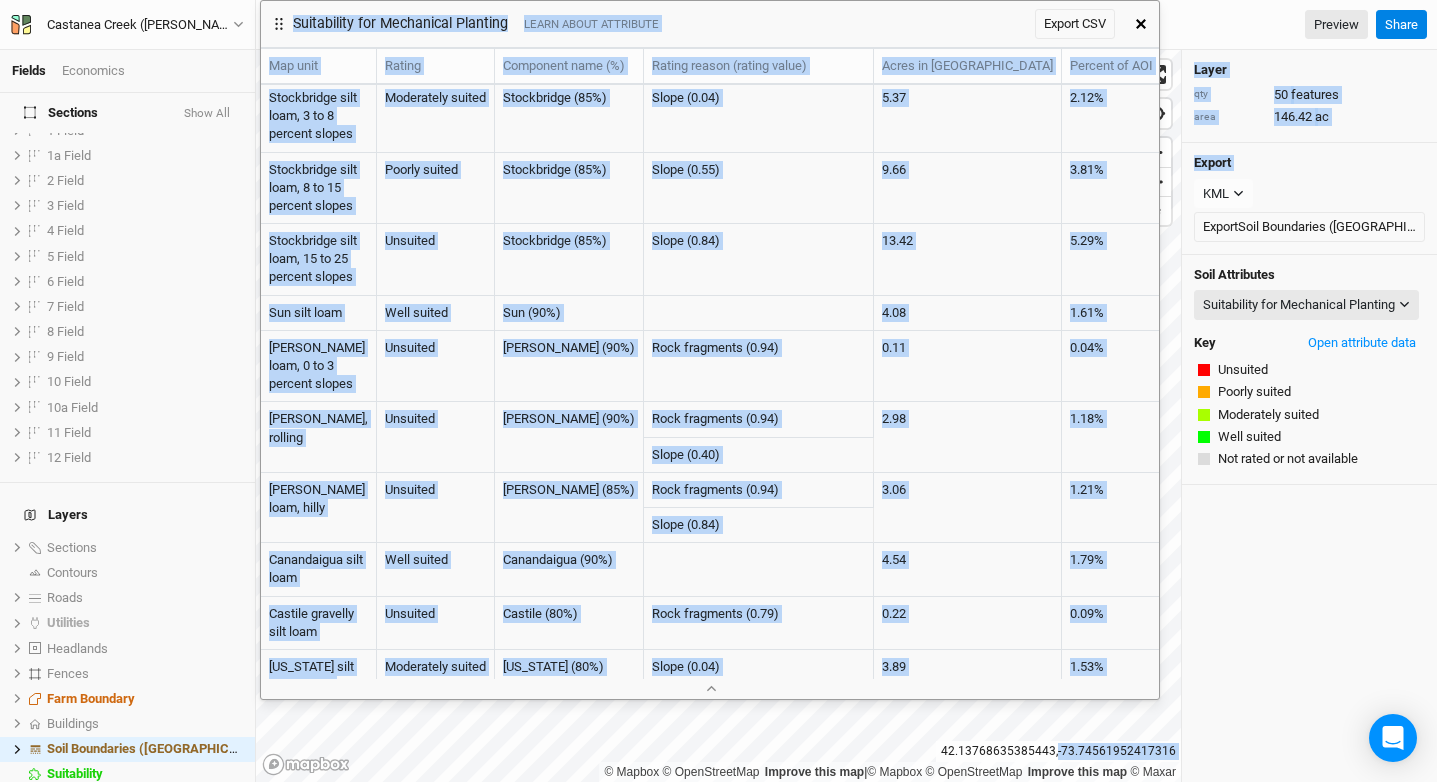 click on "Manlius (80%)" at bounding box center [569, 811] 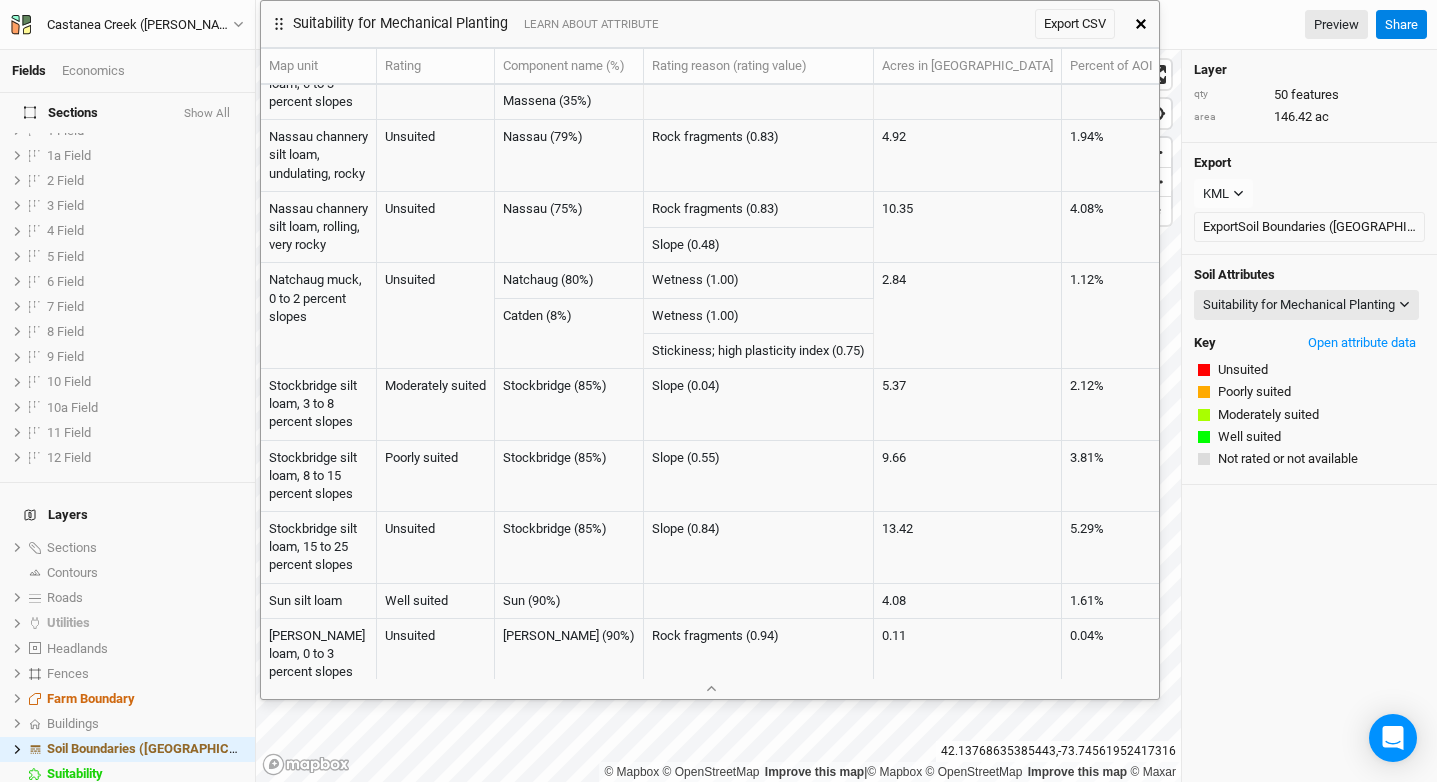 scroll, scrollTop: 0, scrollLeft: 0, axis: both 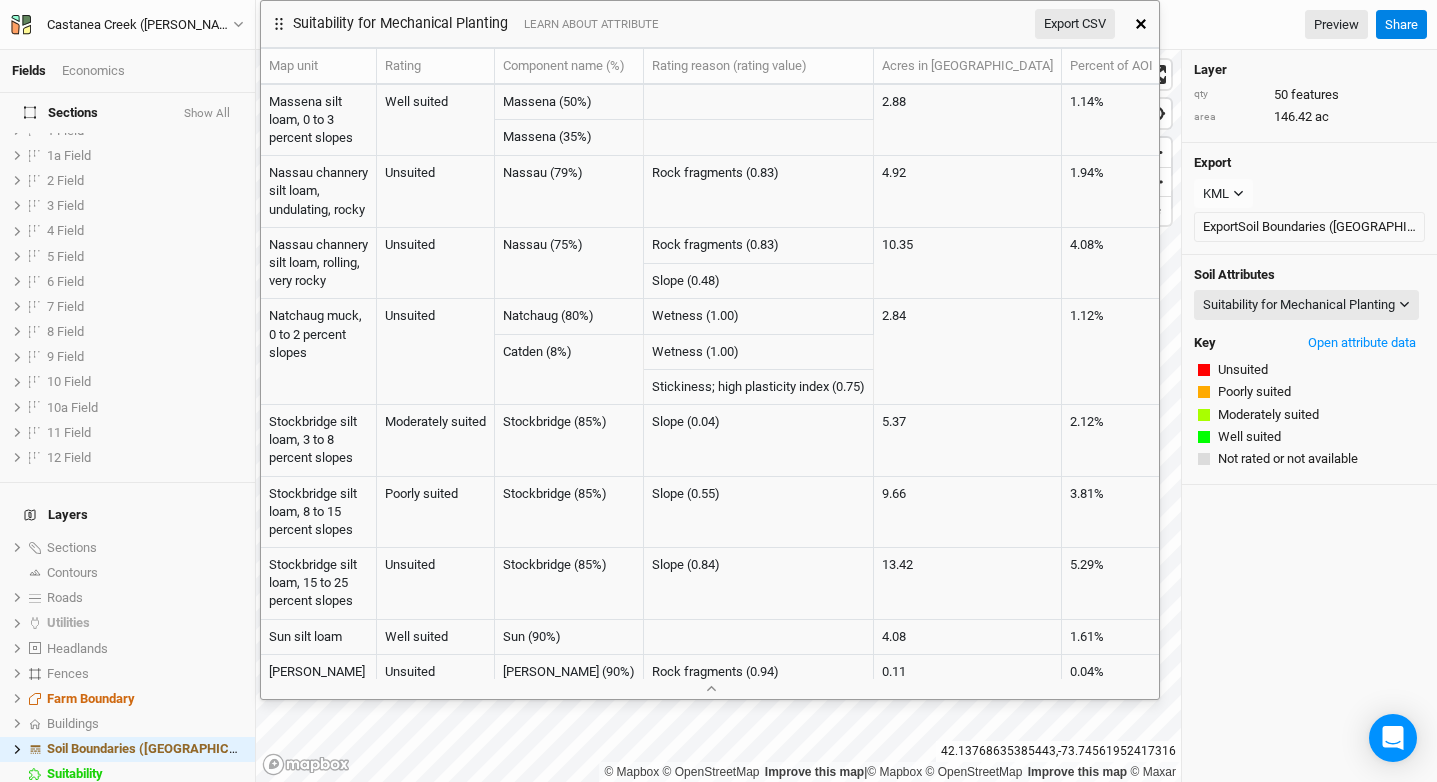 click on "Export CSV" at bounding box center (1075, 24) 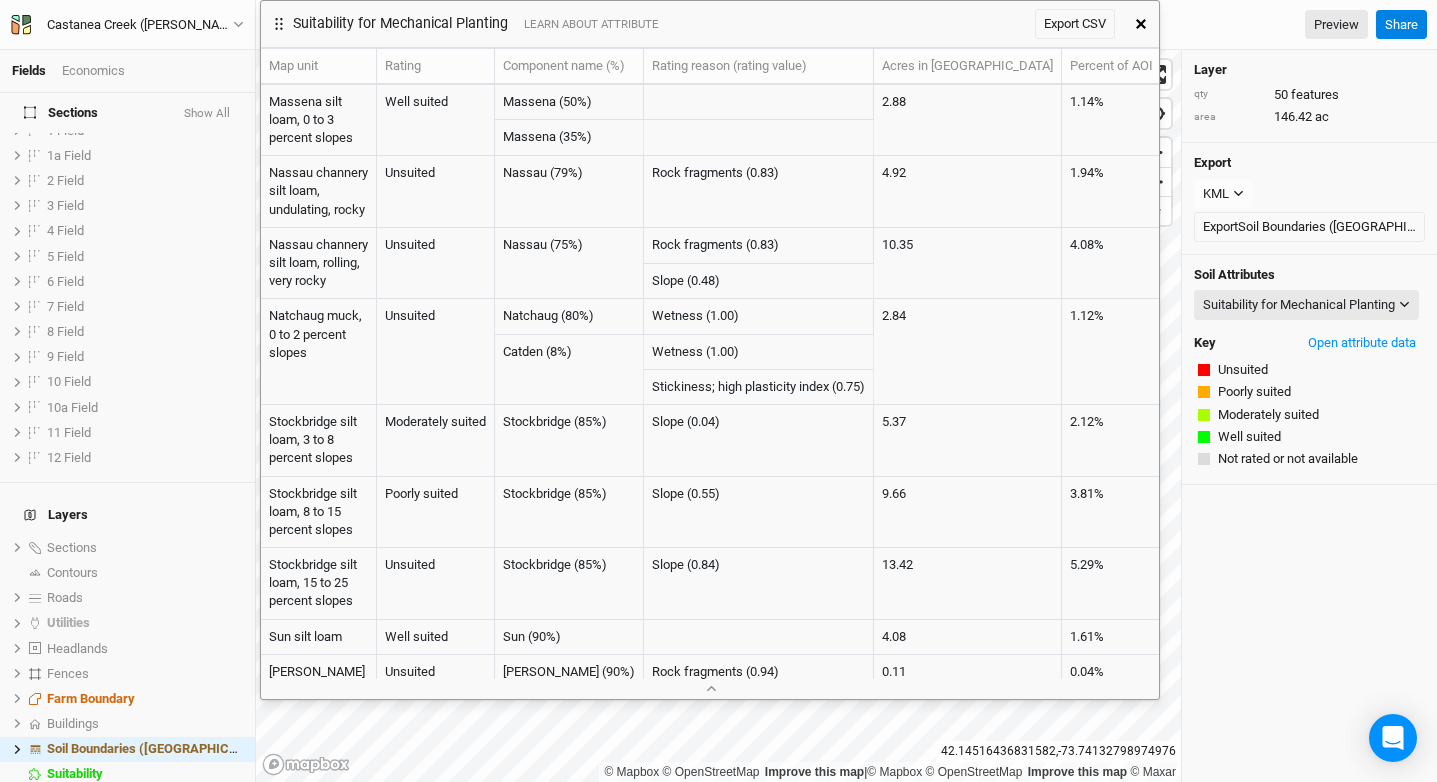 click at bounding box center (1141, 24) 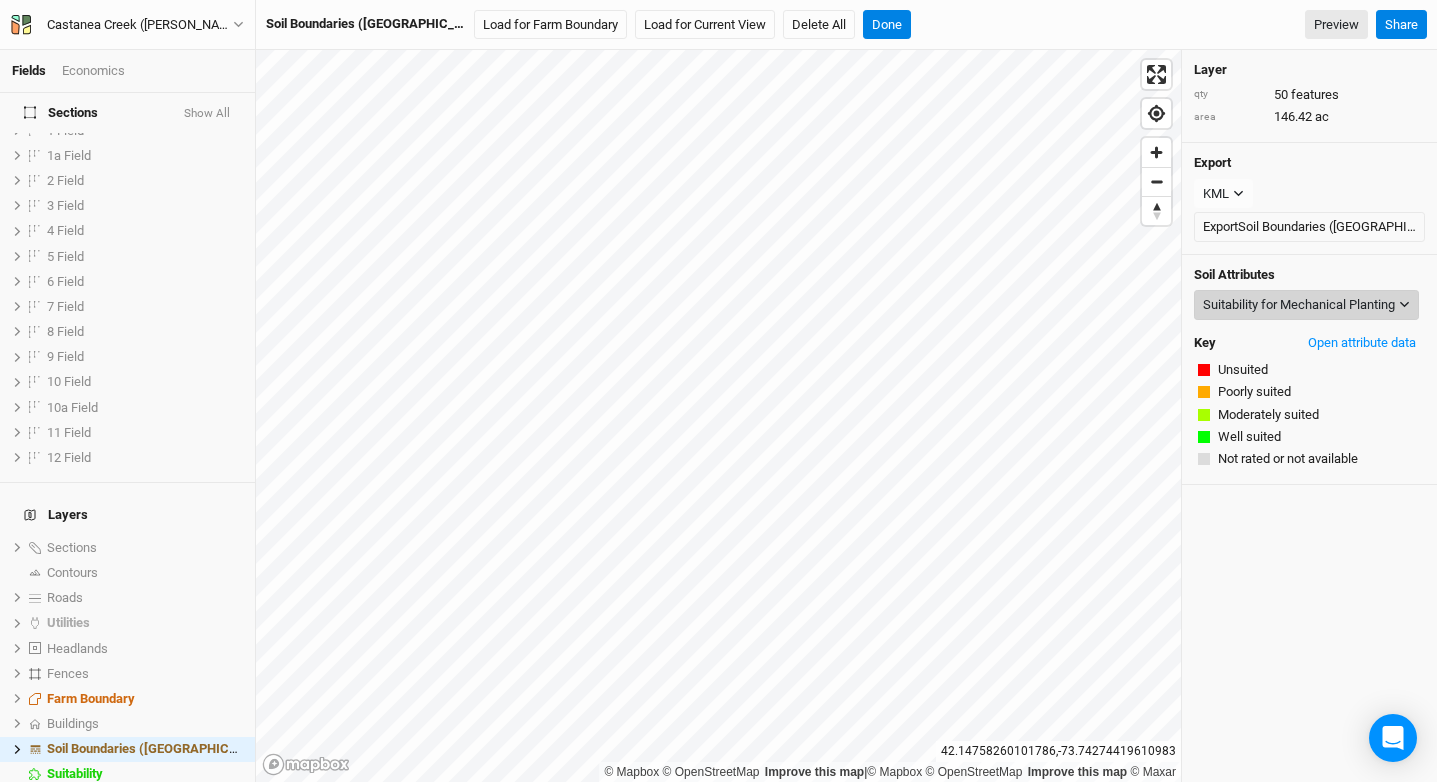 click on "Suitability for Mechanical Planting" at bounding box center (1299, 305) 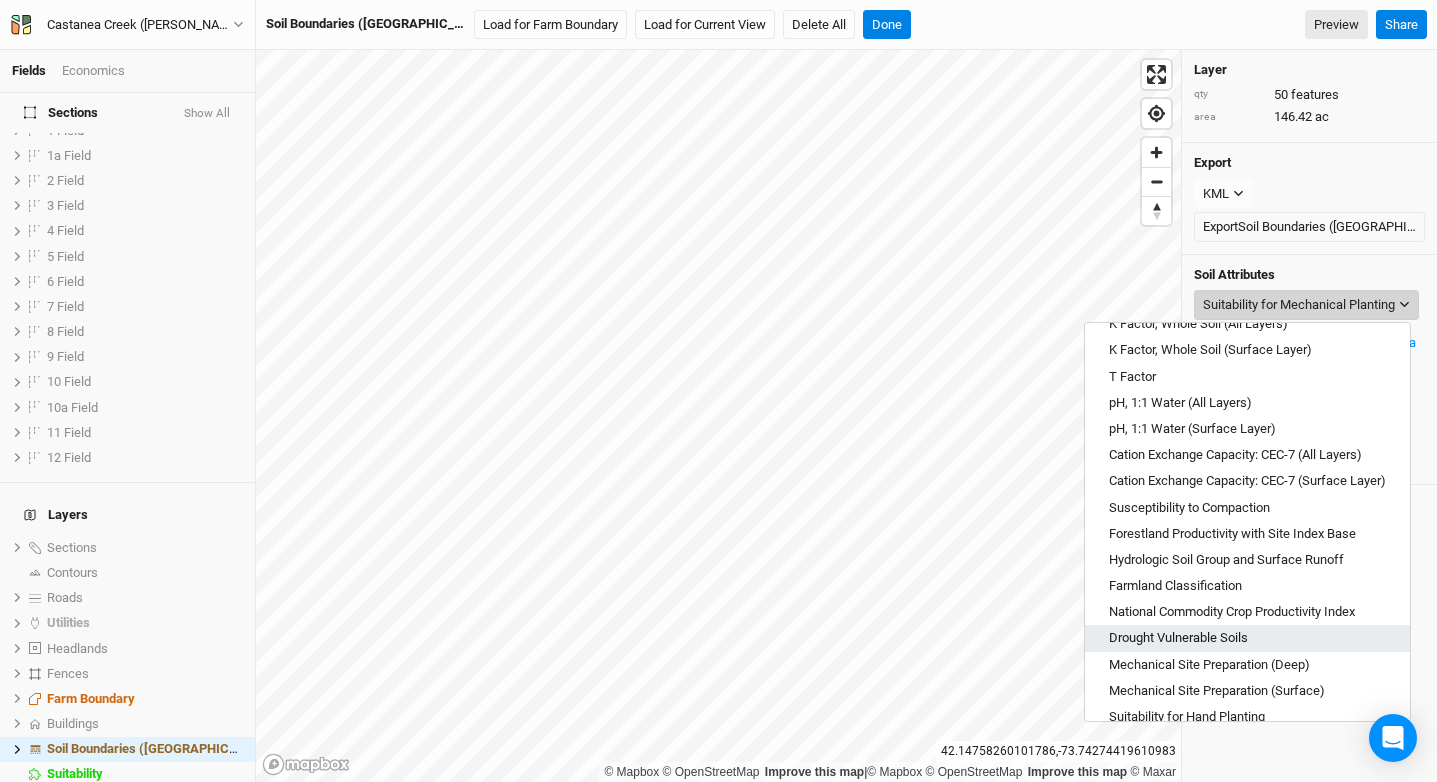 scroll, scrollTop: 466, scrollLeft: 0, axis: vertical 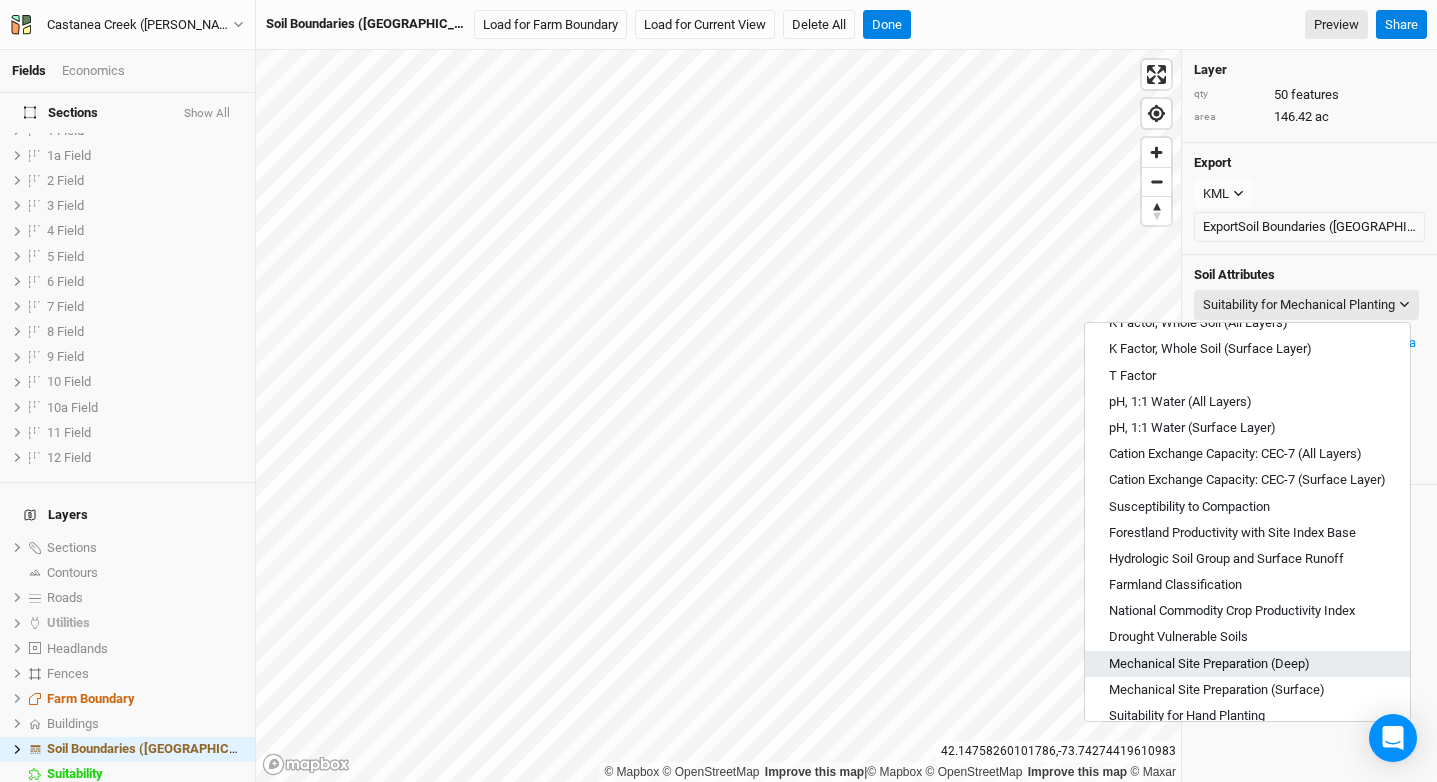 click on "Mechanical Site Preparation (Deep)" at bounding box center (1209, 664) 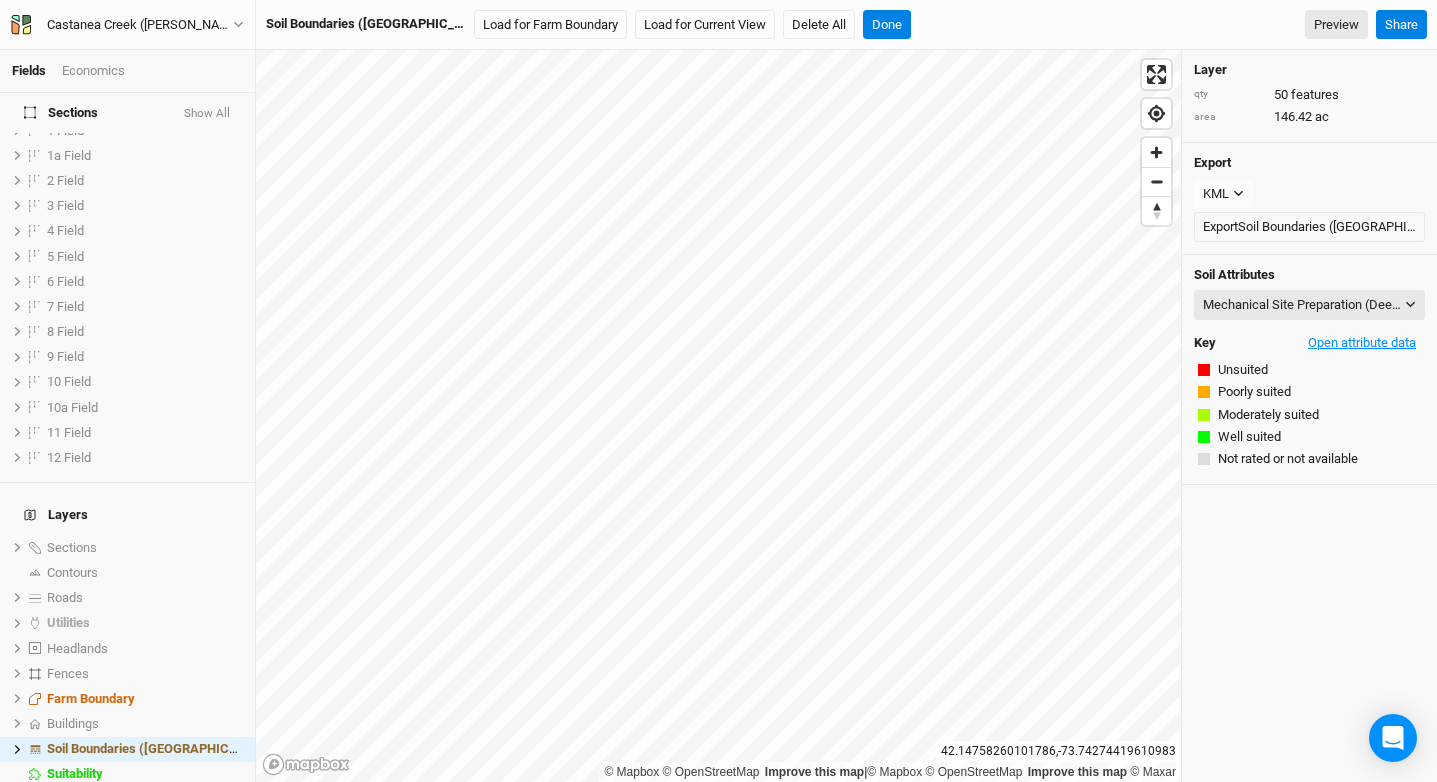 click on "Open attribute data" at bounding box center [1362, 343] 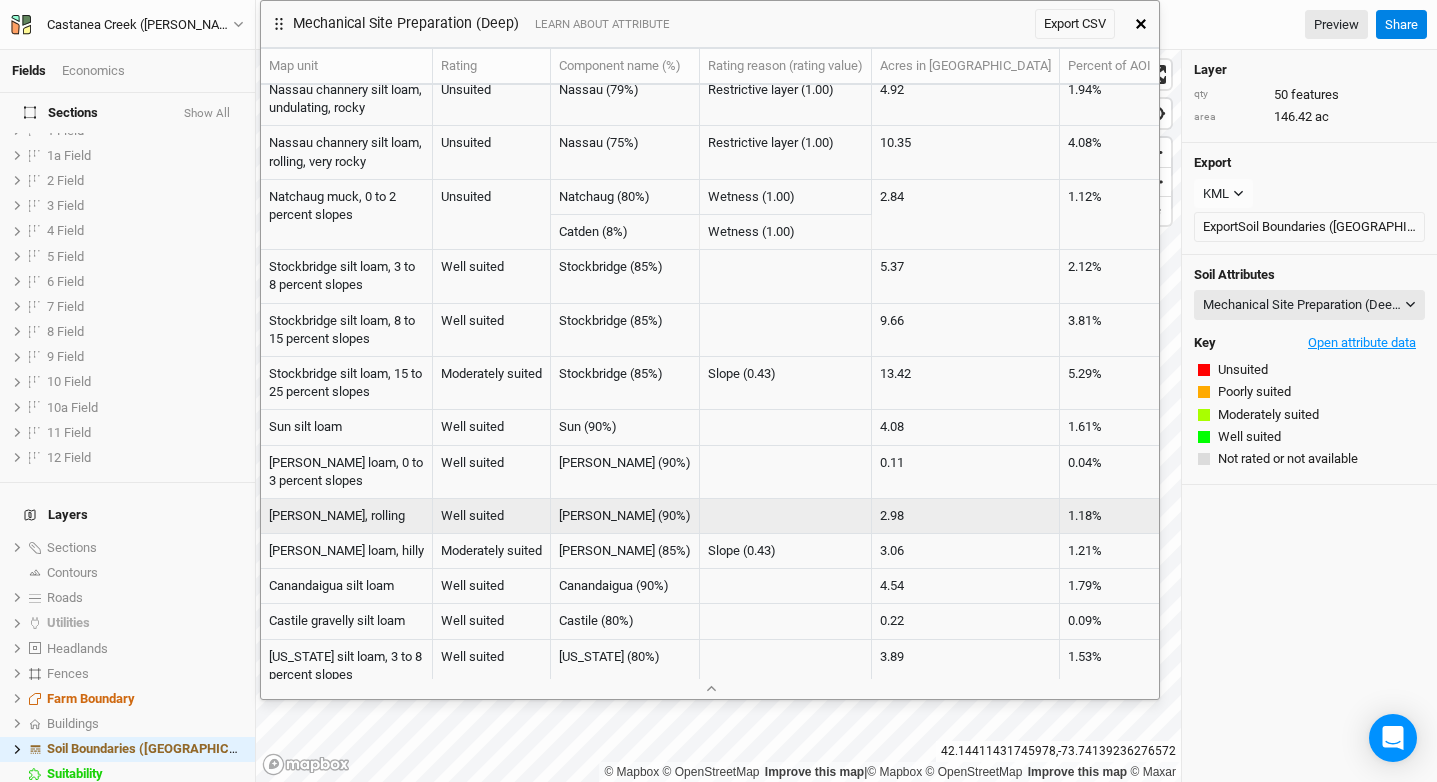 scroll, scrollTop: 166, scrollLeft: 0, axis: vertical 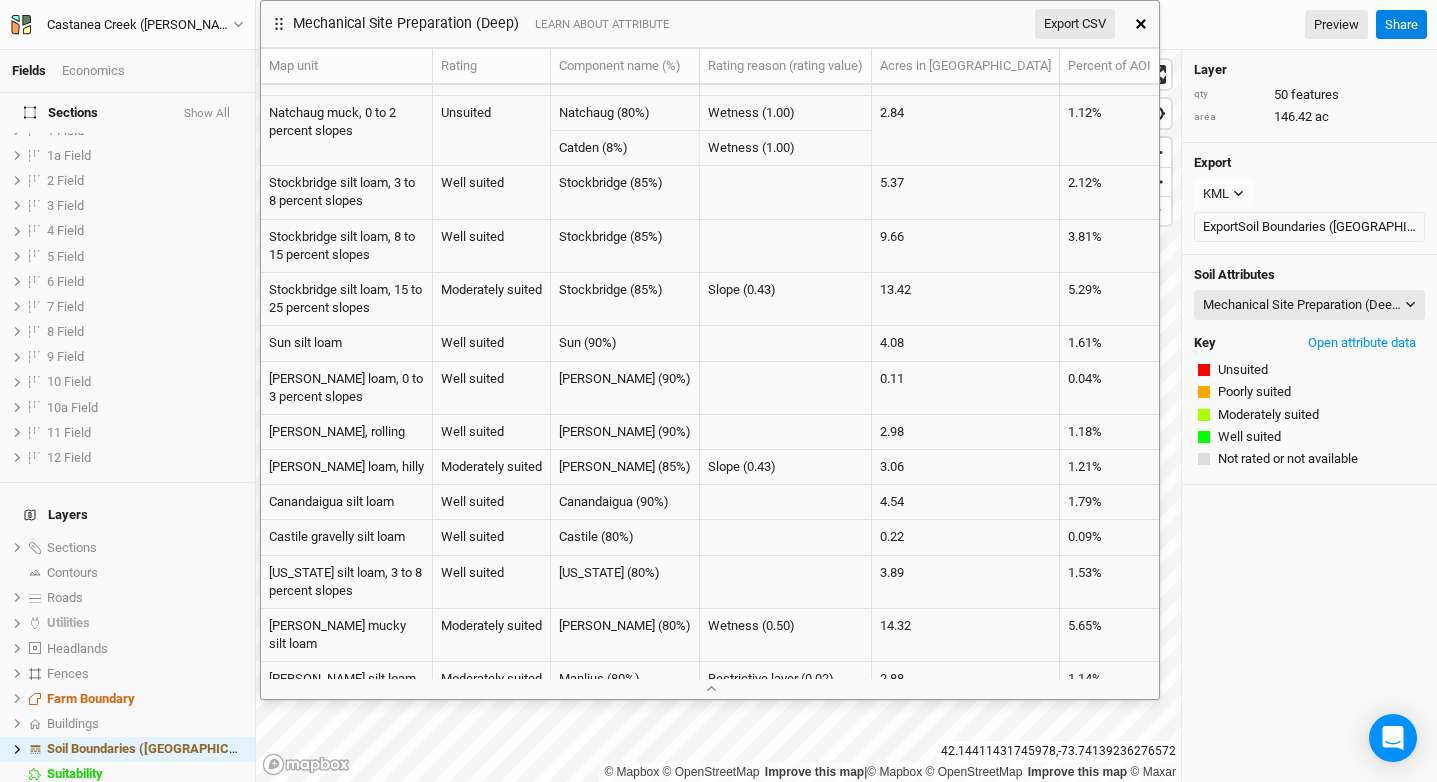 click on "Export CSV" at bounding box center (1075, 24) 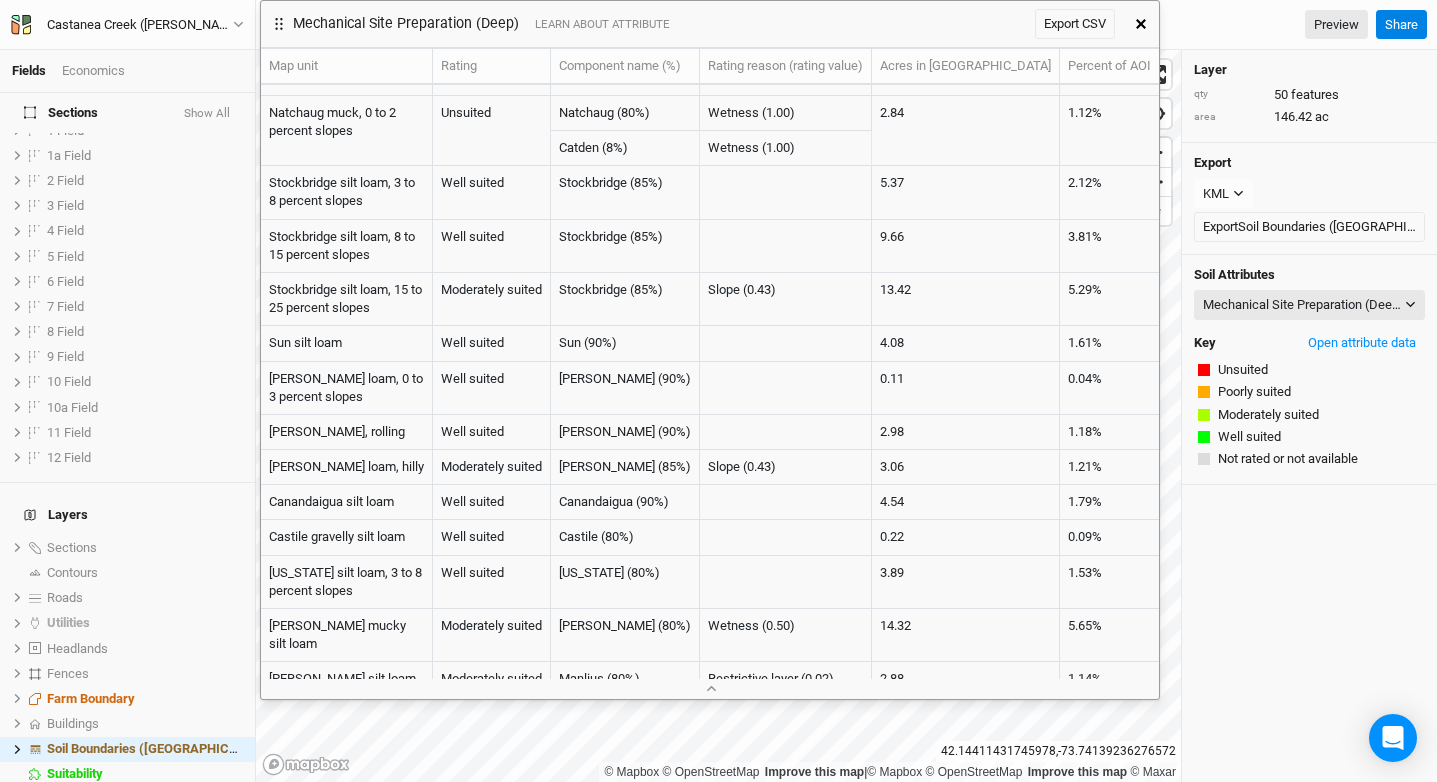 click at bounding box center (1141, 24) 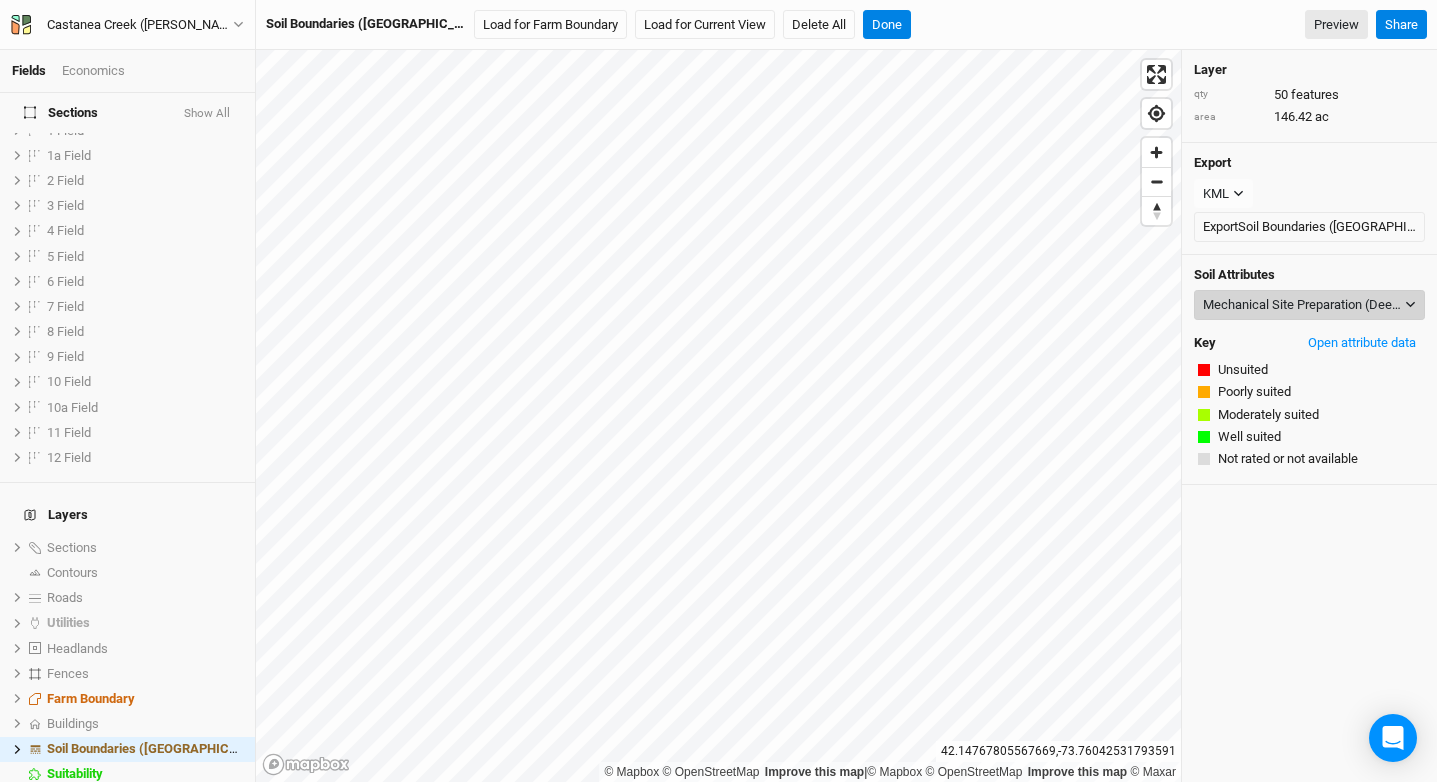 click on "Mechanical Site Preparation (Deep)" at bounding box center (1302, 305) 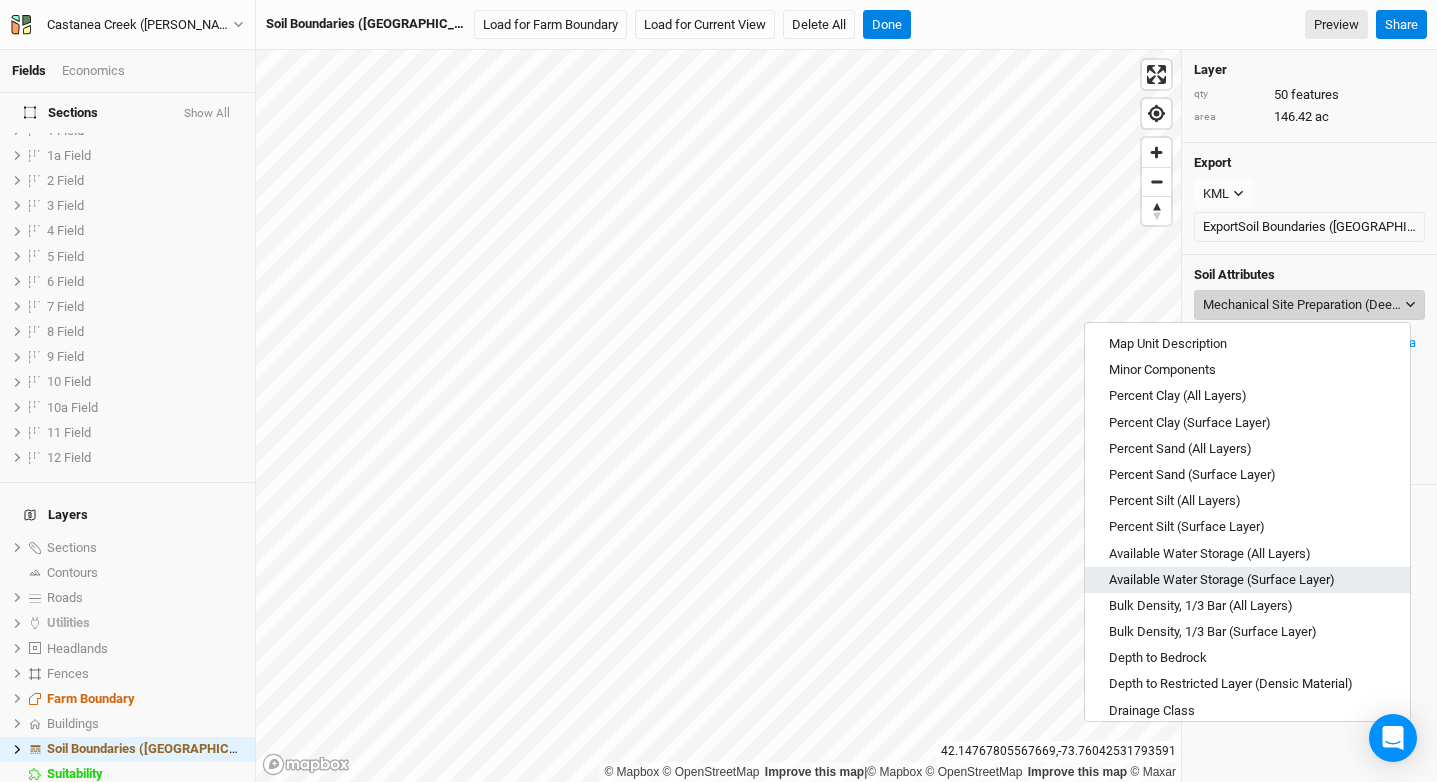 scroll, scrollTop: 4, scrollLeft: 0, axis: vertical 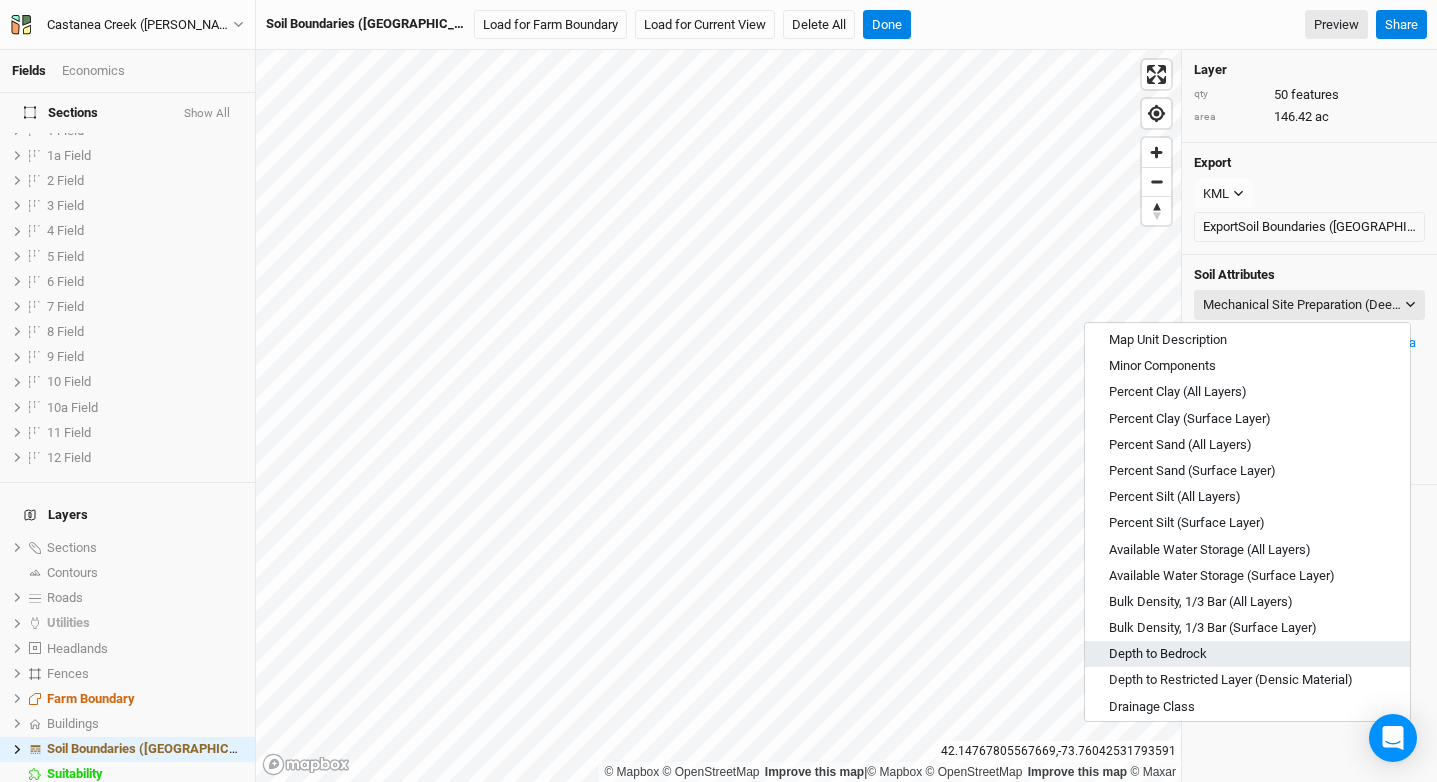 click on "Depth to Bedrock" at bounding box center [1158, 654] 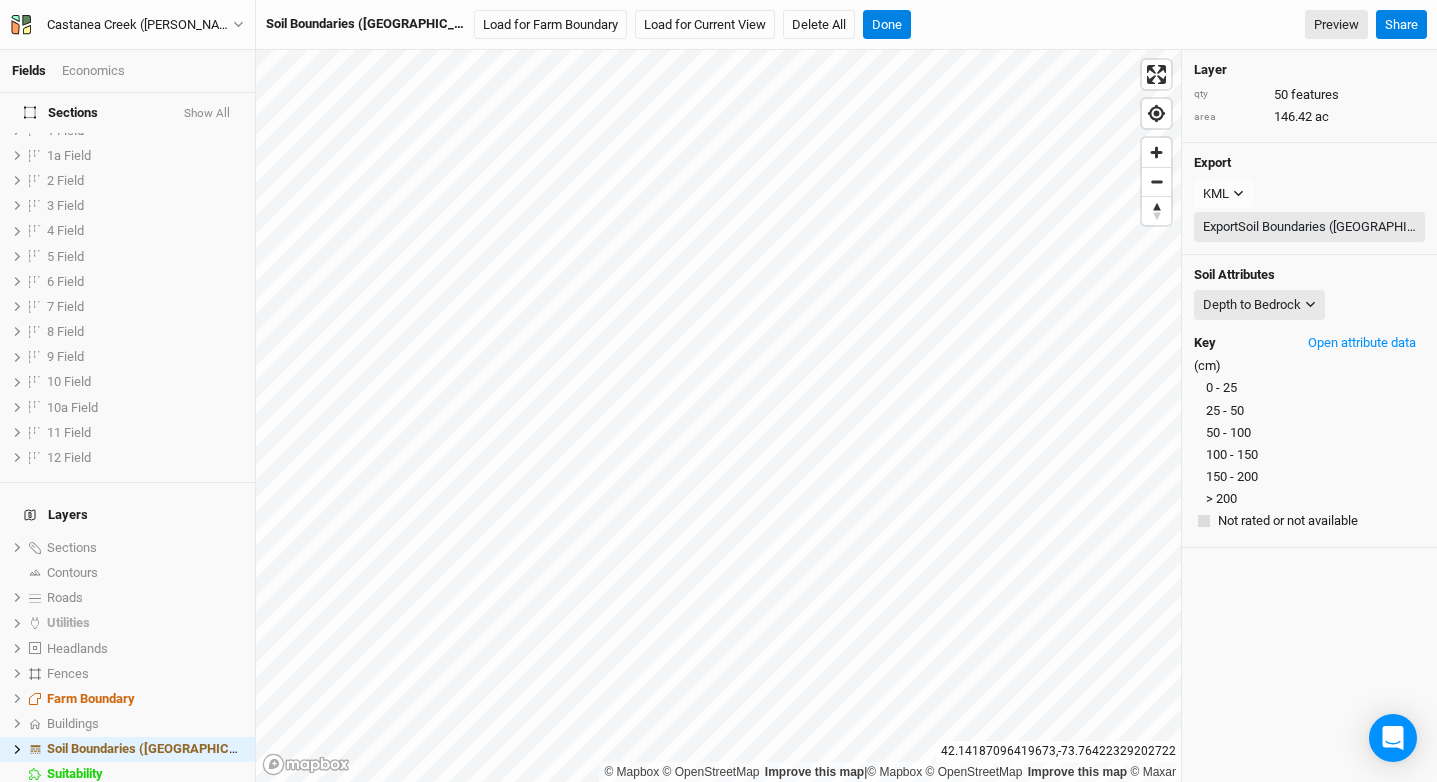 click on "Export  Soil Boundaries (US)" at bounding box center [1309, 227] 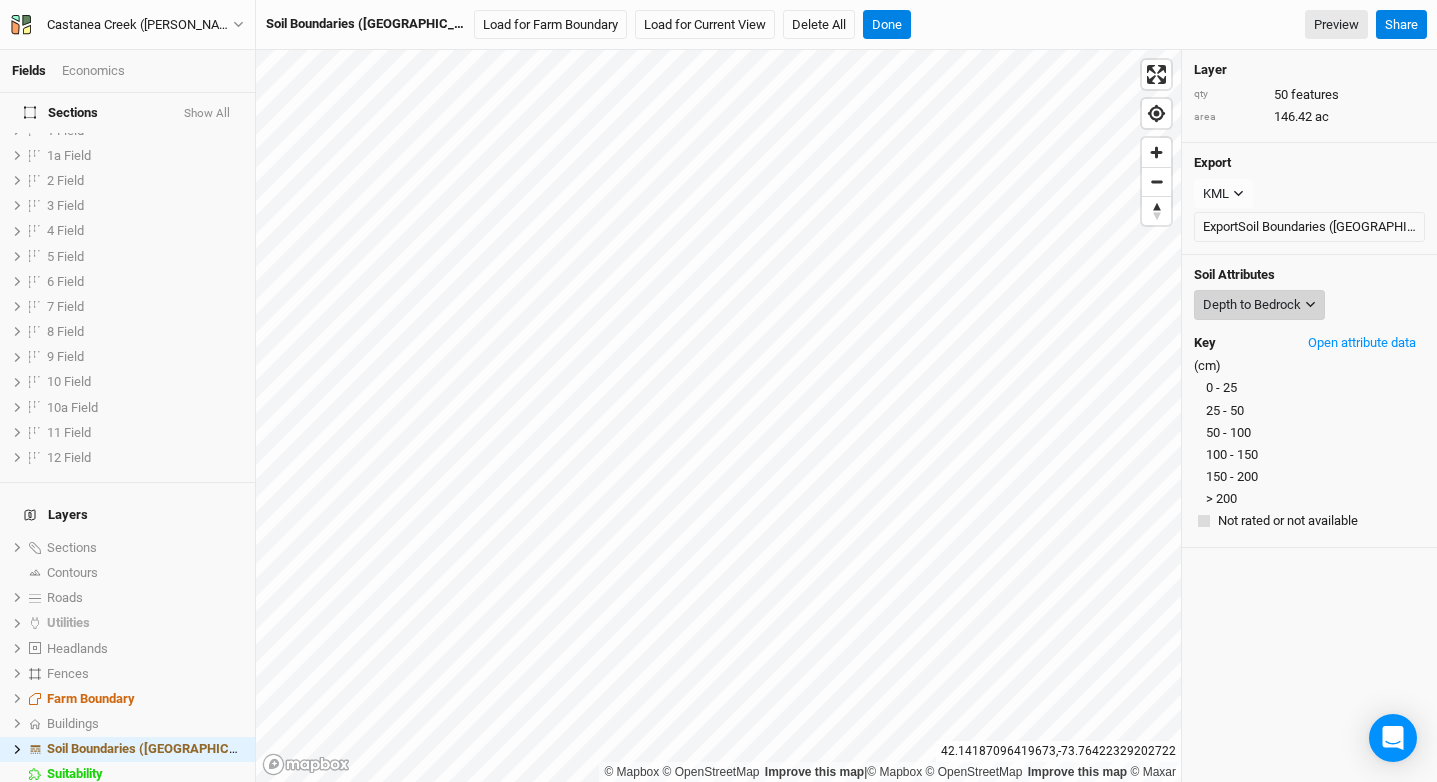 click on "Depth to Bedrock" at bounding box center (1259, 305) 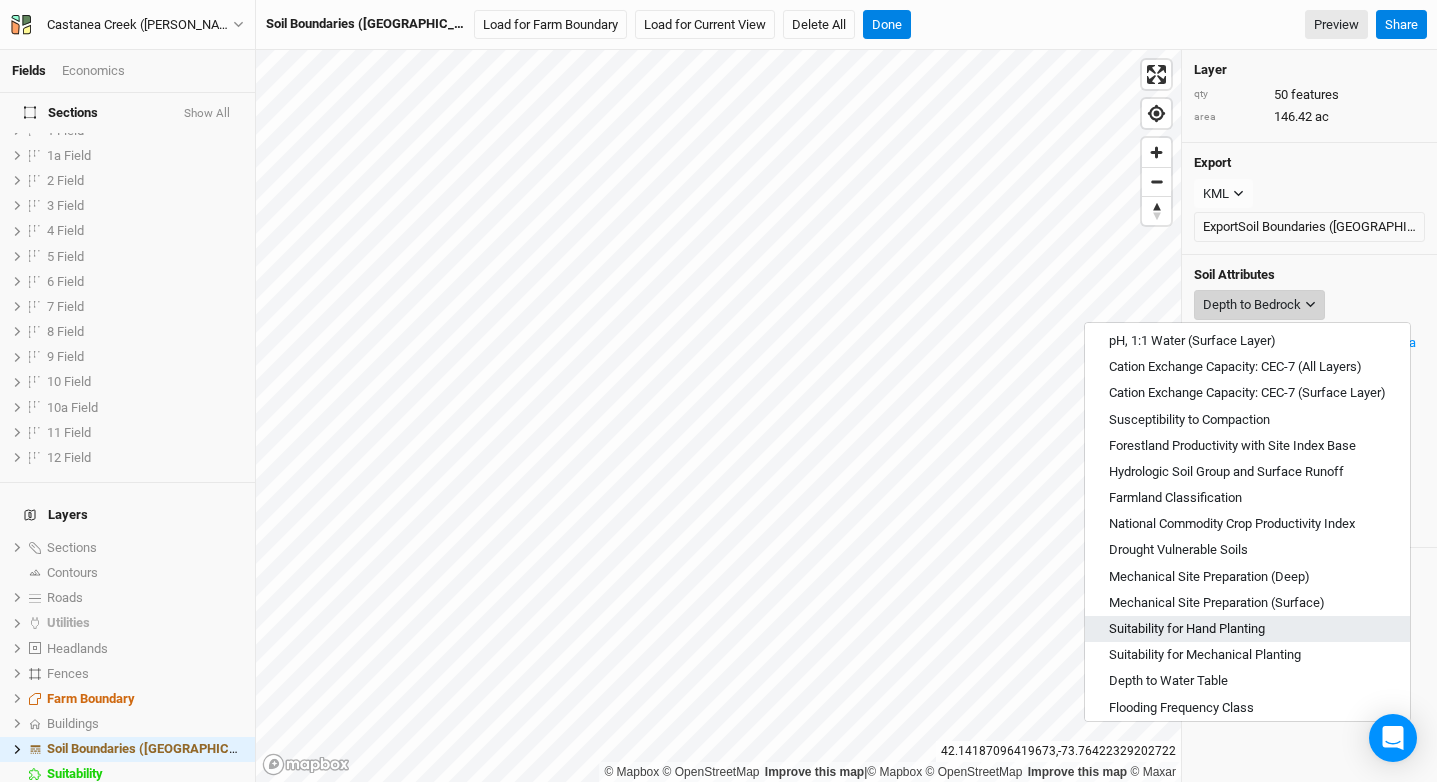 scroll, scrollTop: 568, scrollLeft: 0, axis: vertical 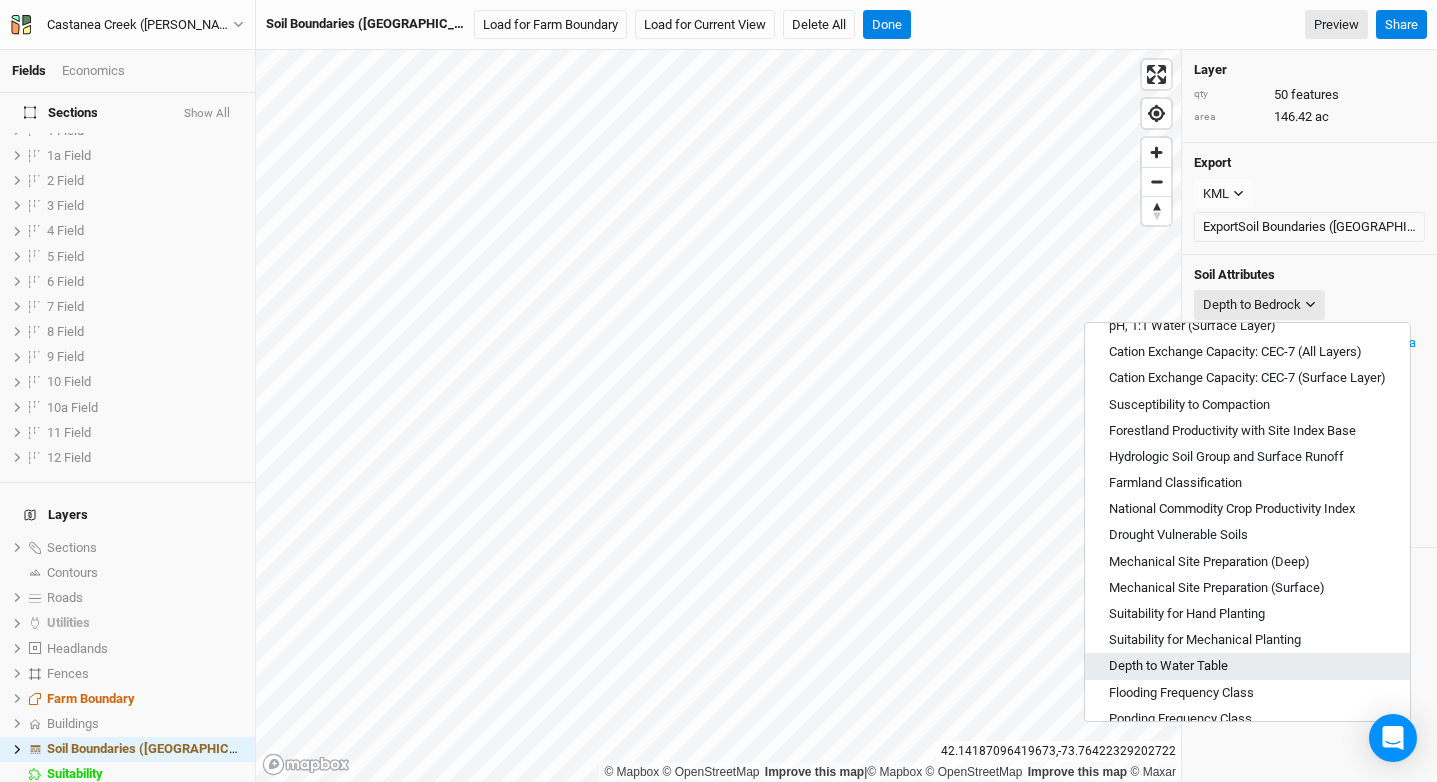 click on "Depth to Water Table" at bounding box center (1247, 666) 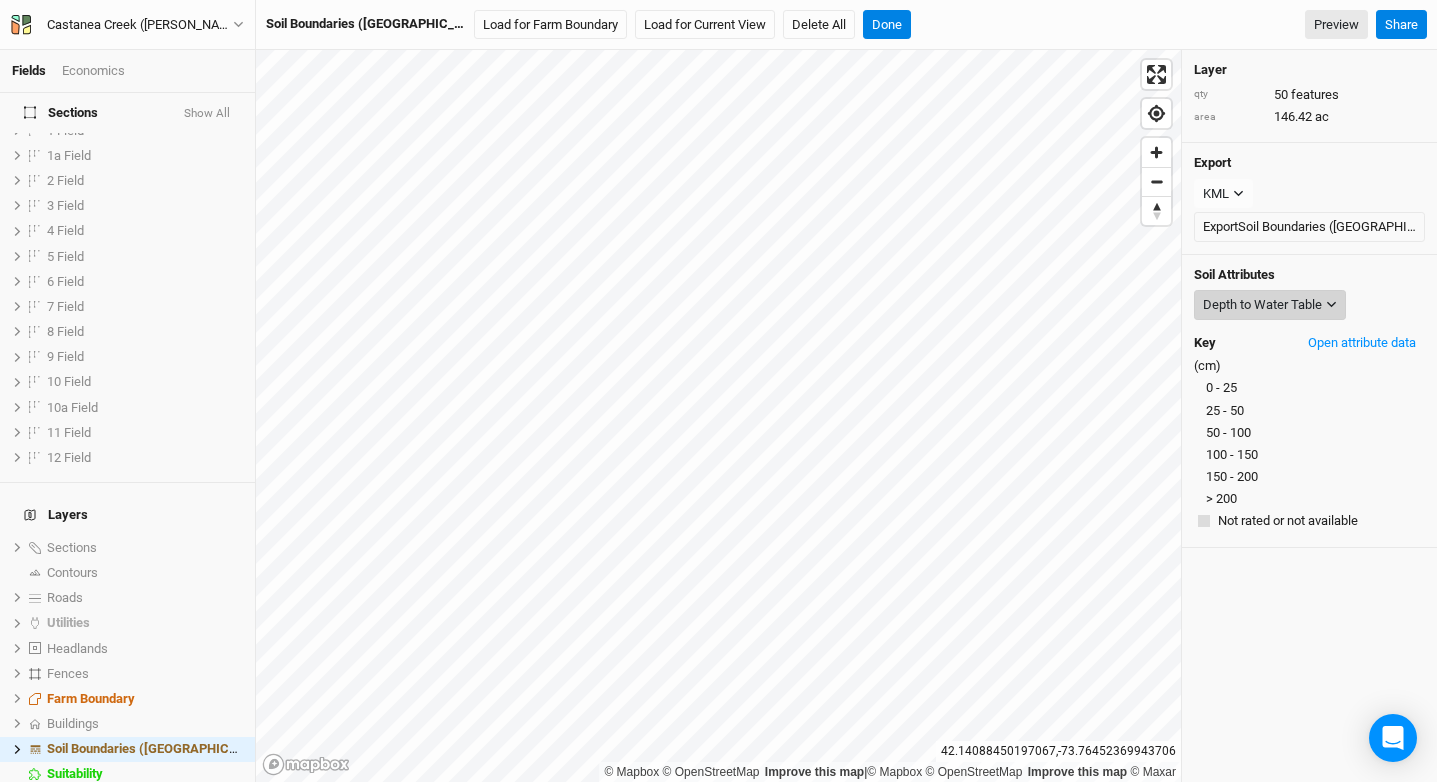 click on "Depth to Water Table" at bounding box center (1262, 305) 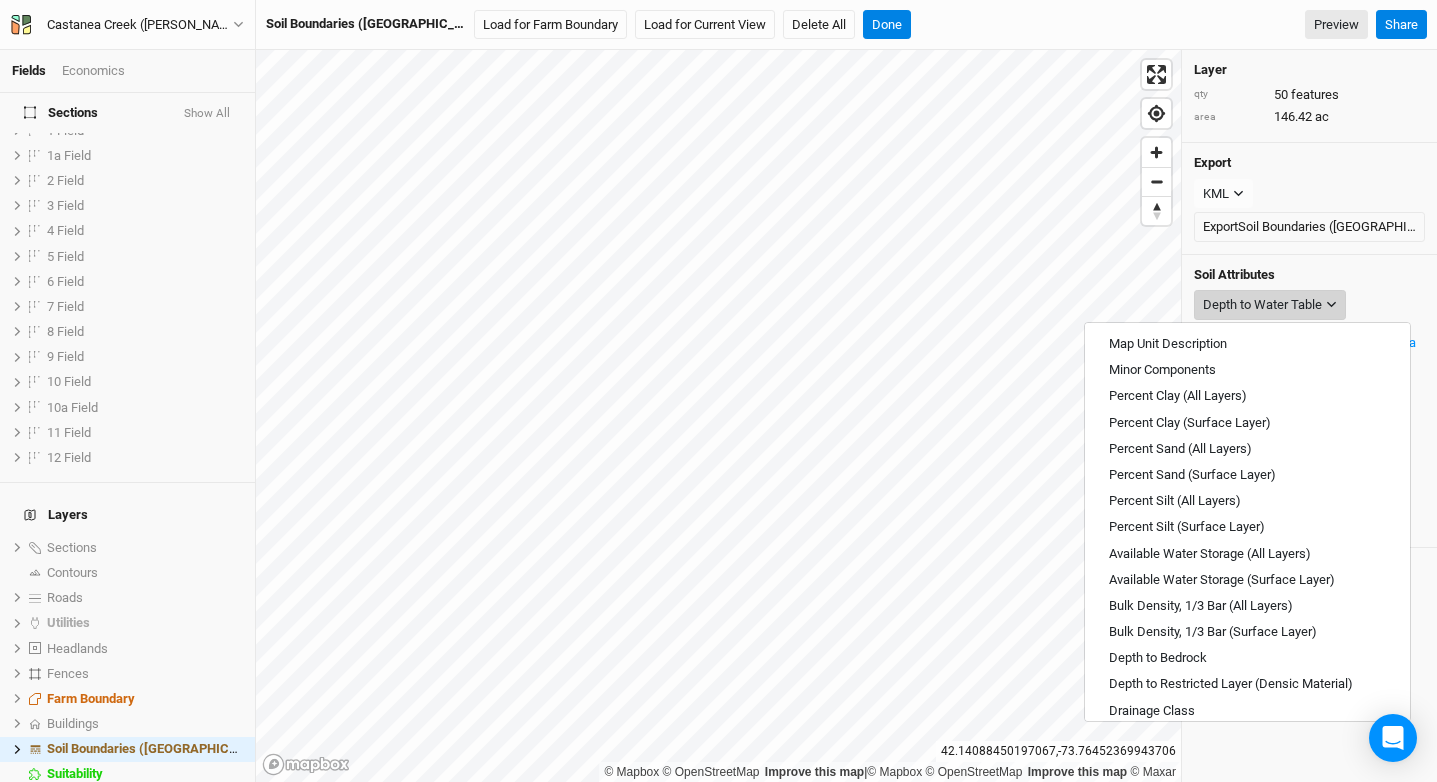 click on "Depth to Water Table" at bounding box center [1262, 305] 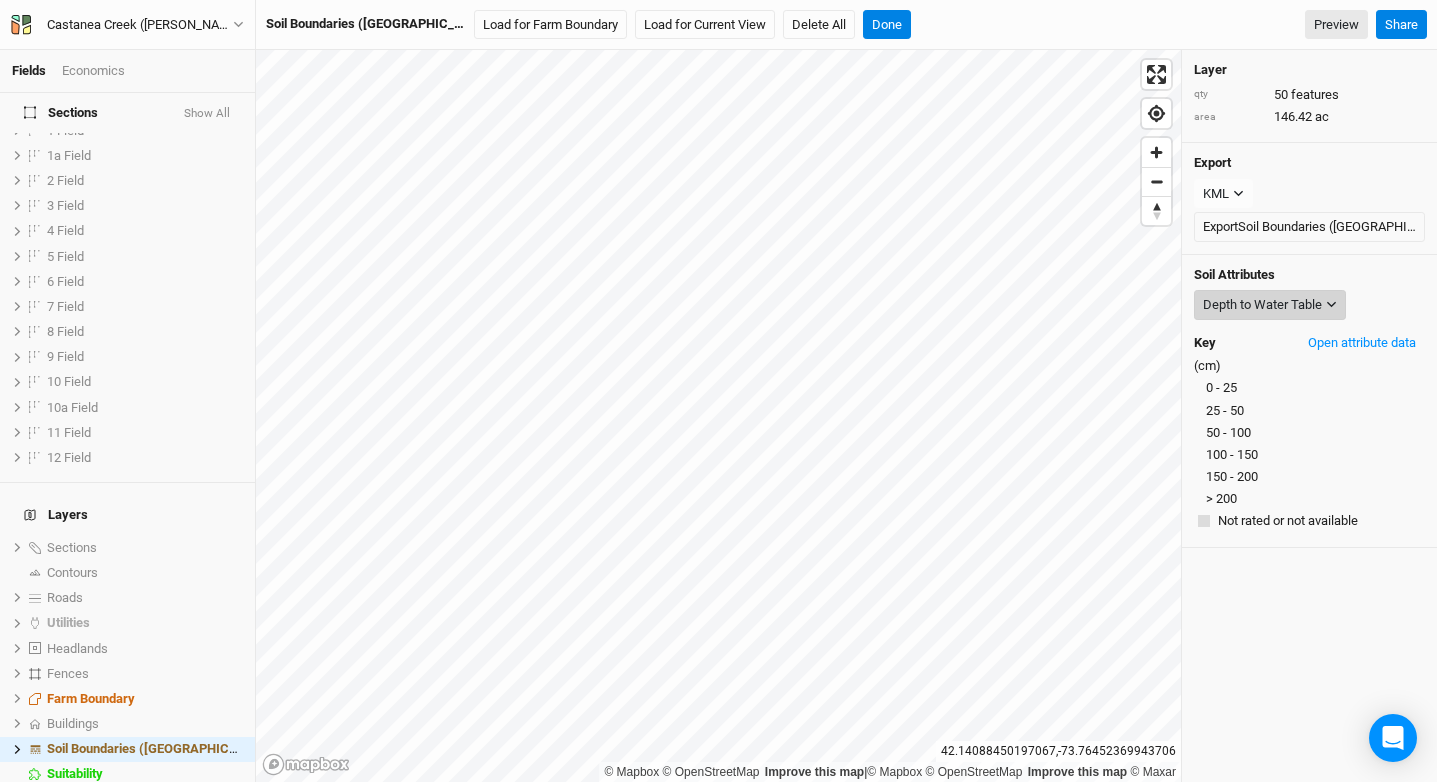 click on "Depth to Water Table" at bounding box center (1262, 305) 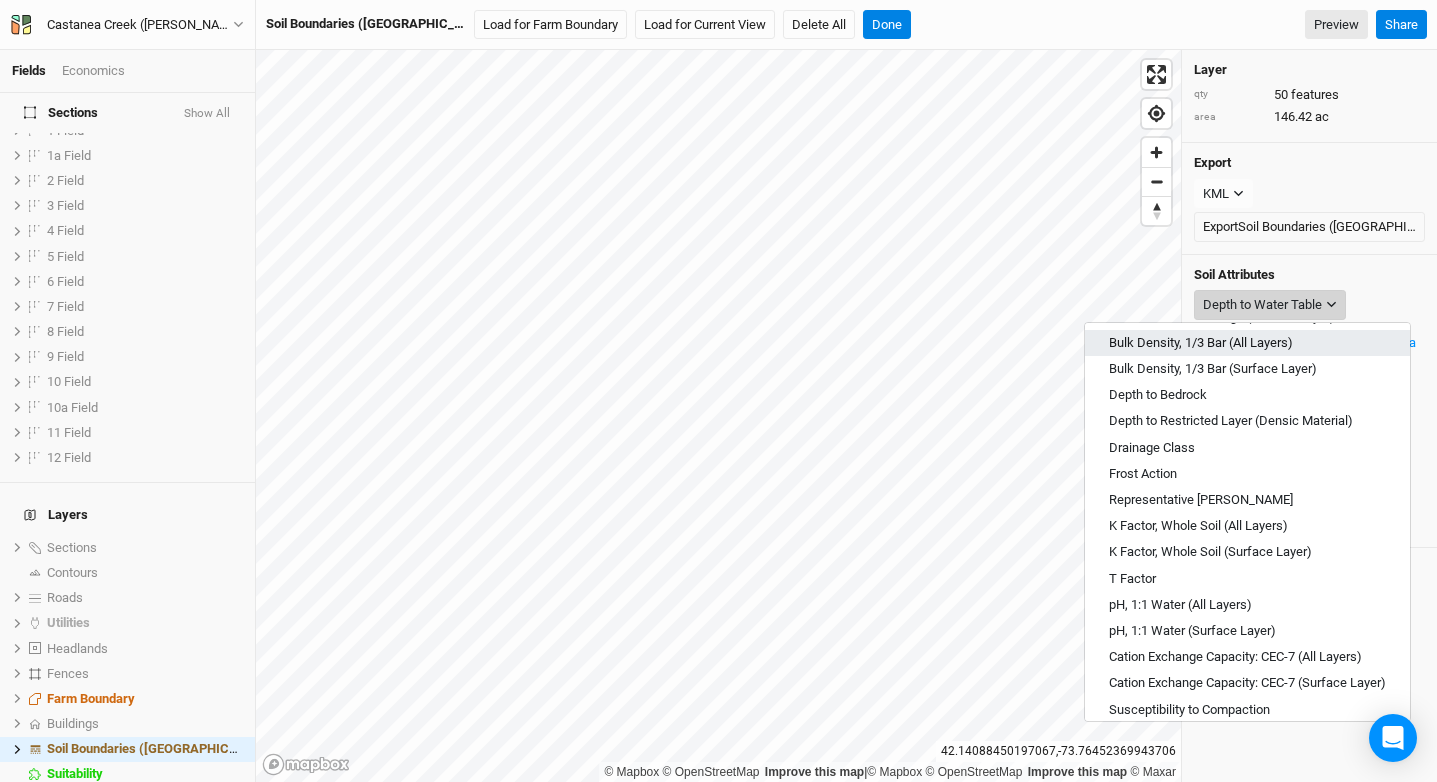 scroll, scrollTop: 266, scrollLeft: 0, axis: vertical 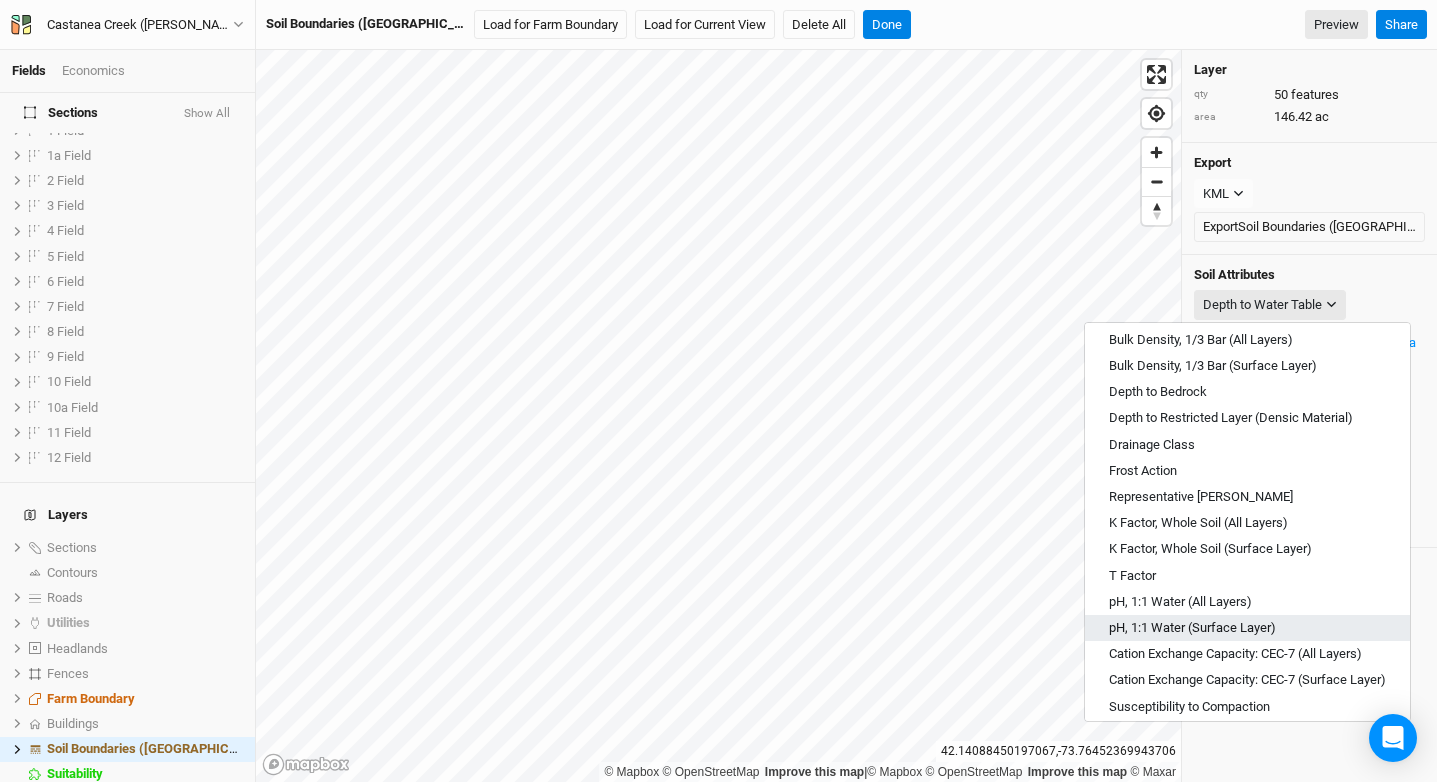click on "pH, 1:1 Water (Surface Layer)" at bounding box center [1247, 628] 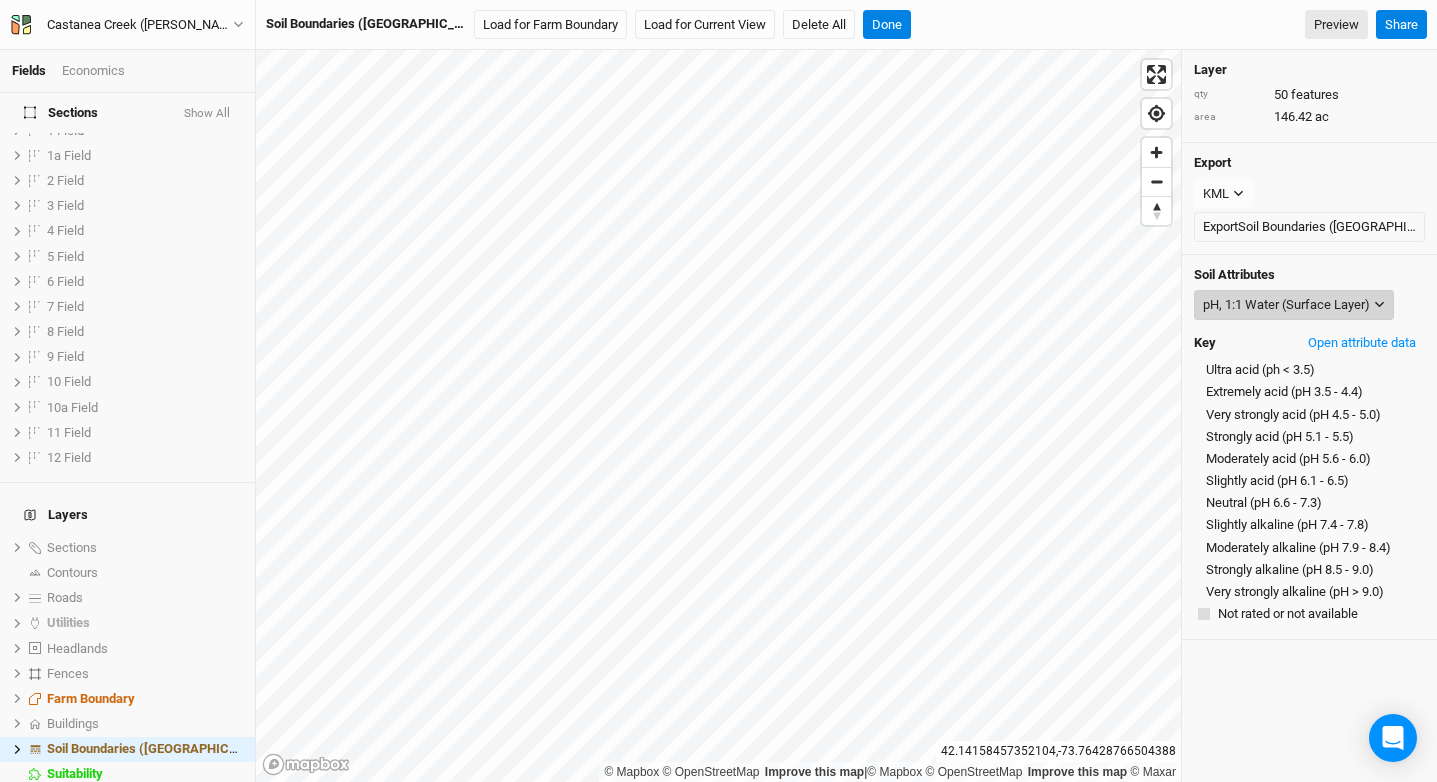 click on "pH, 1:1 Water (Surface Layer)" at bounding box center (1286, 305) 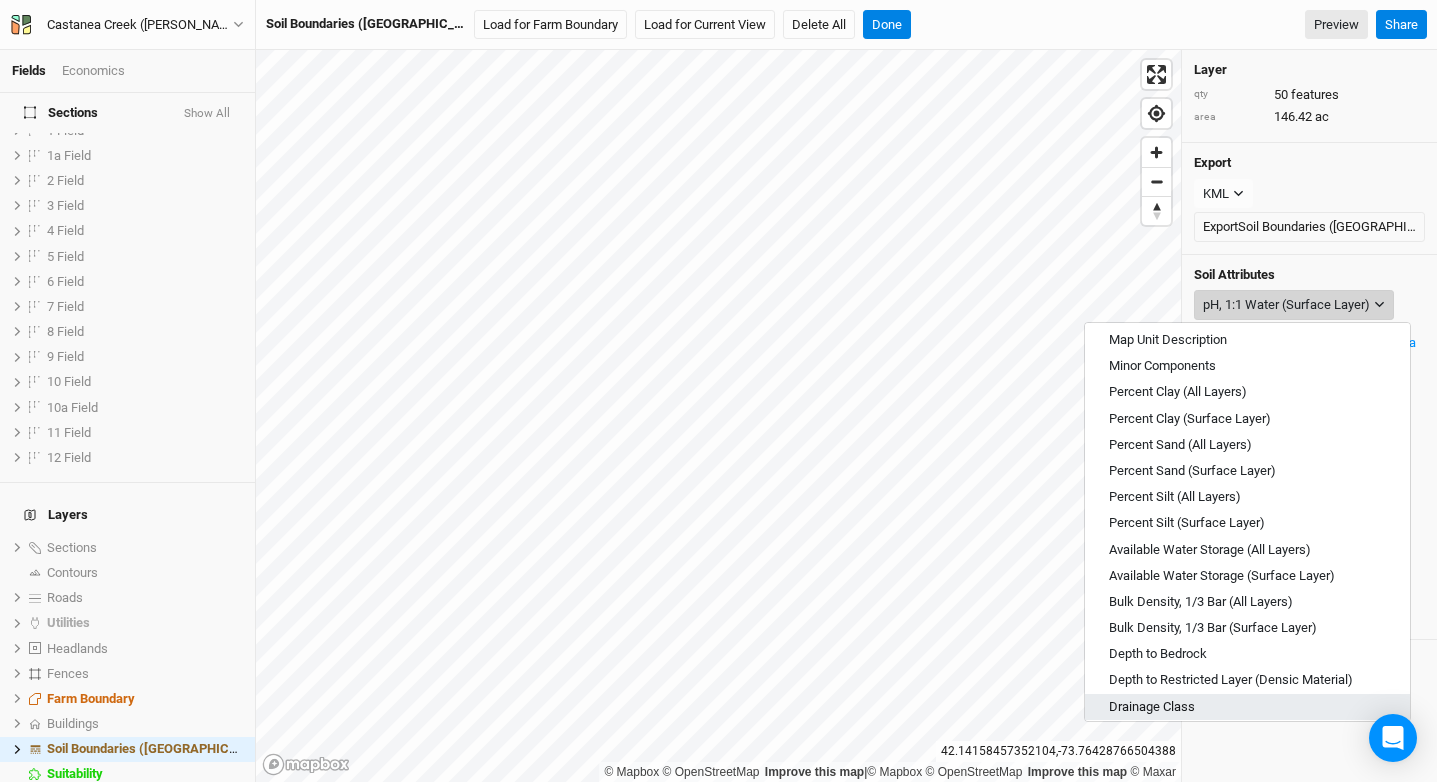 scroll, scrollTop: 8, scrollLeft: 0, axis: vertical 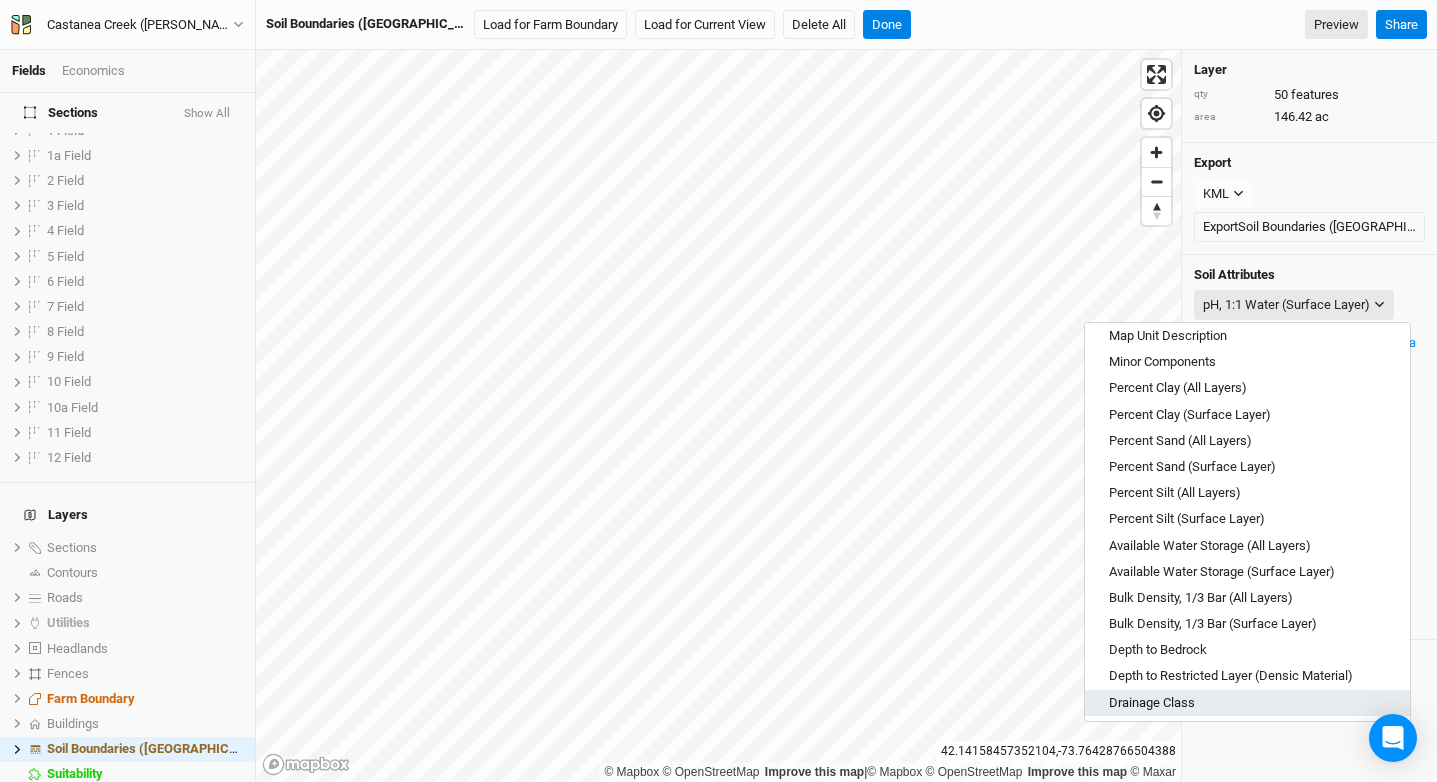 click on "Drainage Class" at bounding box center (1247, 703) 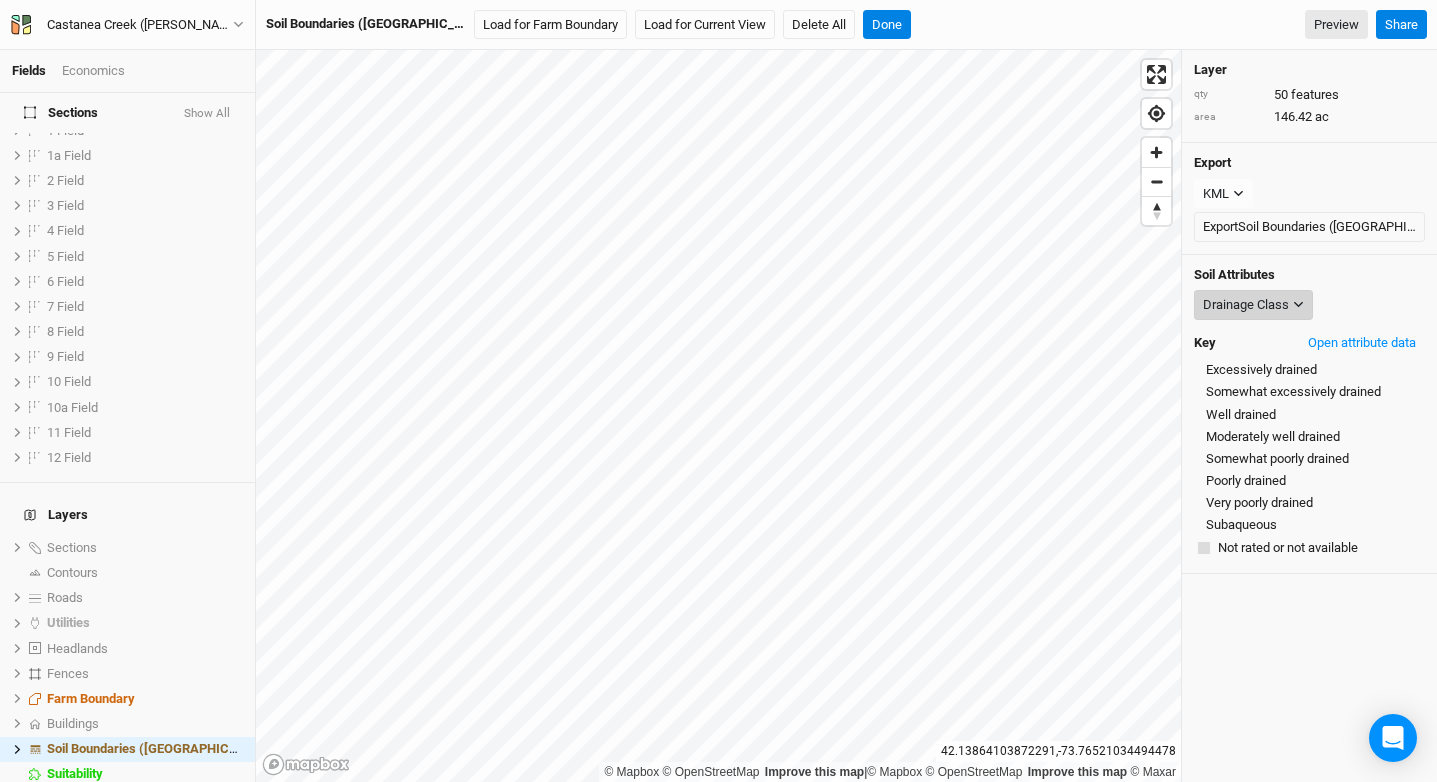 click on "Drainage Class" at bounding box center [1246, 305] 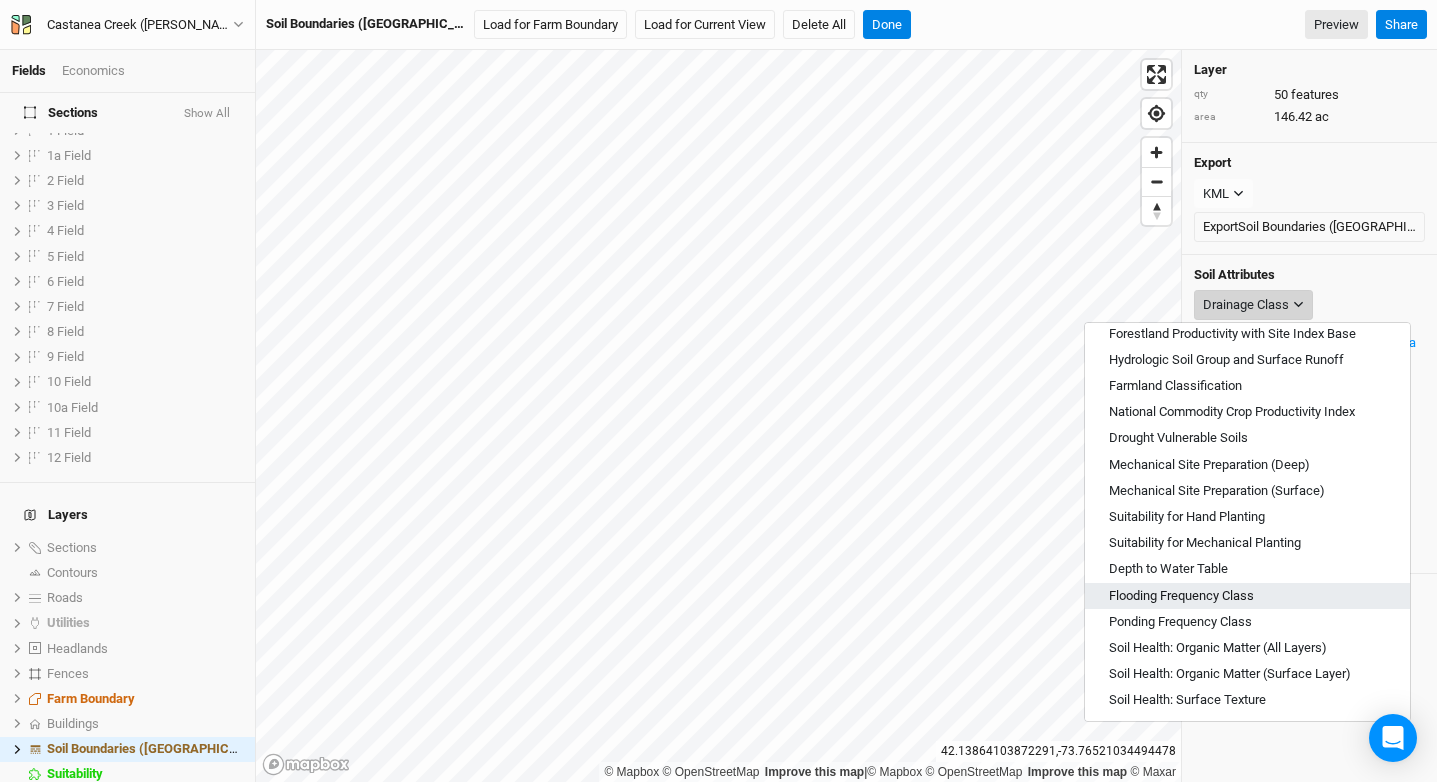 scroll, scrollTop: 666, scrollLeft: 0, axis: vertical 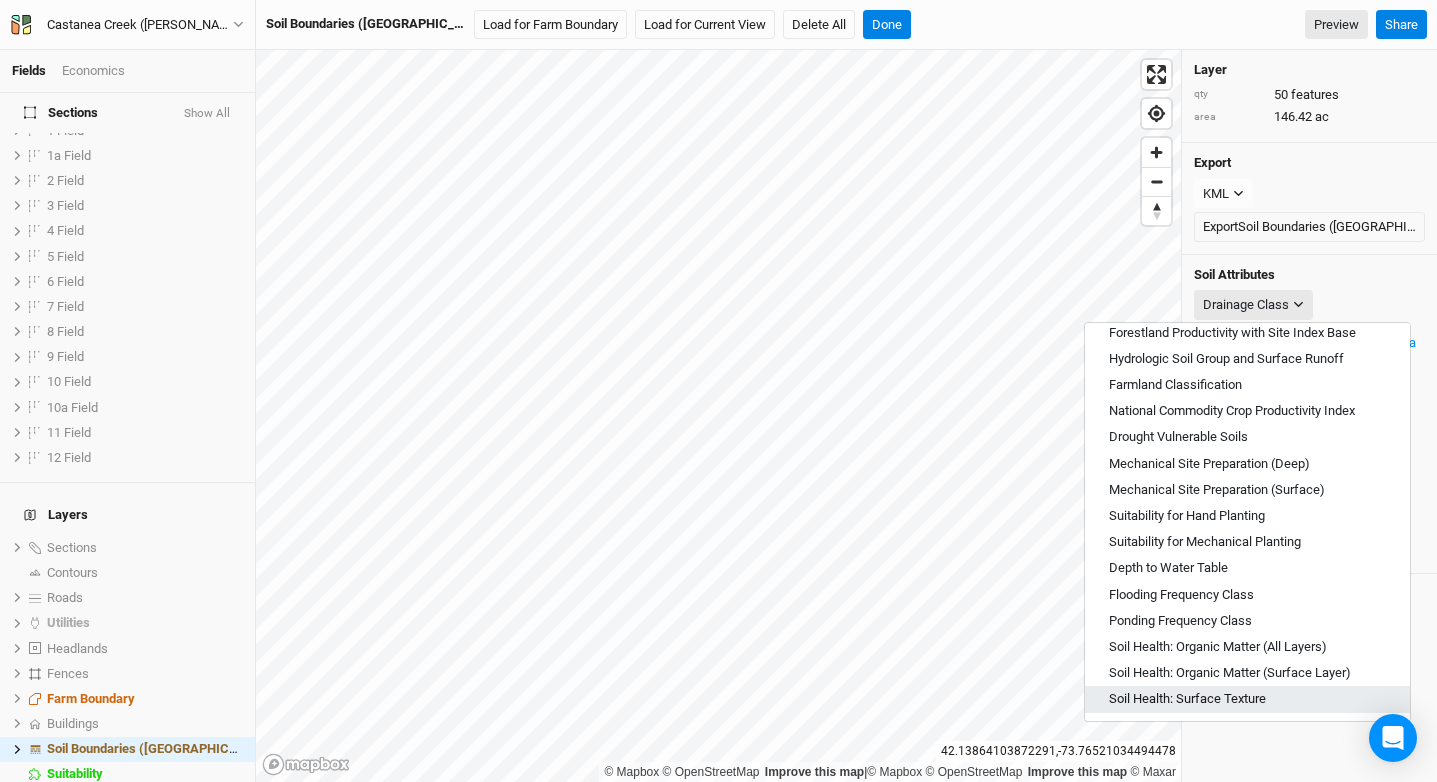 click on "Soil Health: Surface Texture" at bounding box center (1187, 699) 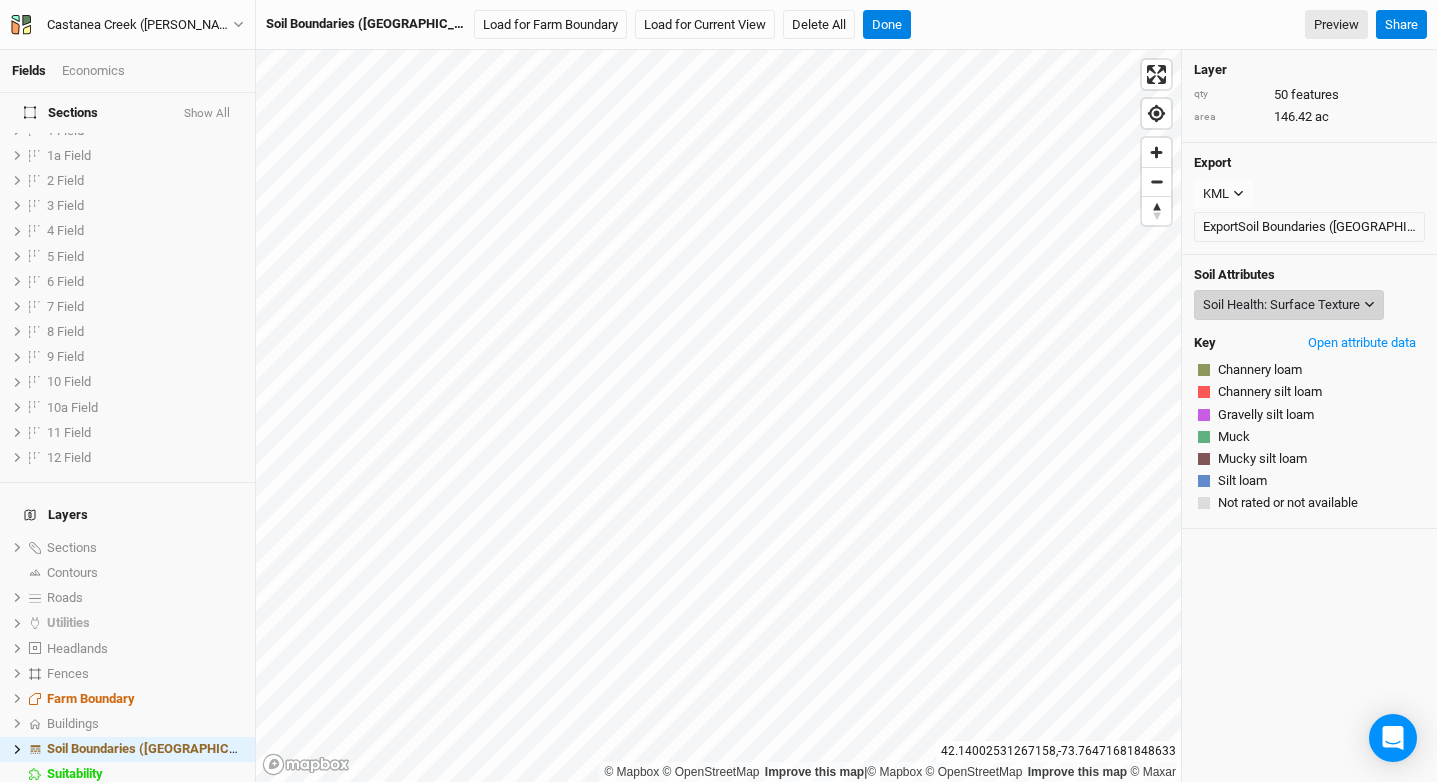click on "Soil Health: Surface Texture" at bounding box center [1281, 305] 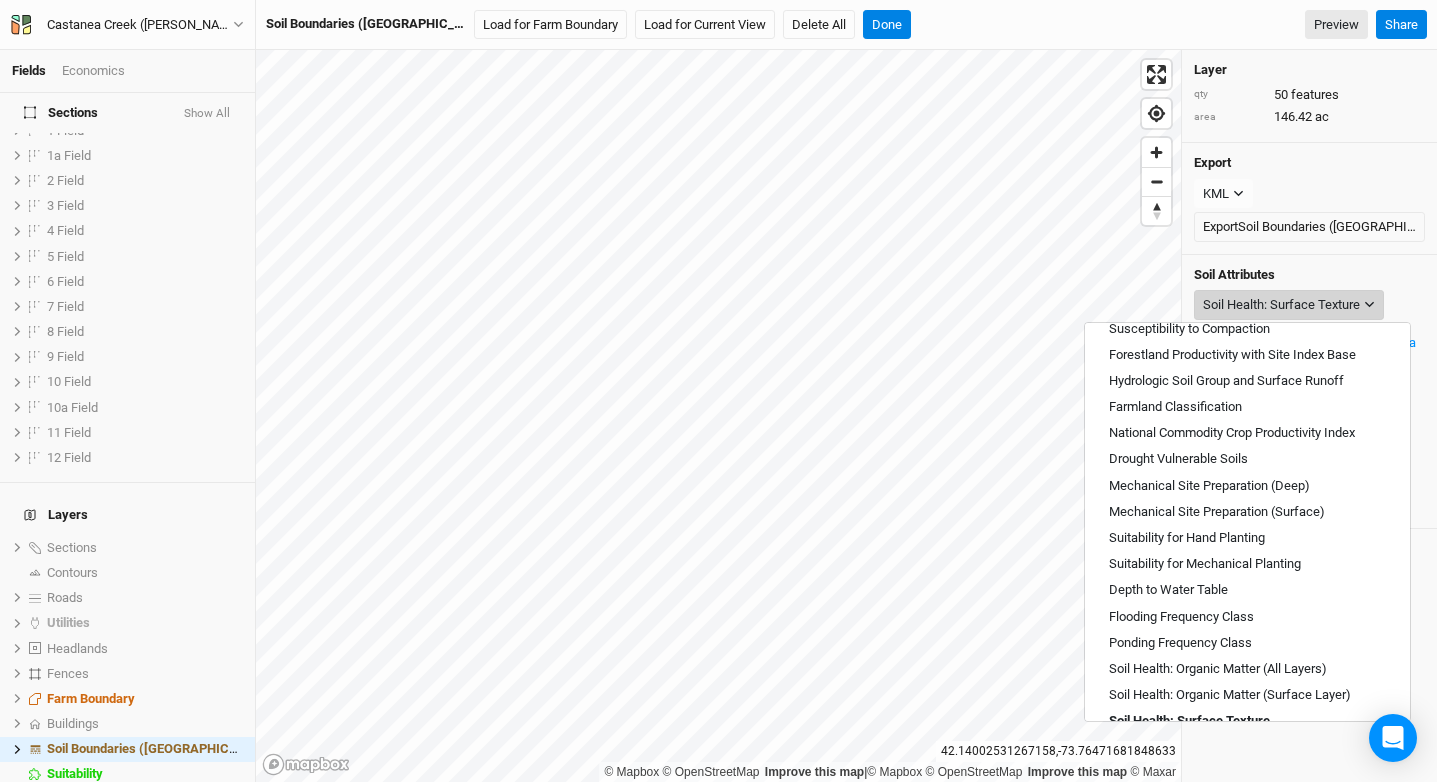 scroll, scrollTop: 666, scrollLeft: 0, axis: vertical 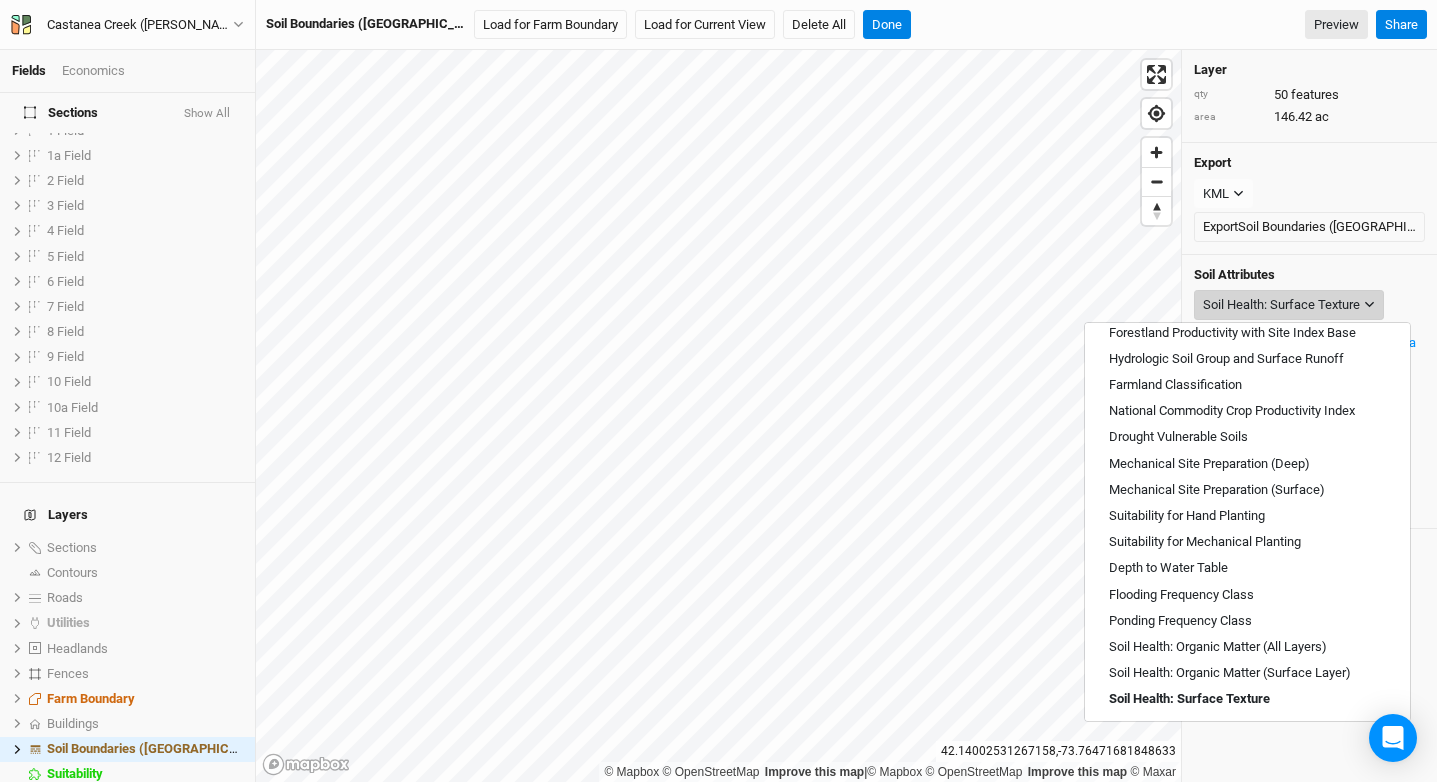 type 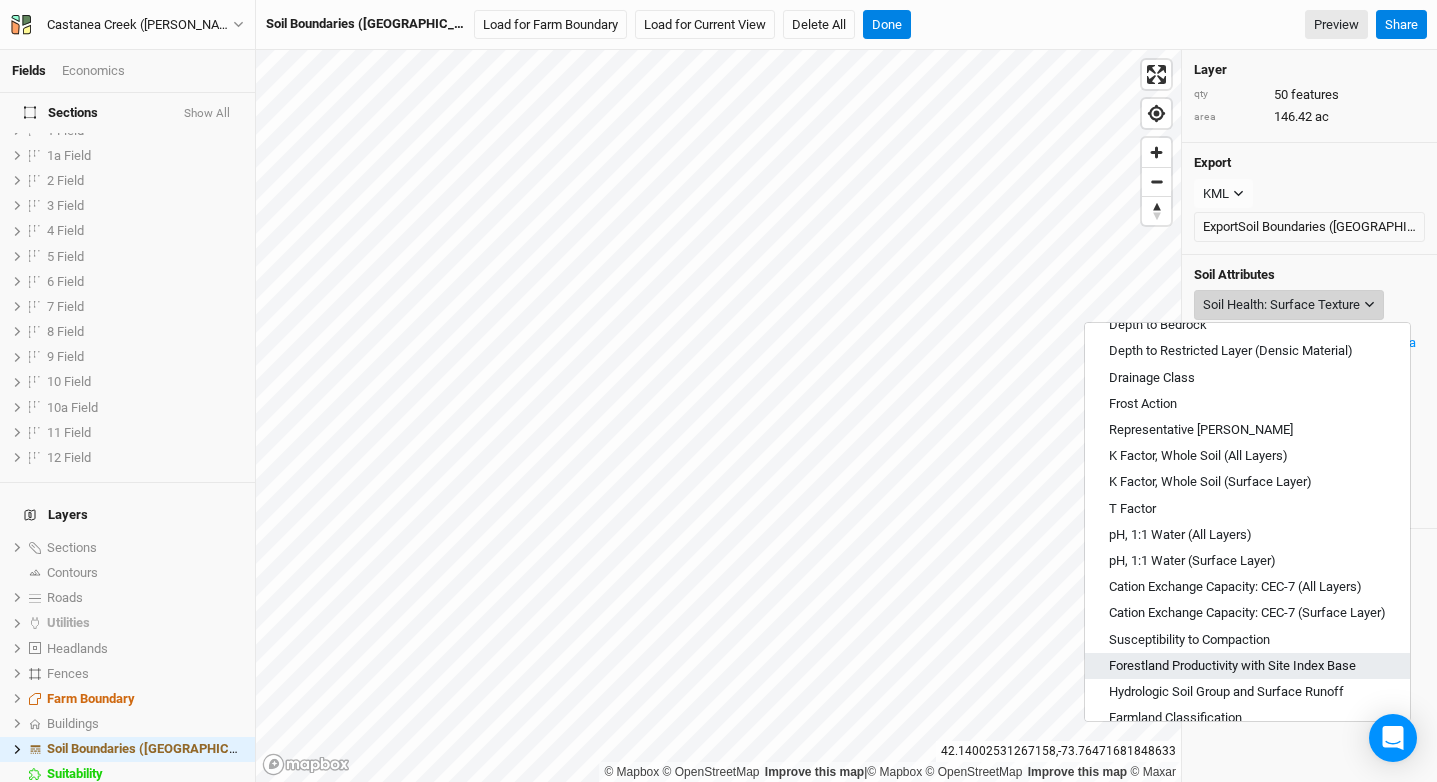 scroll, scrollTop: 234, scrollLeft: 0, axis: vertical 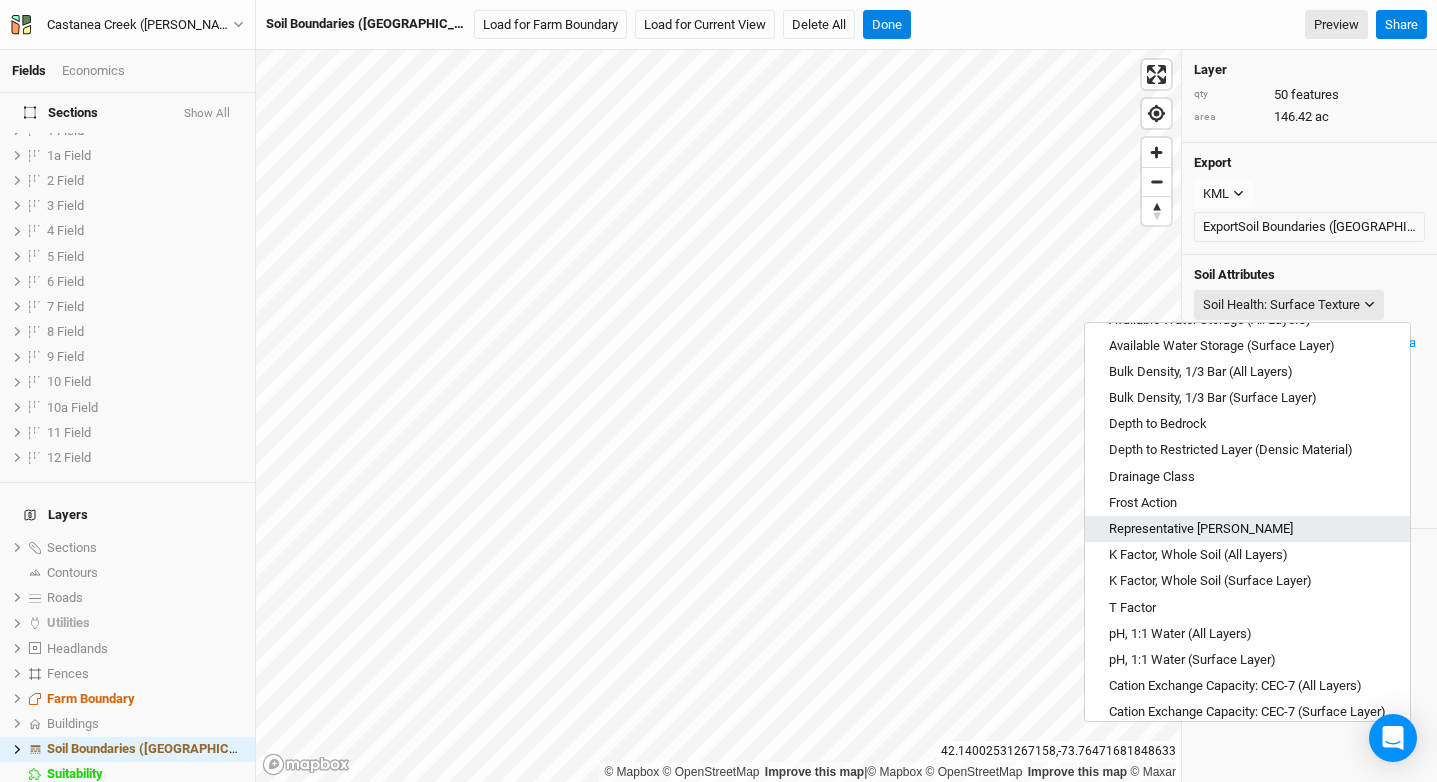 click on "Representative Slope" at bounding box center [1201, 529] 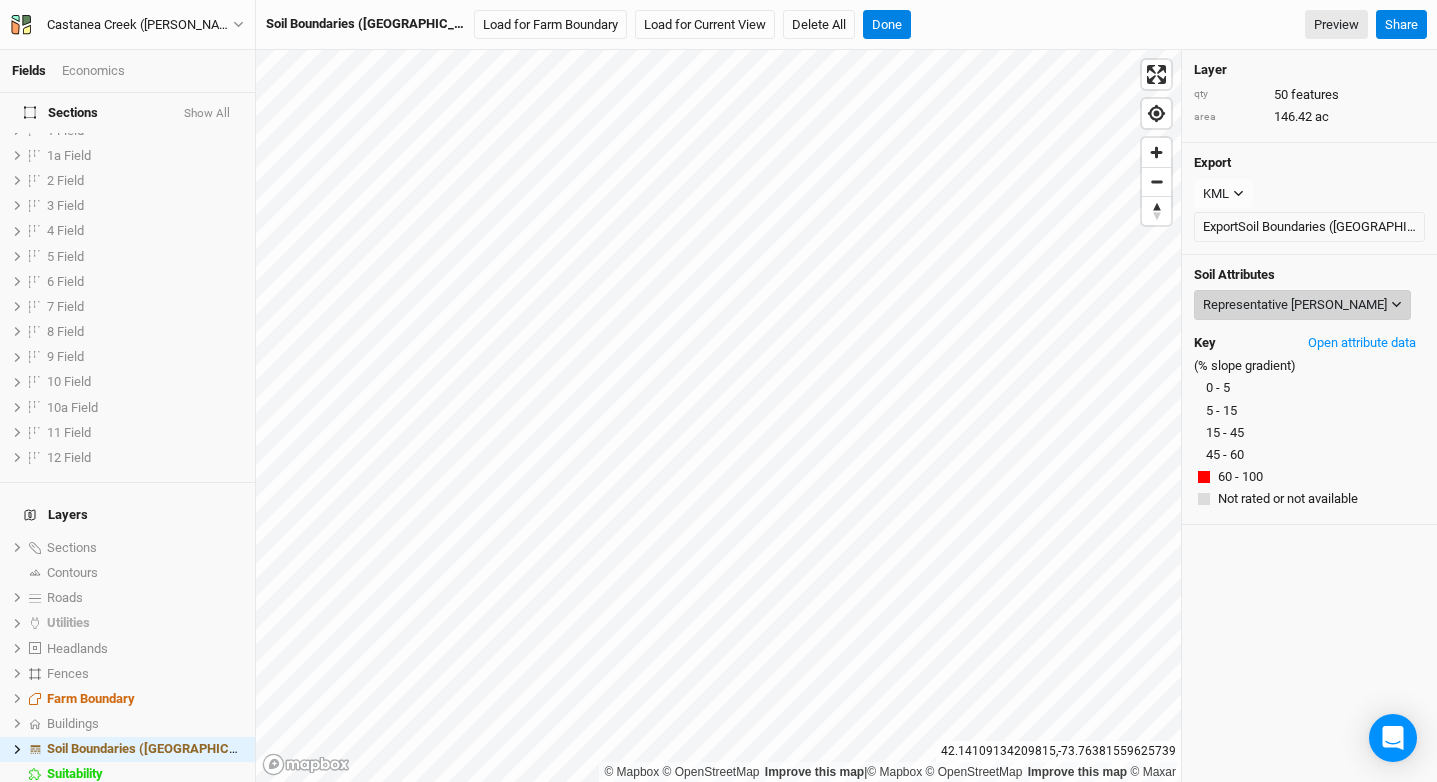 click on "Representative Slope" at bounding box center (1295, 305) 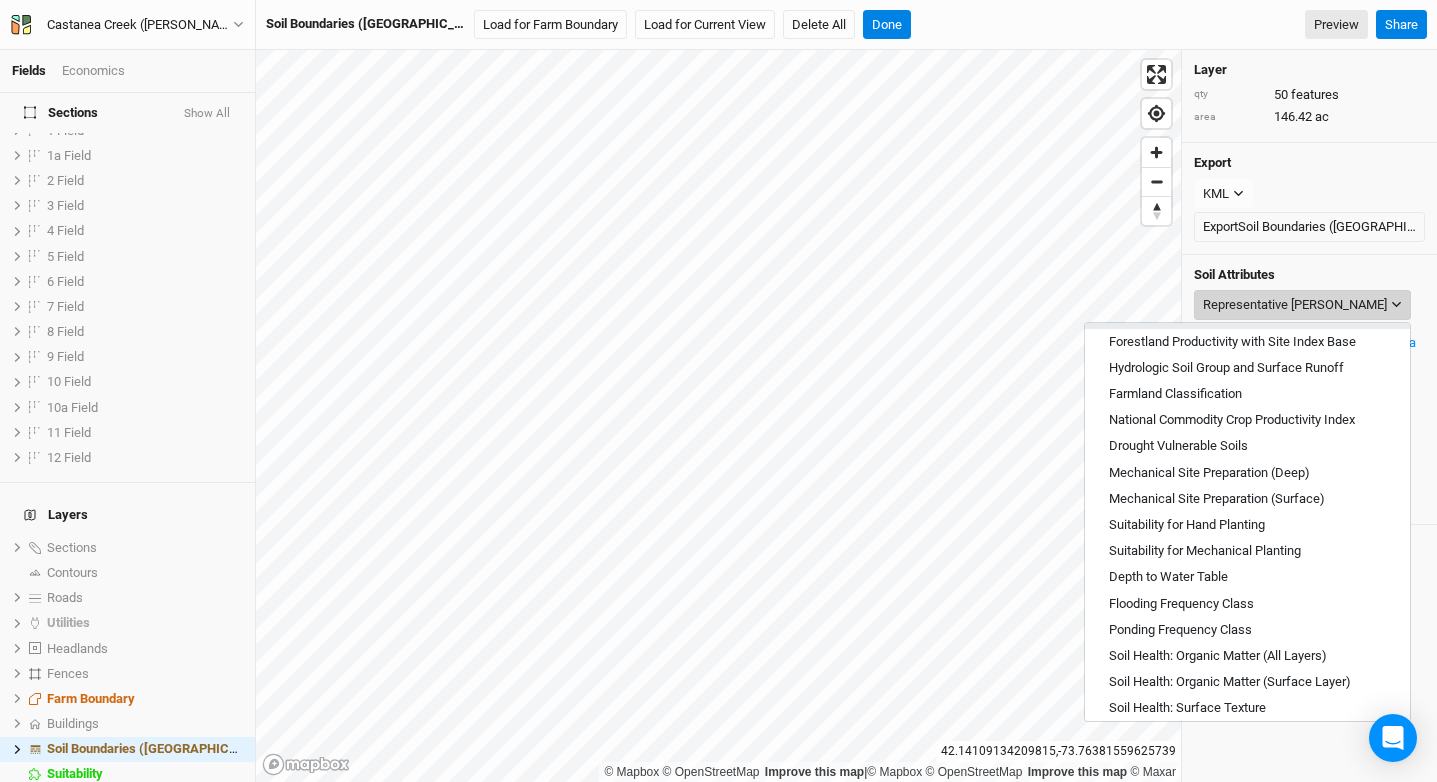 scroll, scrollTop: 666, scrollLeft: 0, axis: vertical 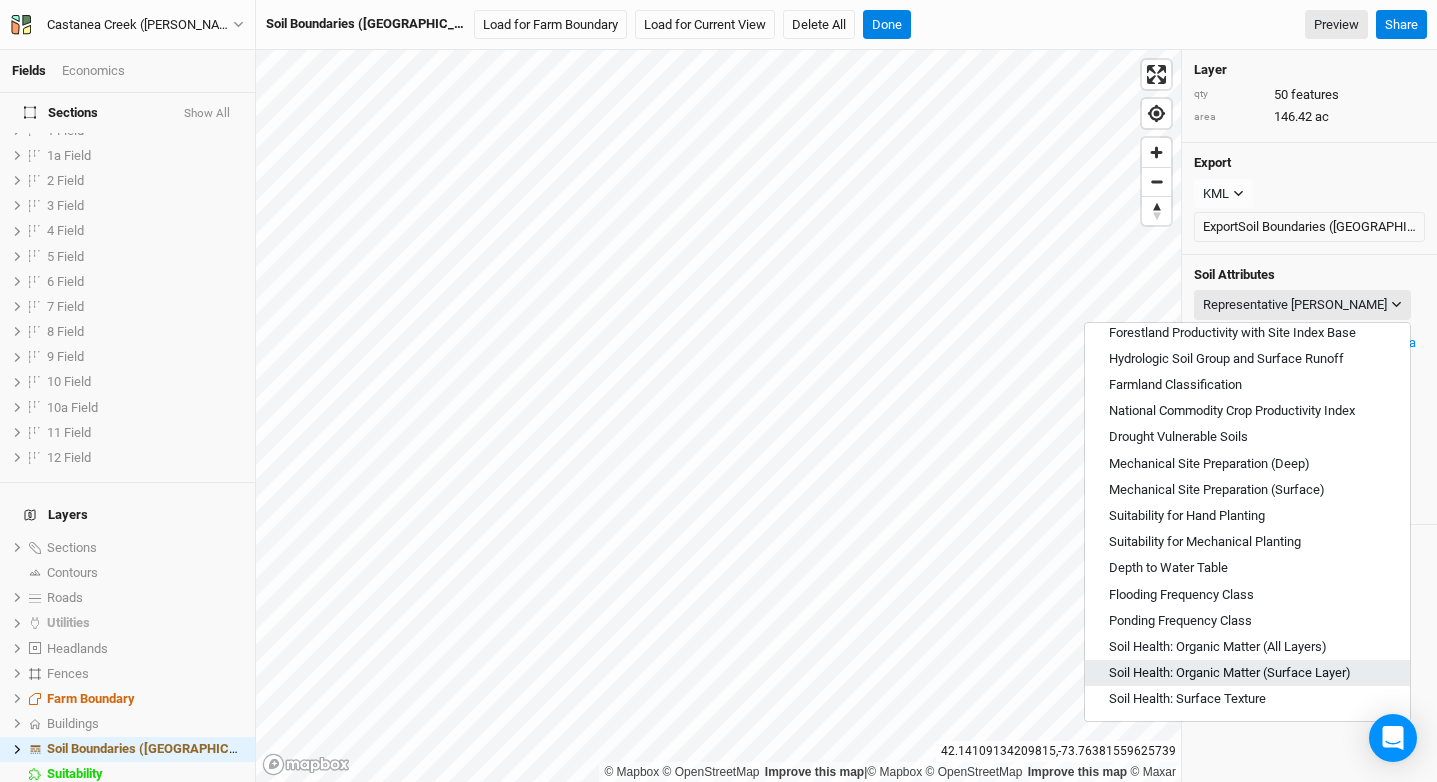 click on "Soil Health: Organic Matter (Surface Layer)" at bounding box center [1230, 673] 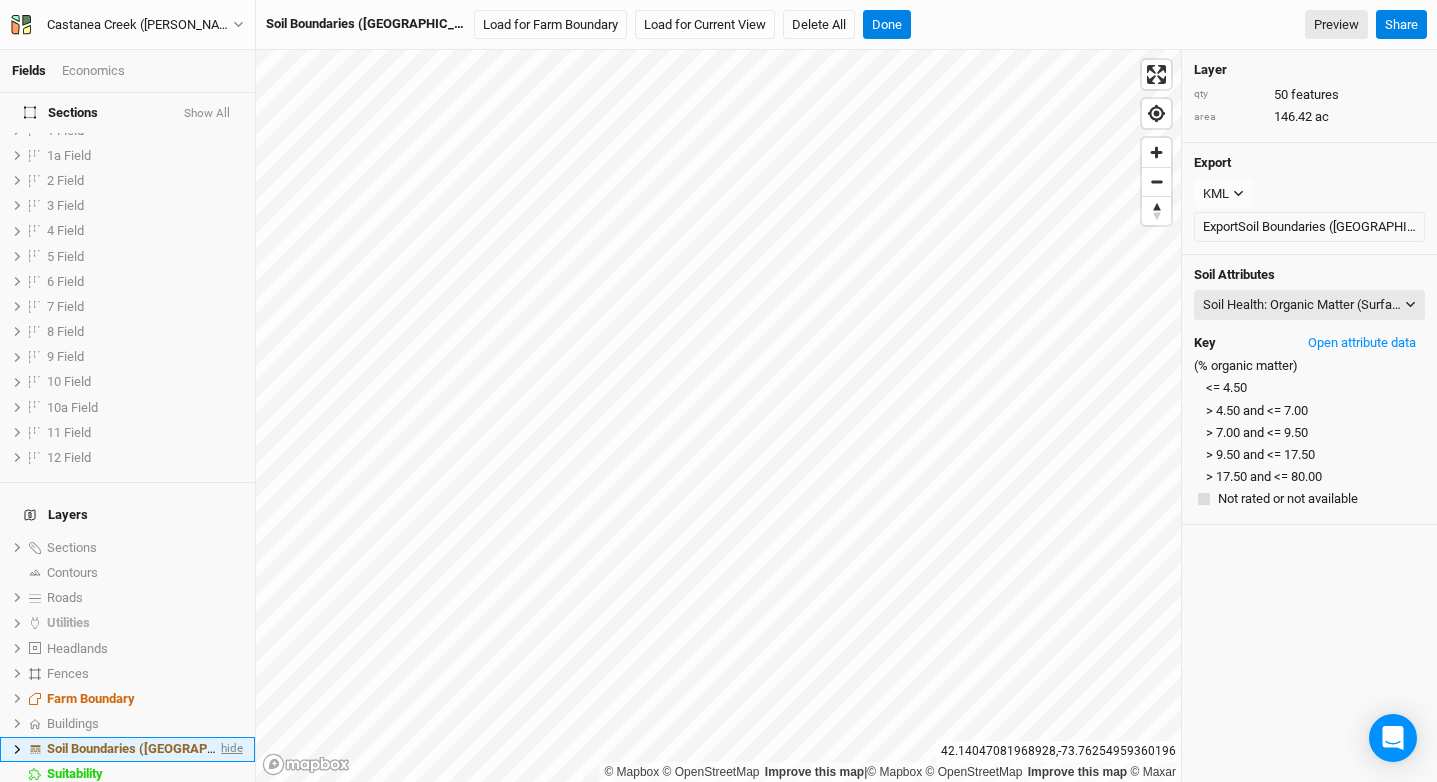 click on "hide" at bounding box center (230, 749) 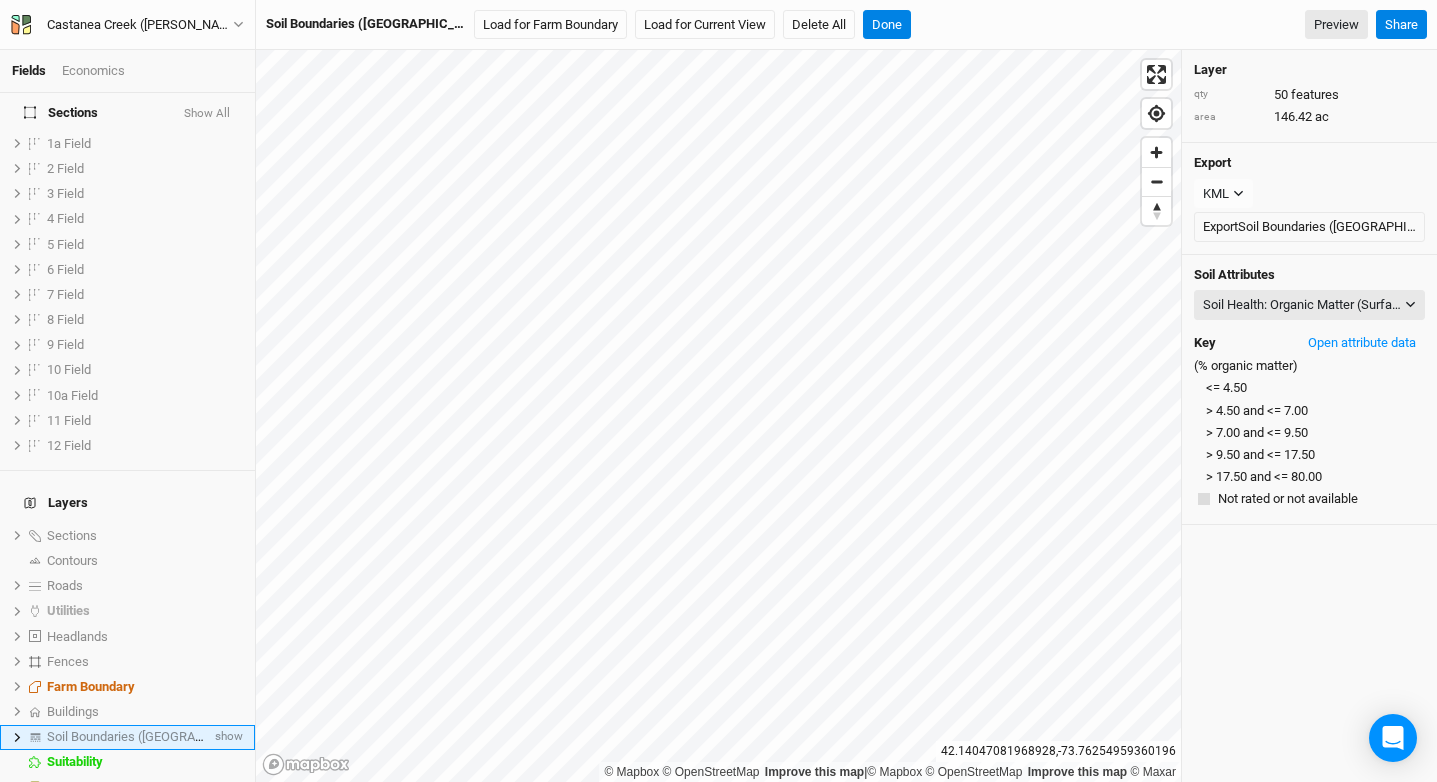 scroll, scrollTop: 46, scrollLeft: 0, axis: vertical 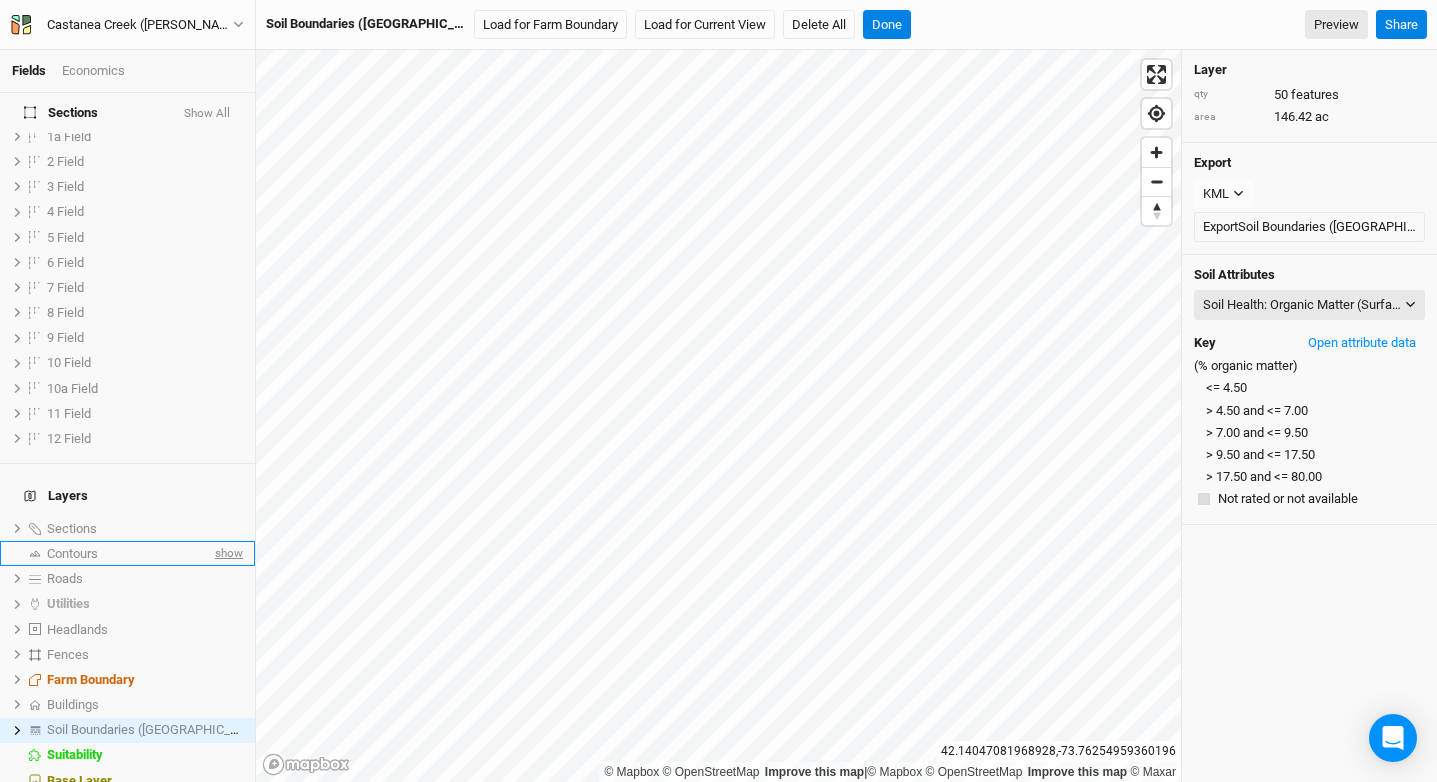 click on "show" at bounding box center (227, 553) 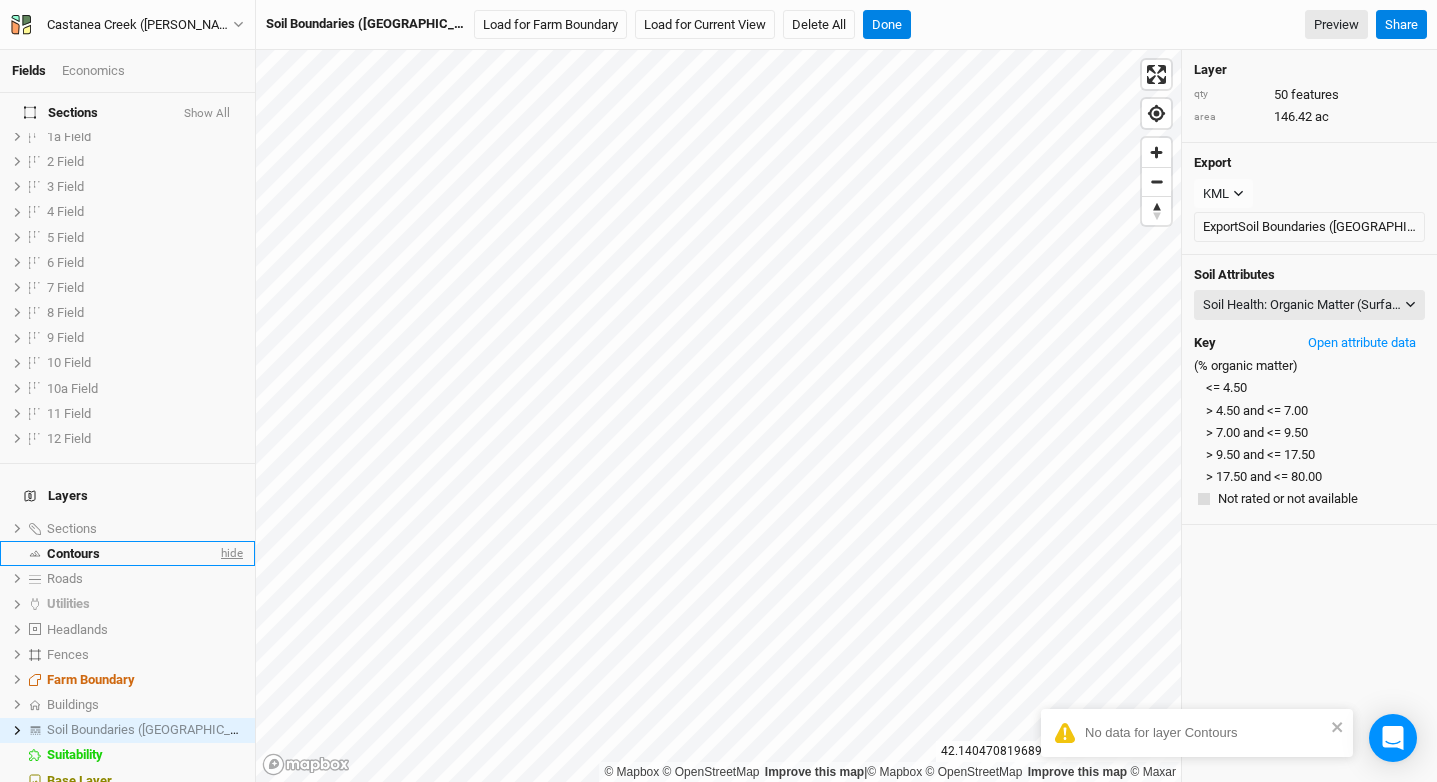 click on "hide" at bounding box center [230, 553] 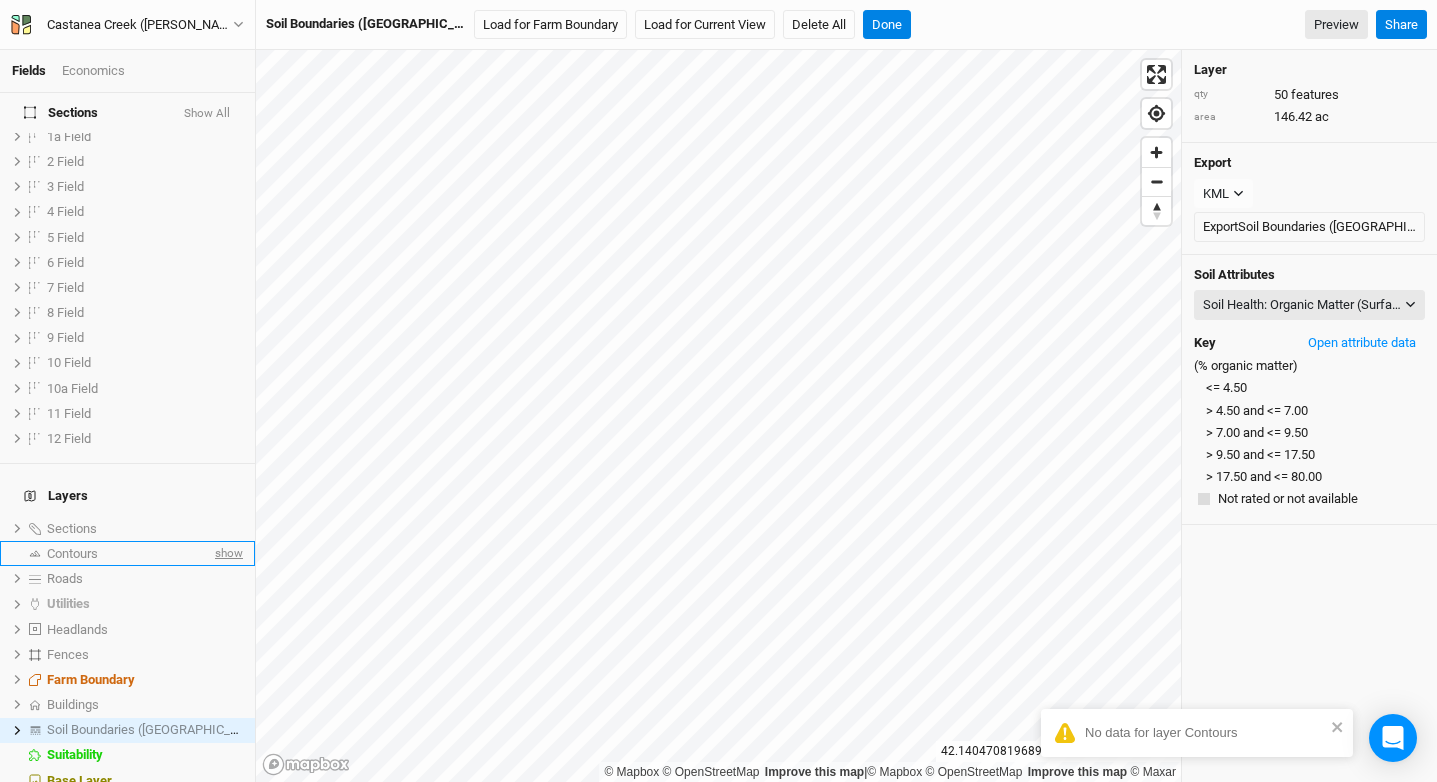 click on "show" at bounding box center [227, 553] 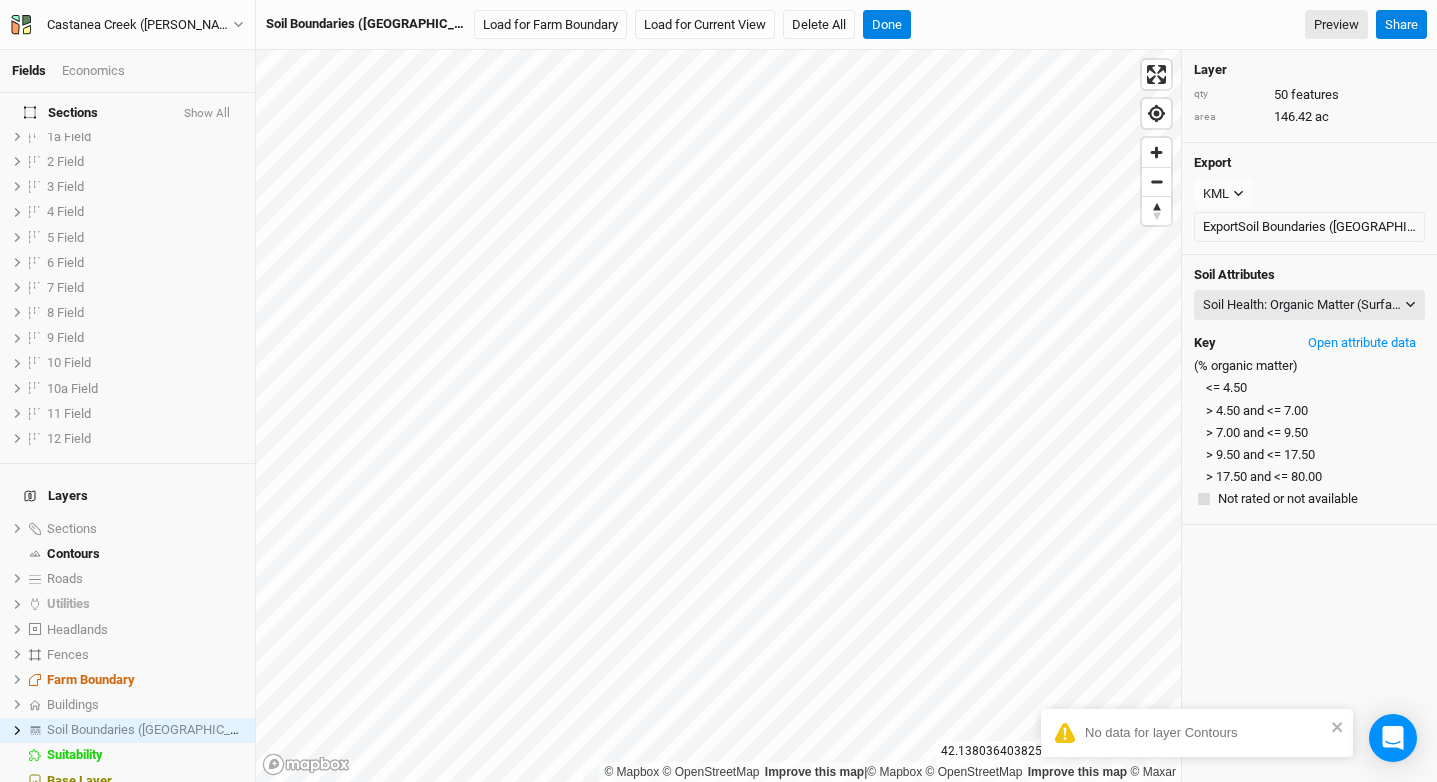 click on "No data for layer Contours" at bounding box center (1205, 733) 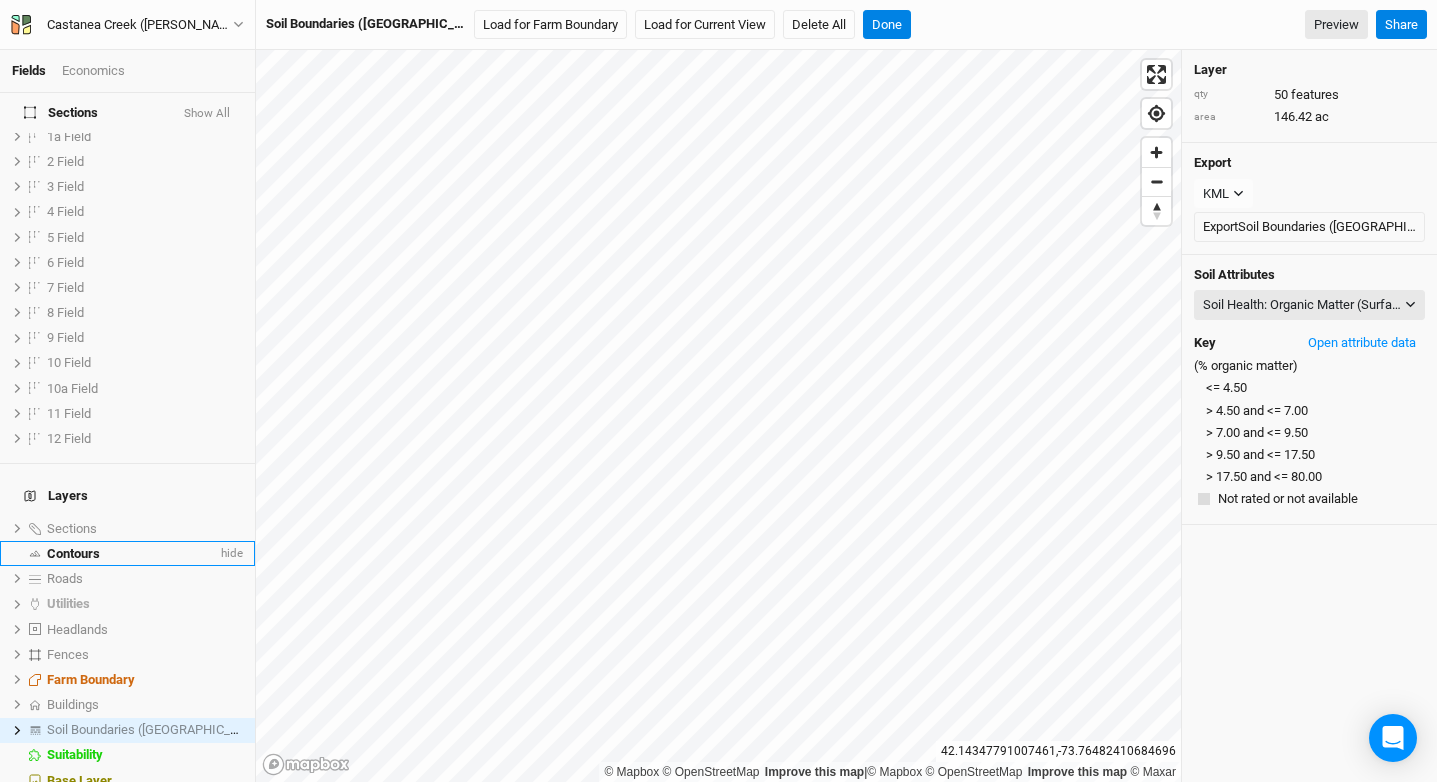 click on "Contours" at bounding box center [132, 554] 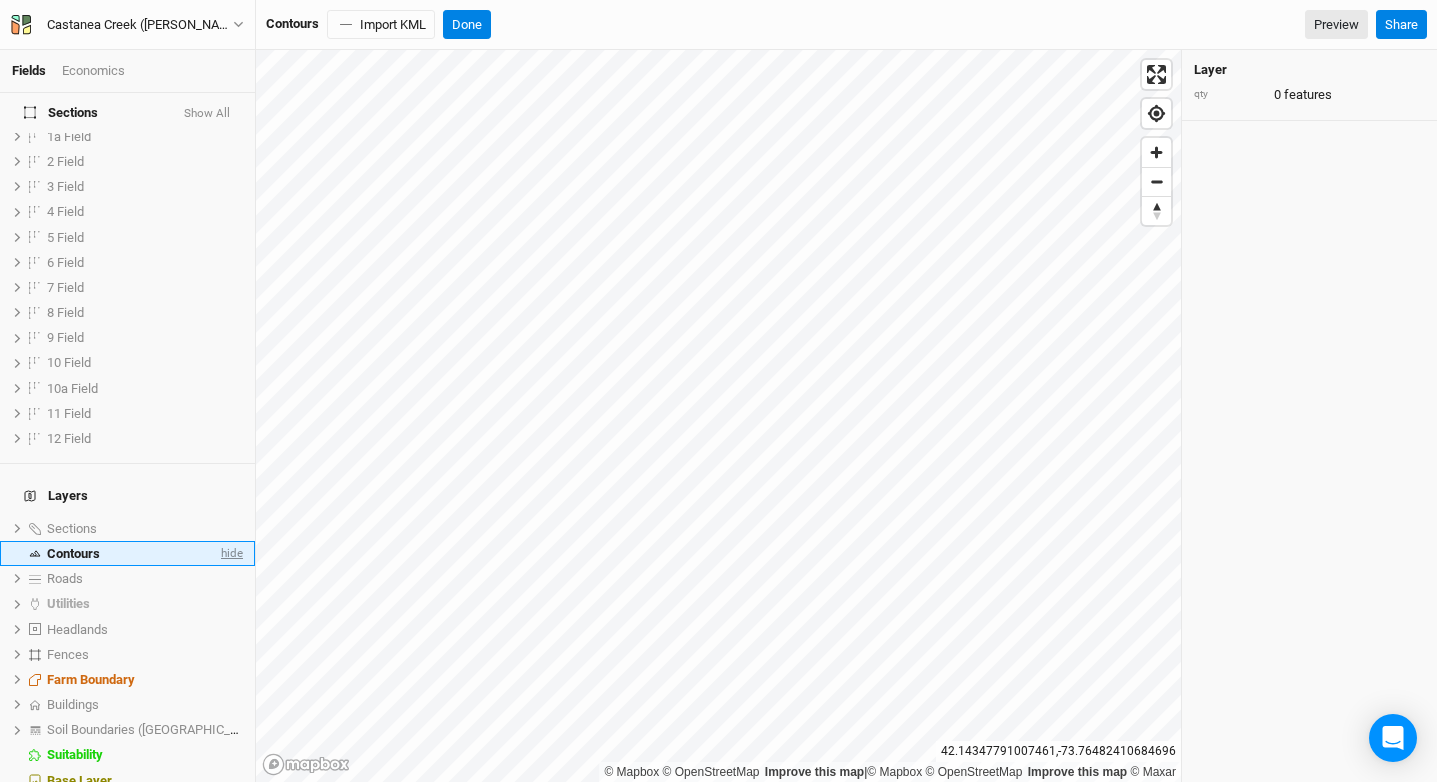 click on "hide" at bounding box center [230, 553] 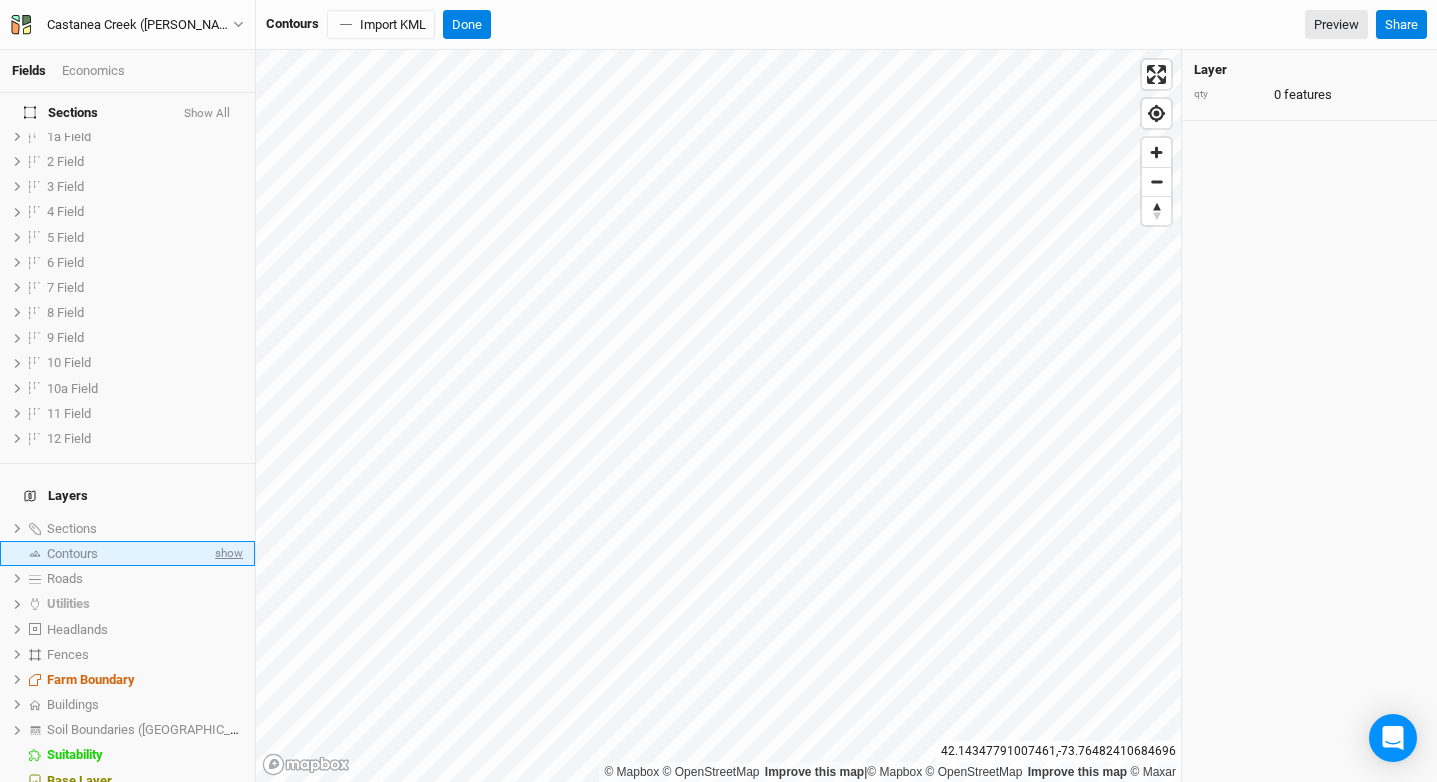 click on "show" at bounding box center [227, 553] 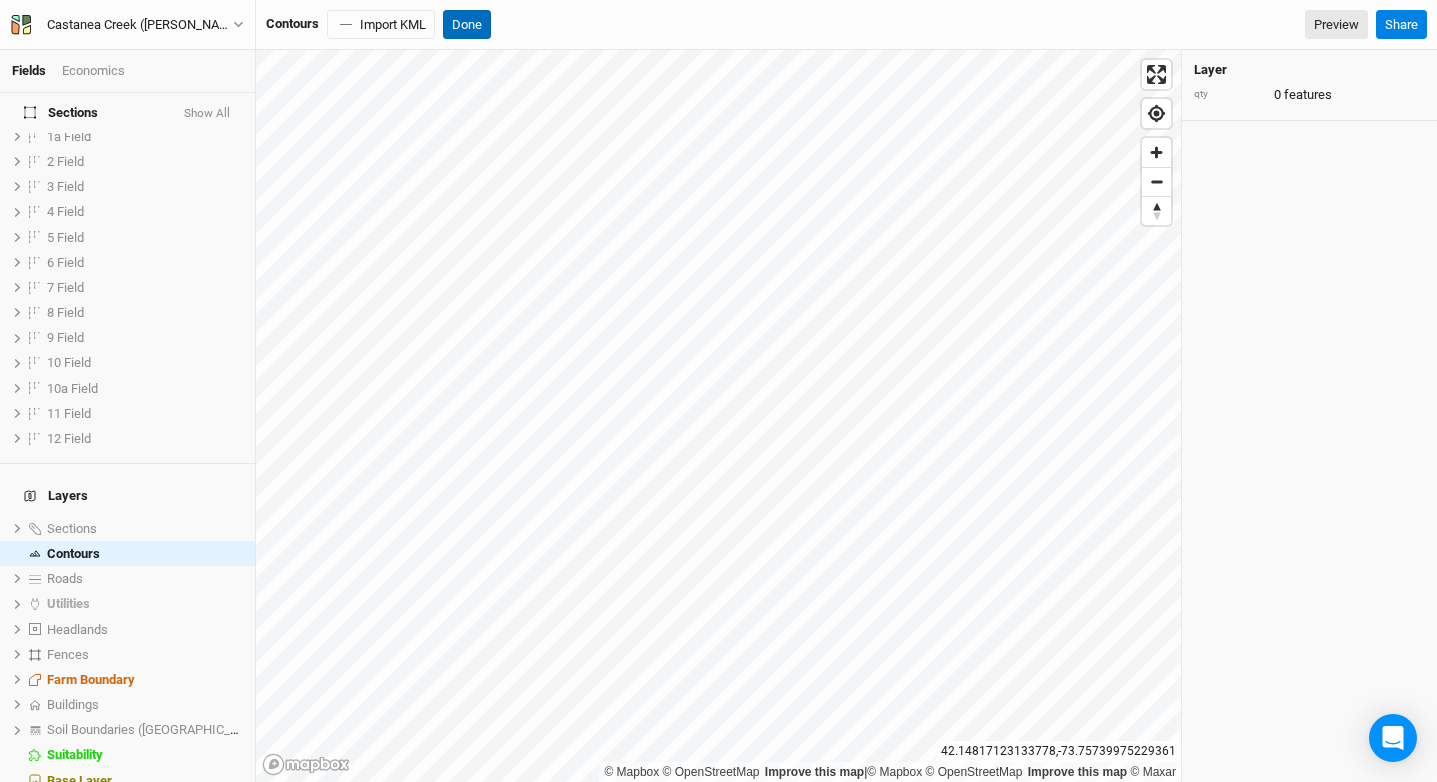 click on "Done" at bounding box center (467, 25) 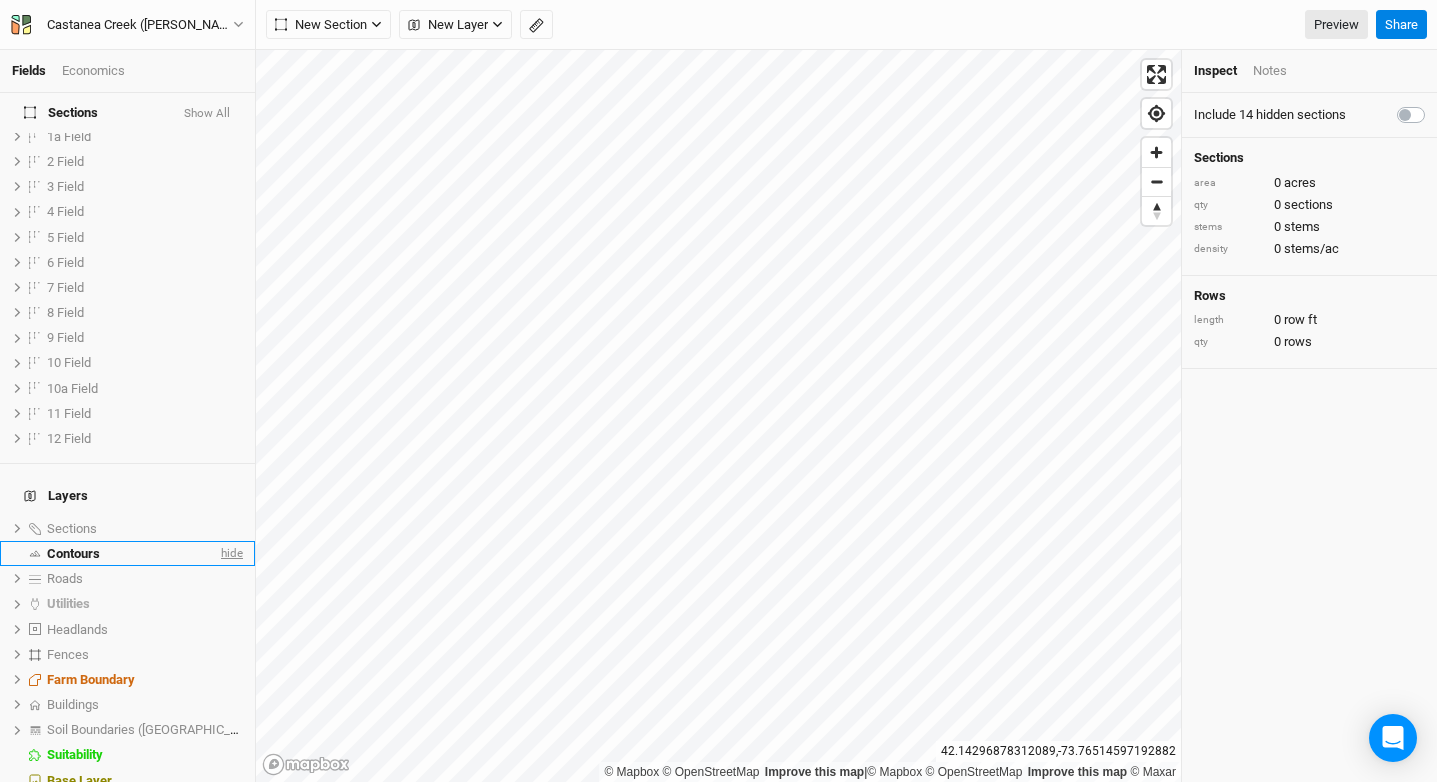 click on "hide" at bounding box center (230, 553) 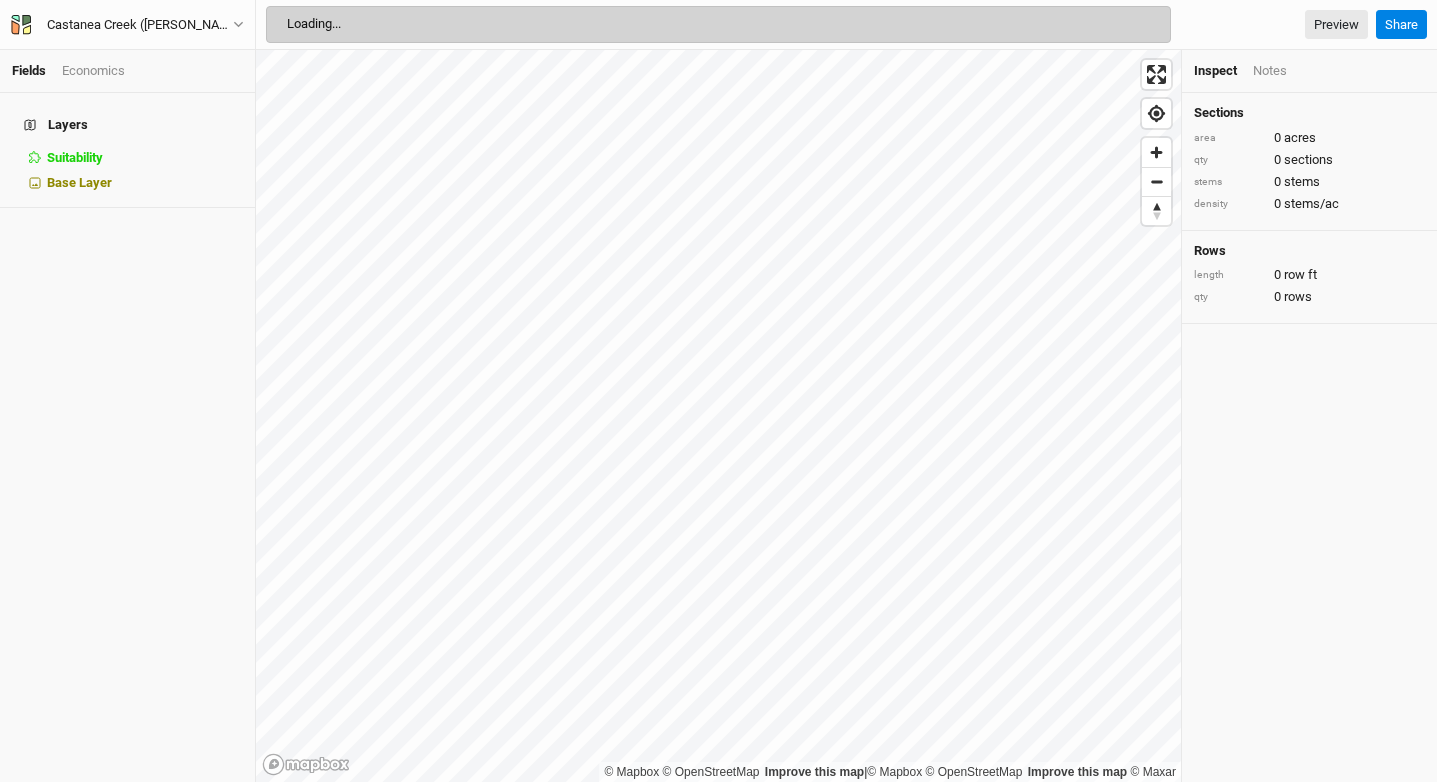 scroll, scrollTop: 0, scrollLeft: 0, axis: both 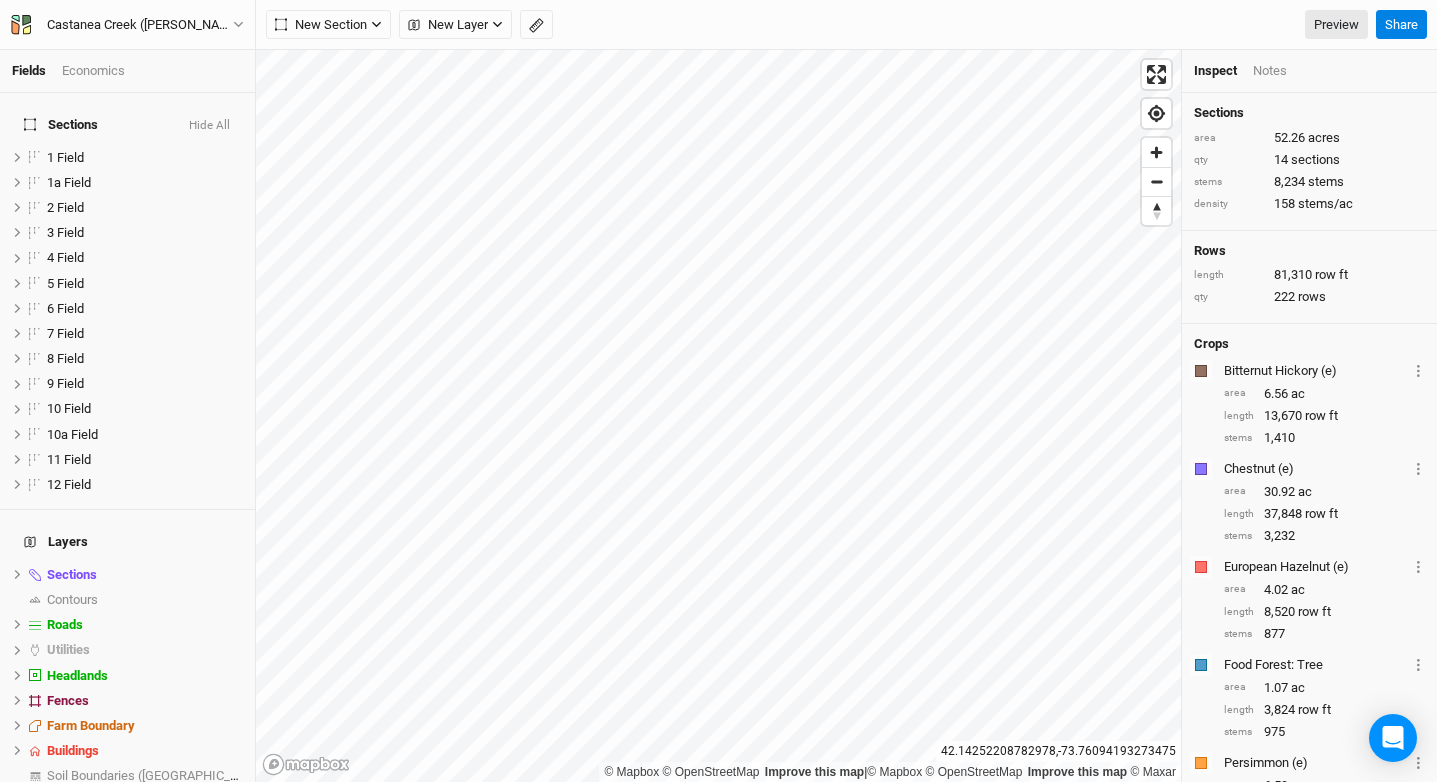 click on "Sections Hide All" at bounding box center [127, 125] 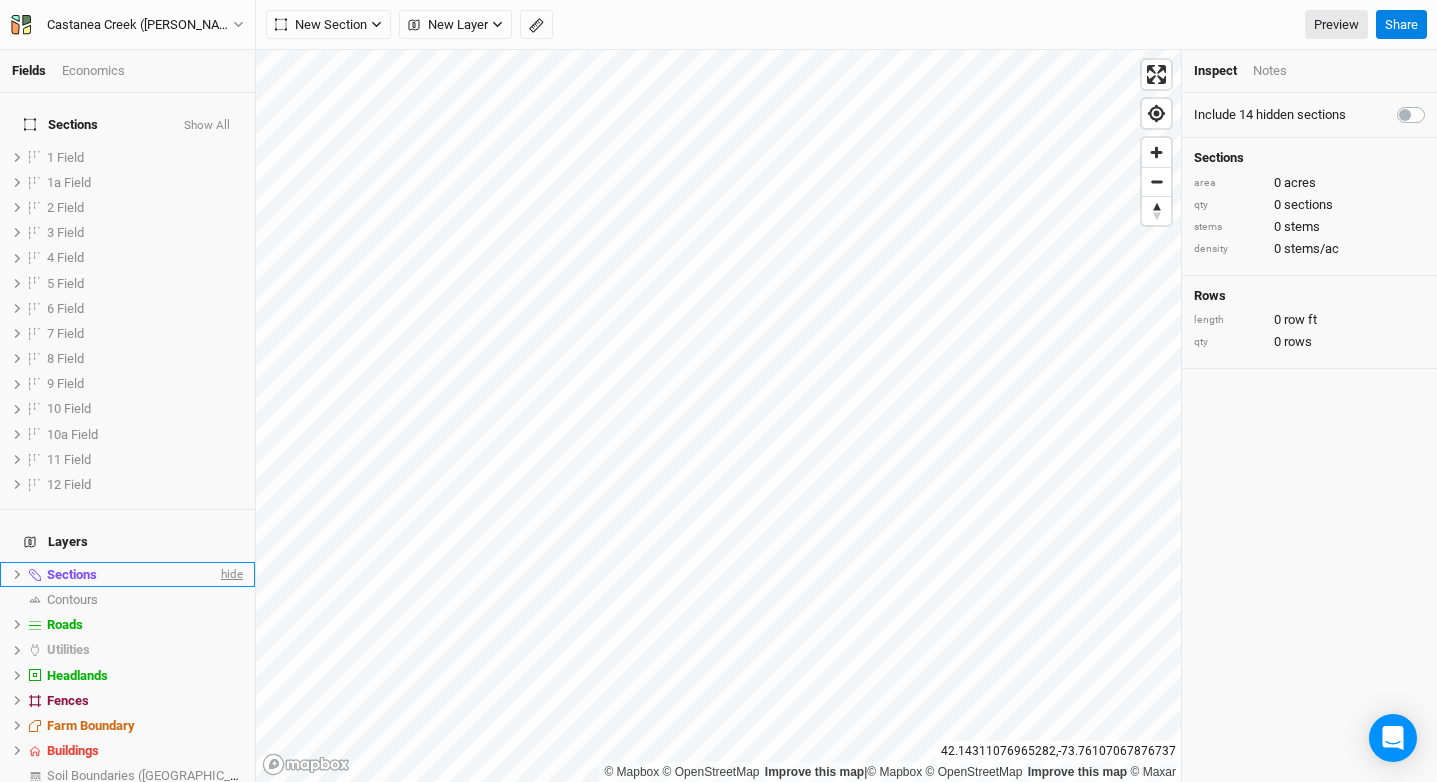 click on "hide" at bounding box center [230, 574] 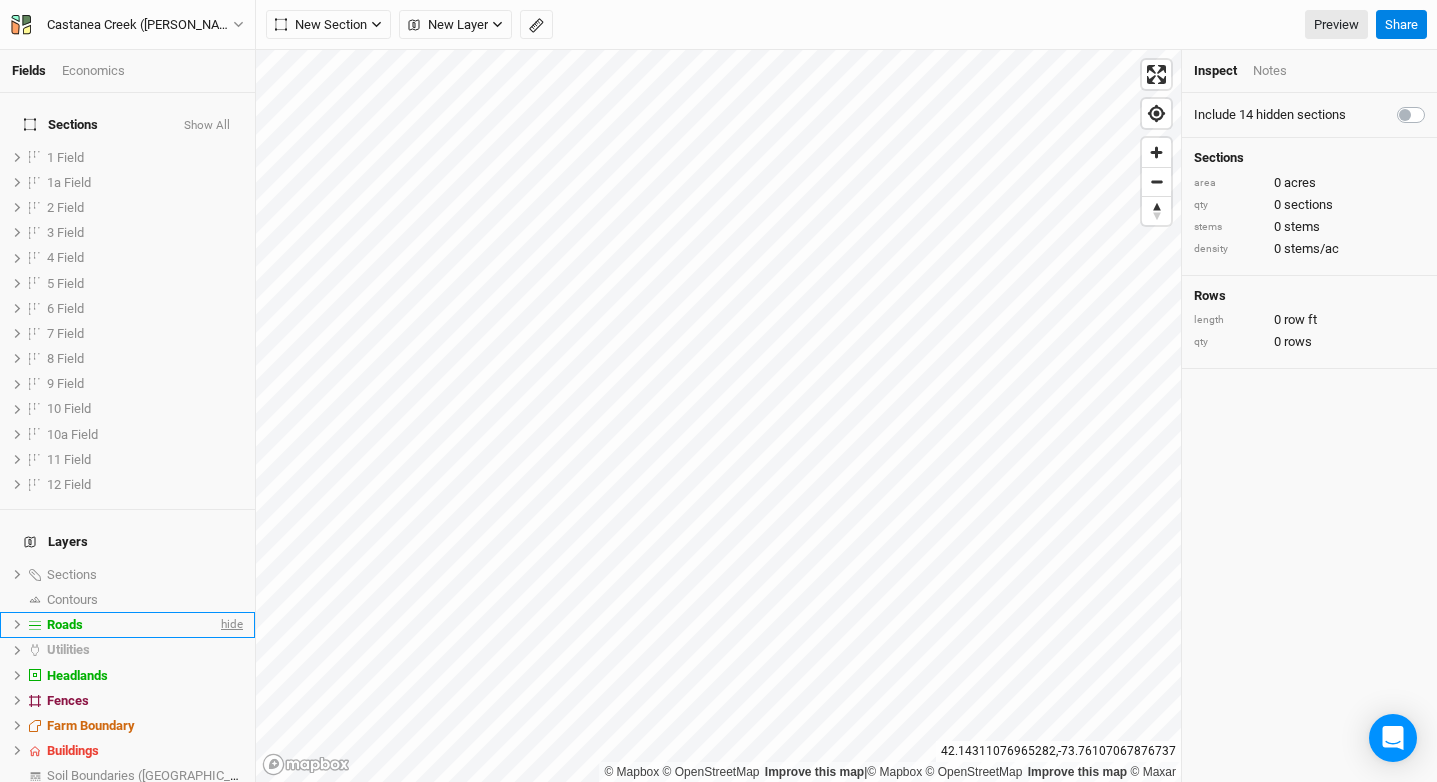 click on "hide" at bounding box center [230, 624] 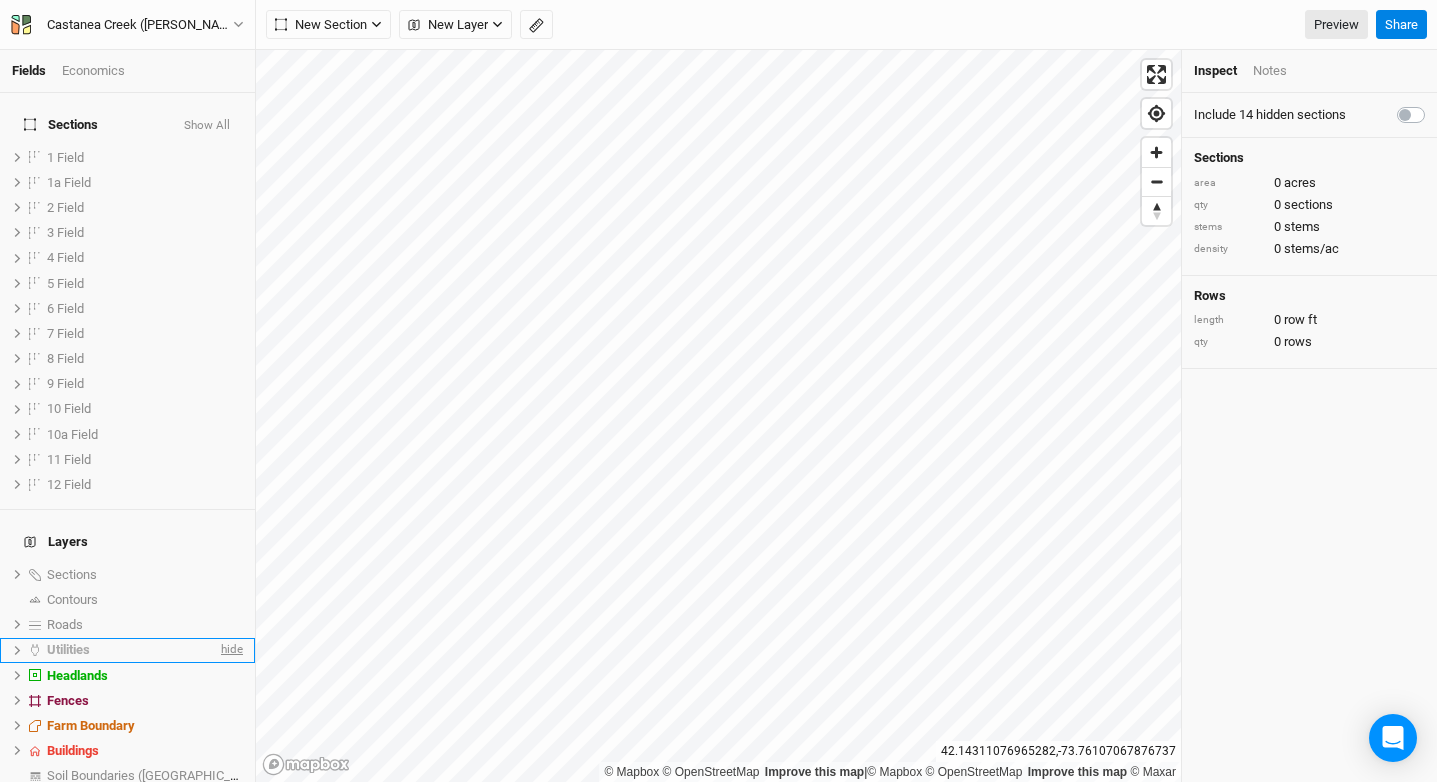 click on "hide" at bounding box center [230, 650] 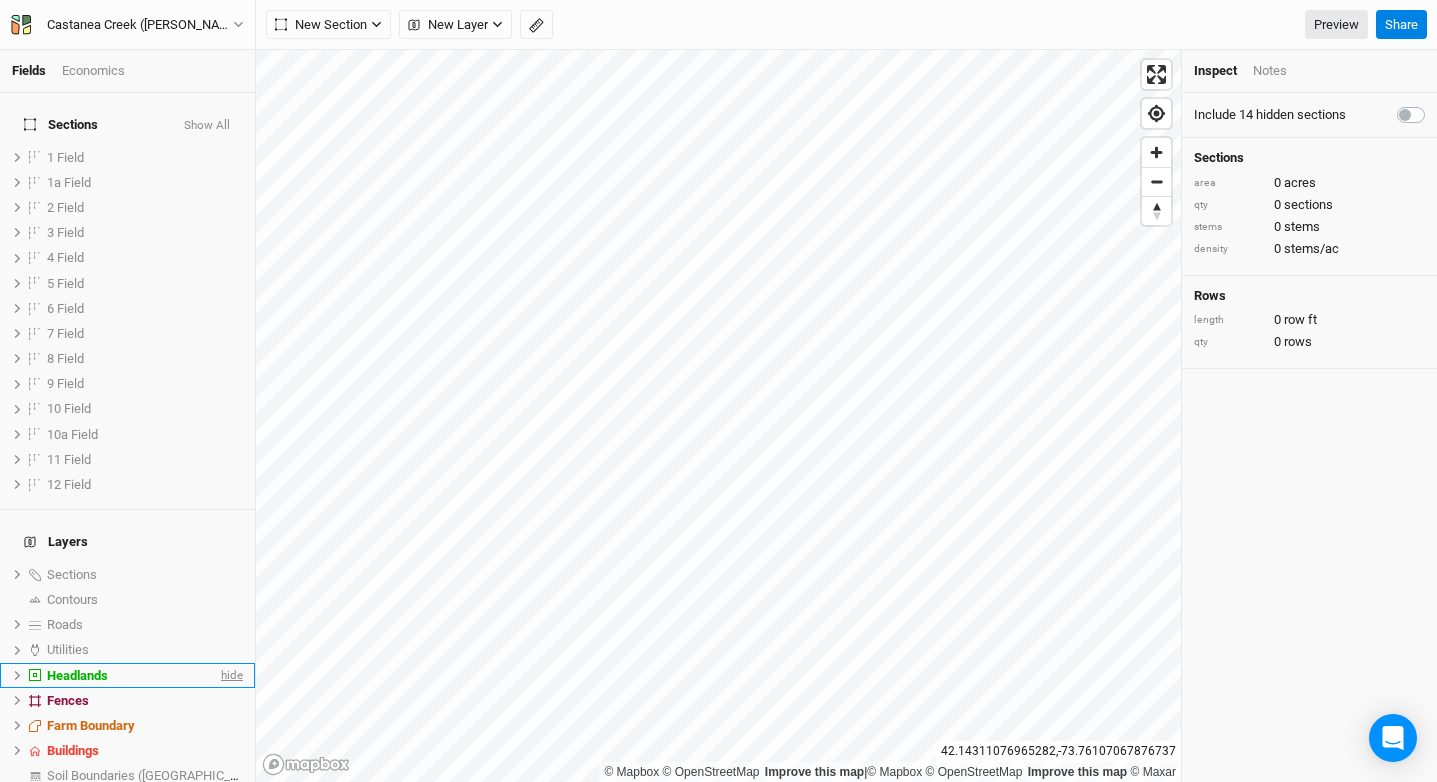 click on "hide" at bounding box center [230, 675] 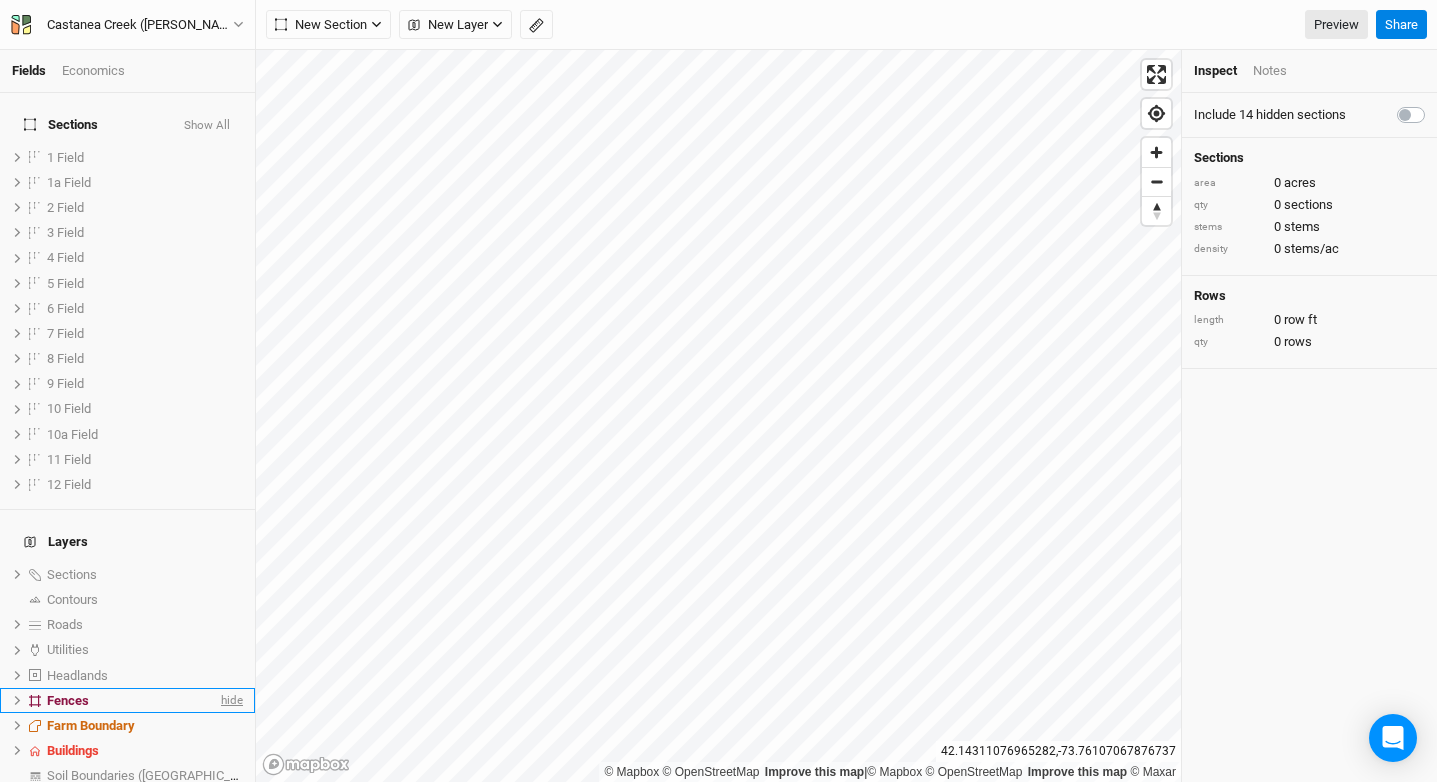click on "hide" at bounding box center (230, 700) 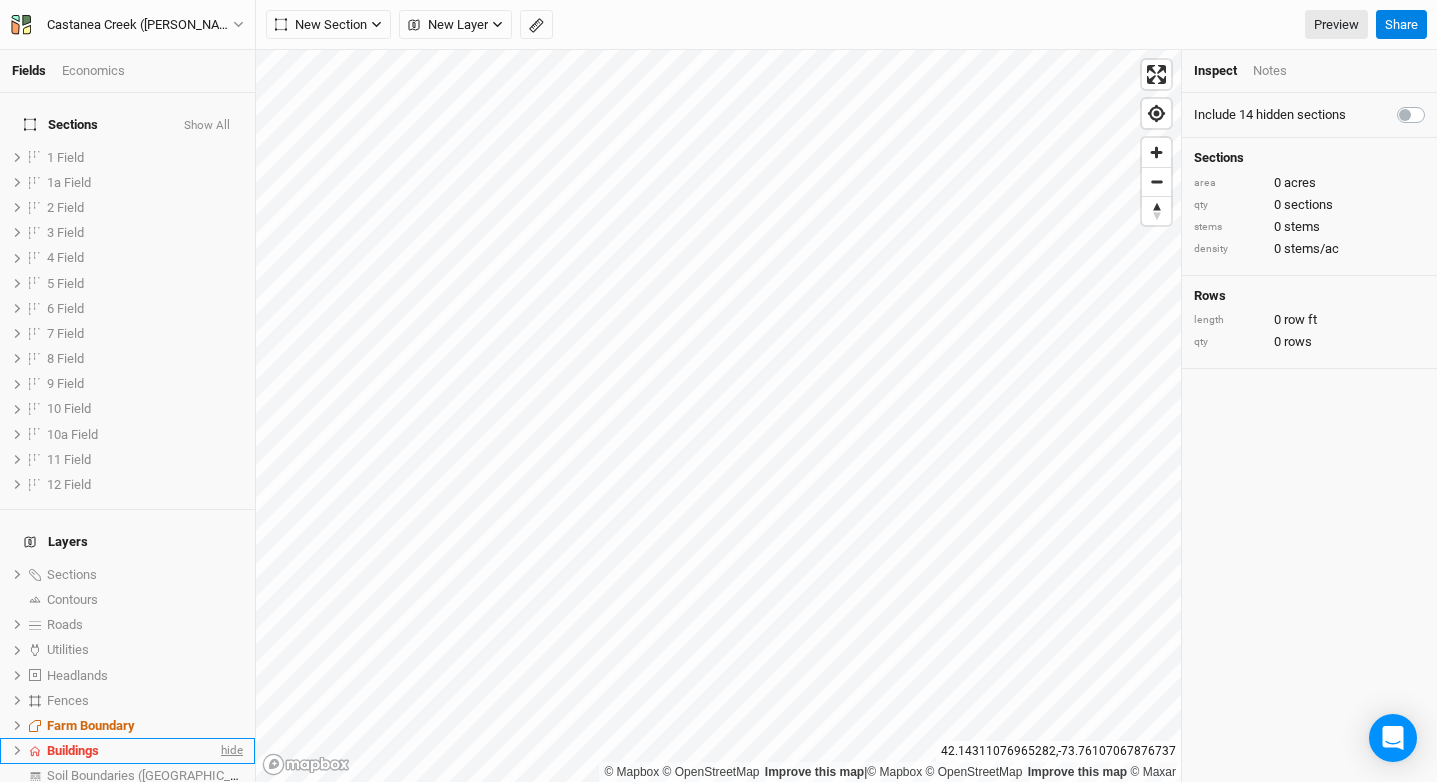 click on "hide" at bounding box center [230, 750] 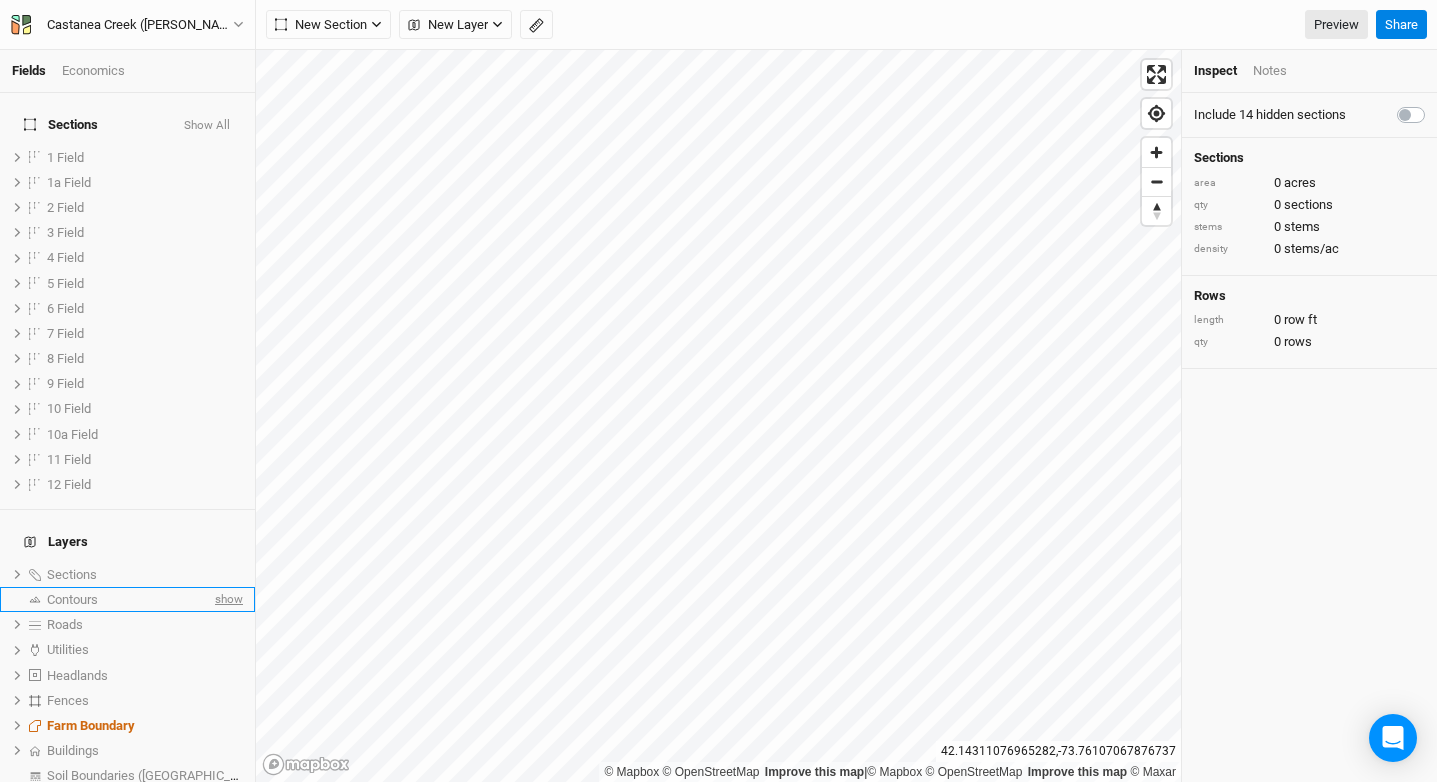 click on "show" at bounding box center [227, 599] 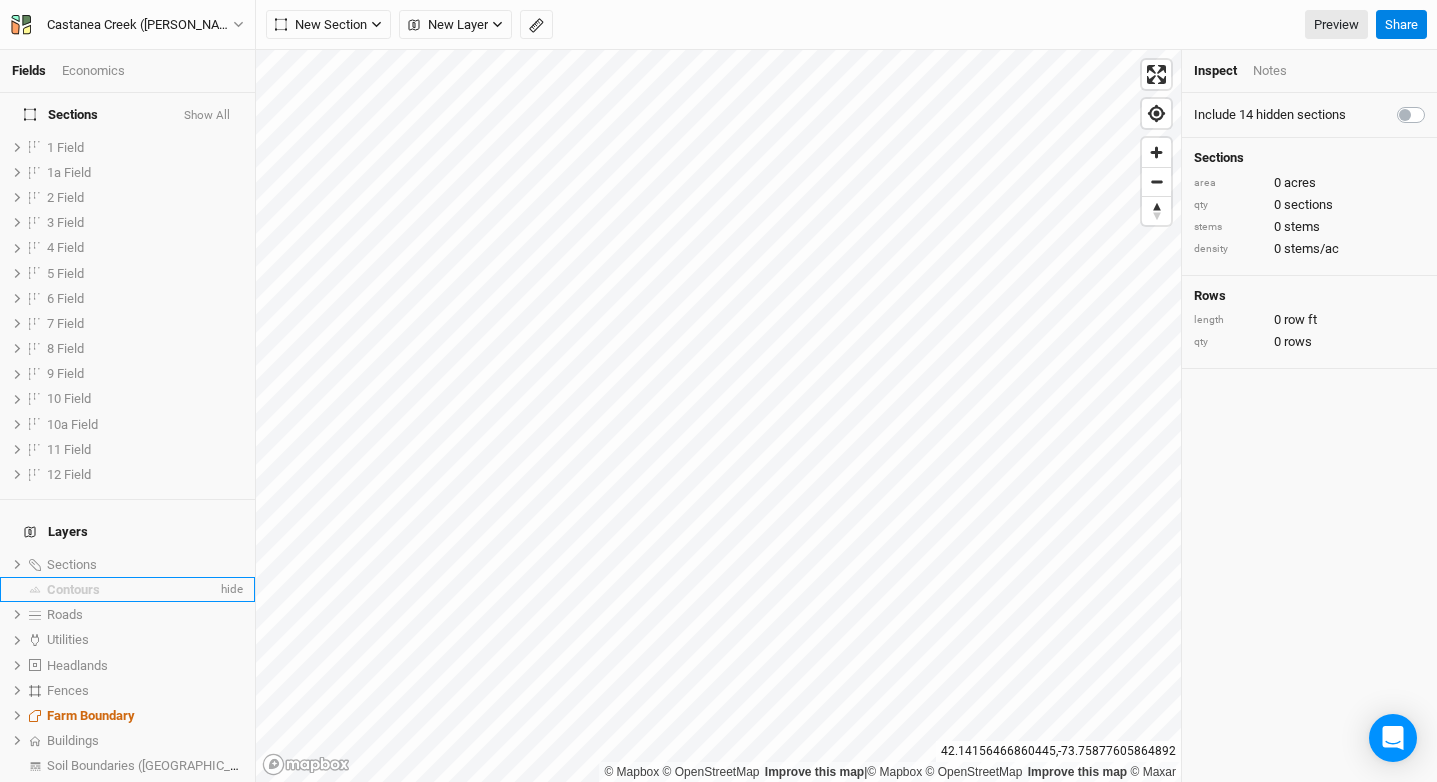 scroll, scrollTop: 12, scrollLeft: 0, axis: vertical 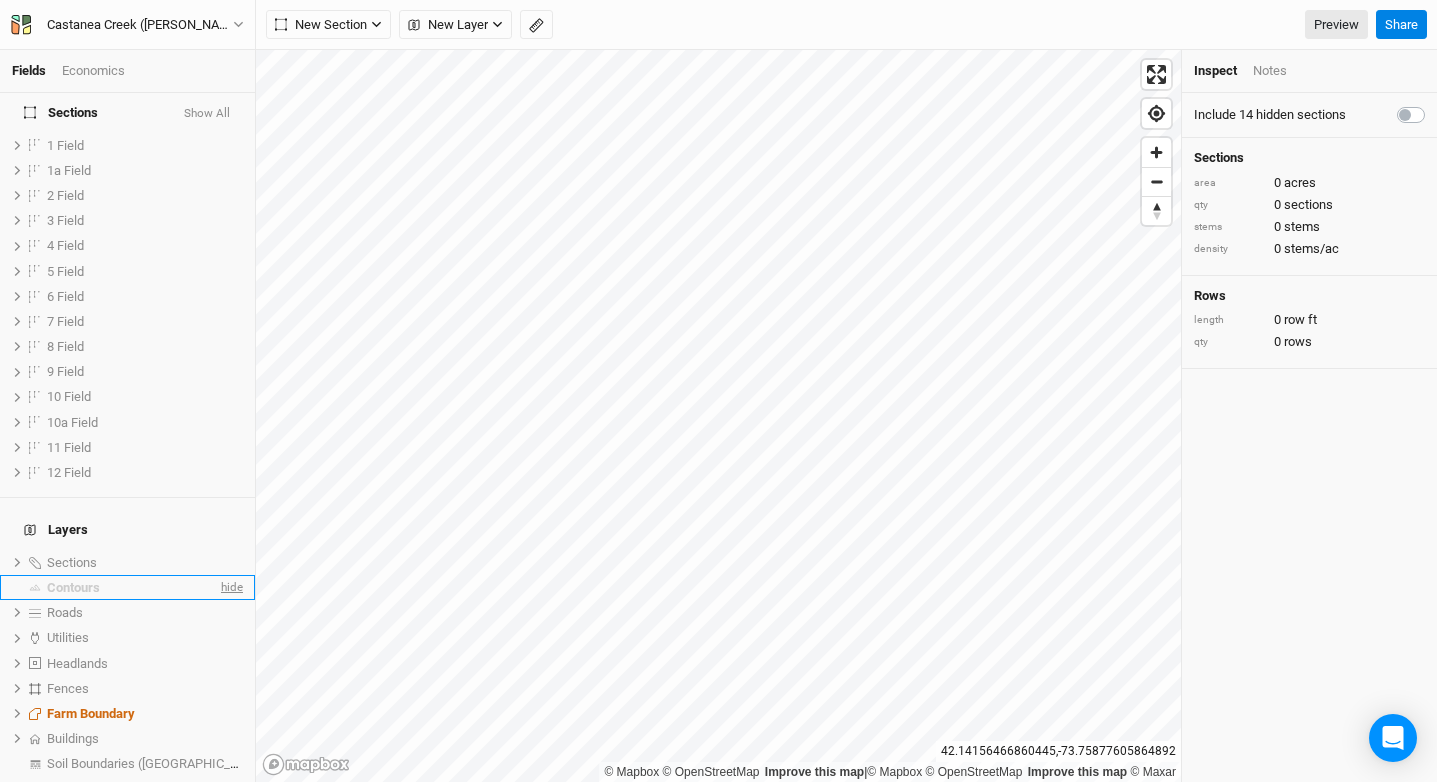 click on "hide" at bounding box center (230, 587) 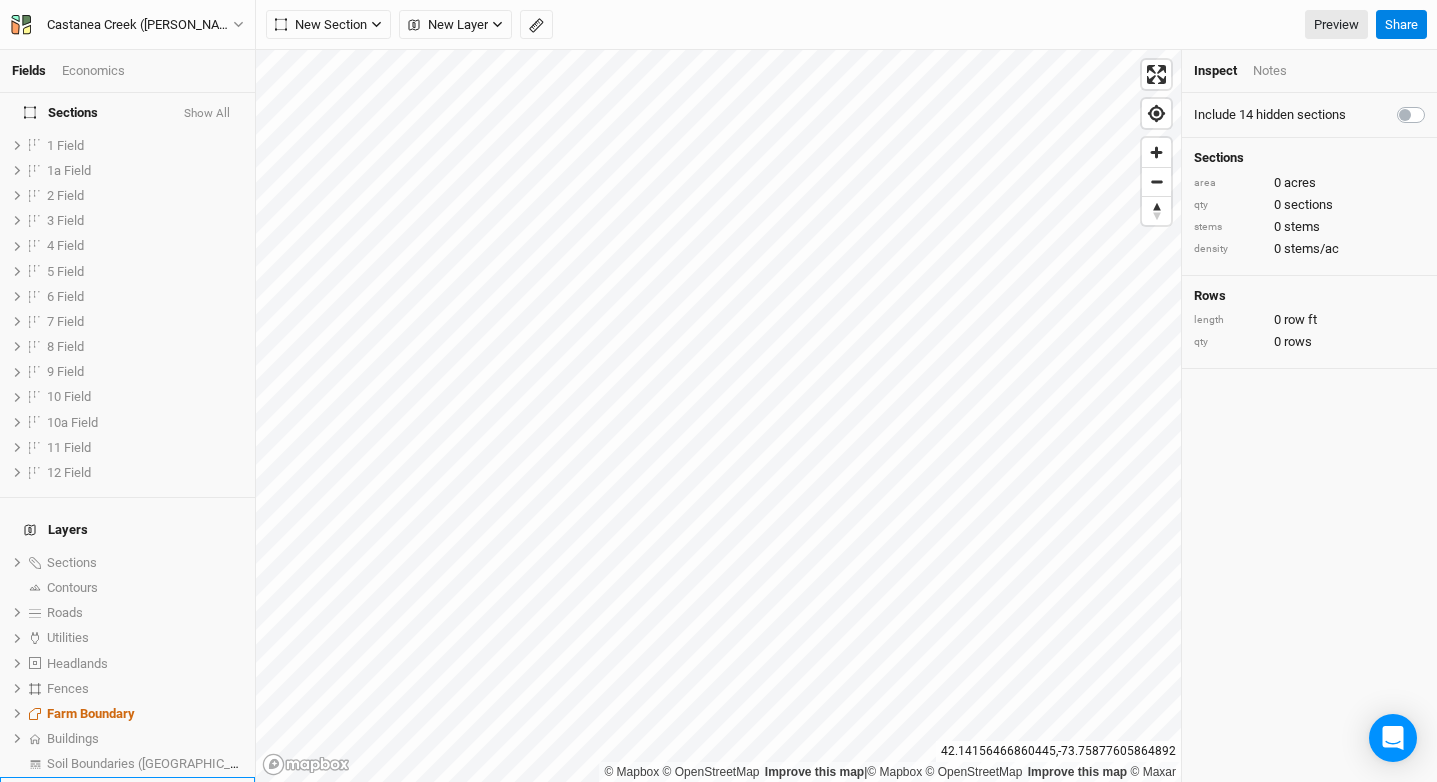 click on "Suitability" at bounding box center [132, 789] 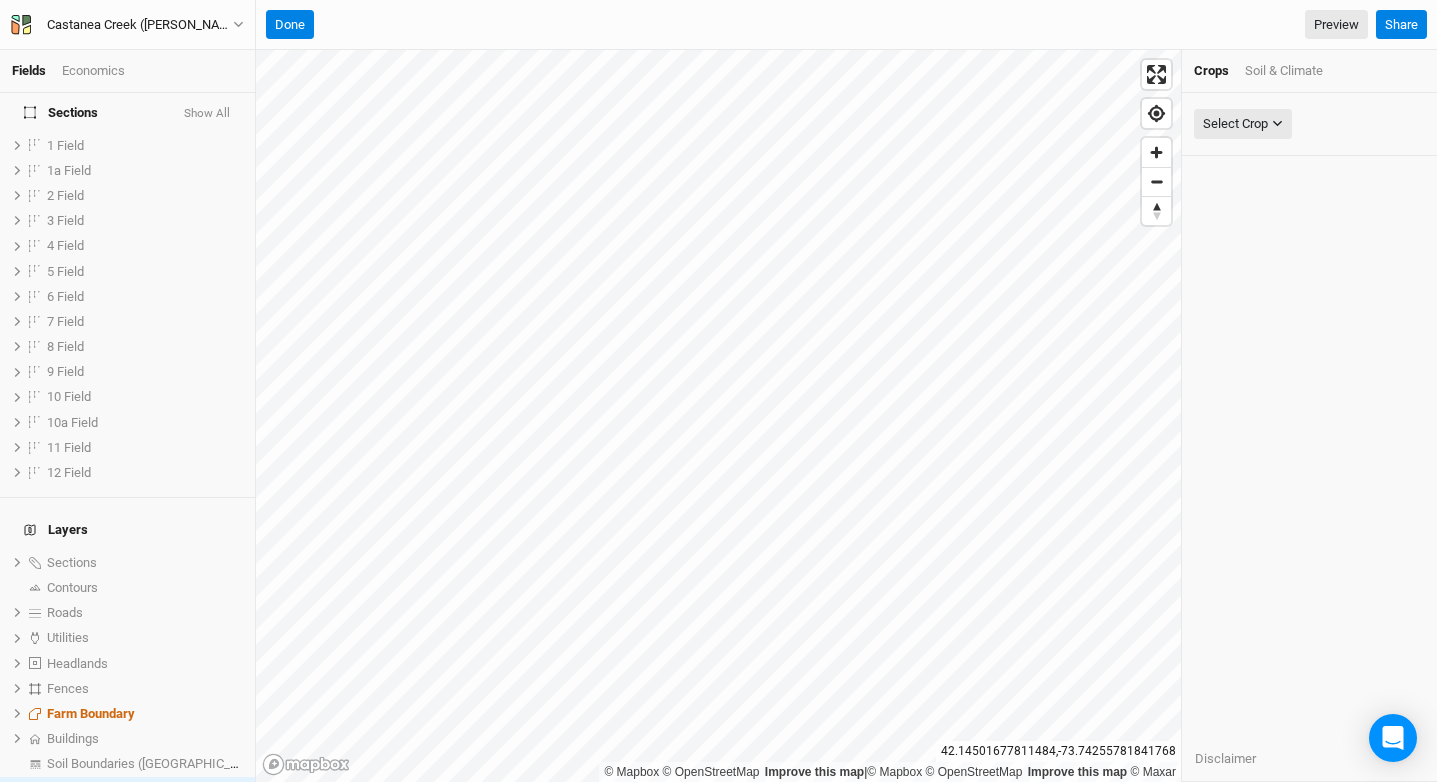 click on "Soil & Climate" at bounding box center (1284, 71) 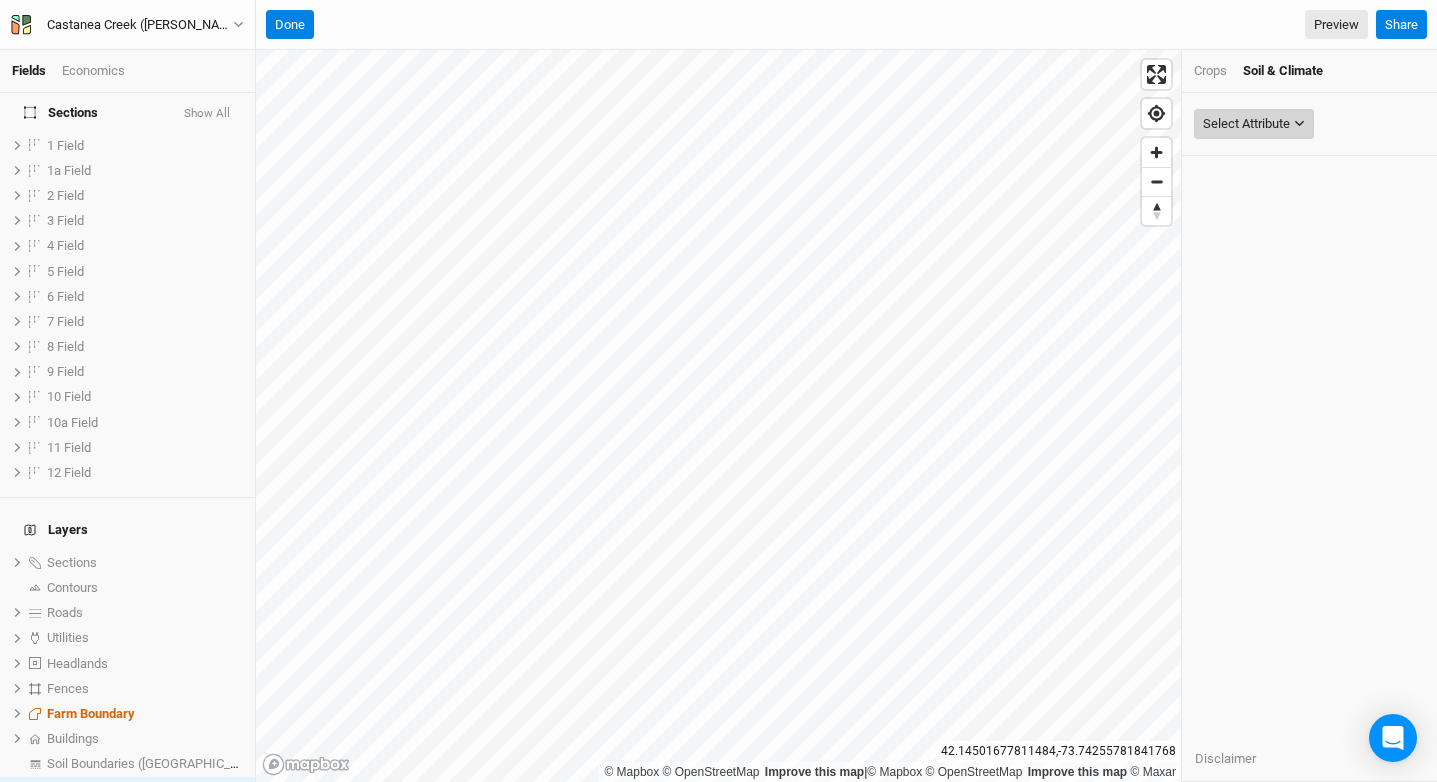 click on "Select Attribute" at bounding box center [1254, 124] 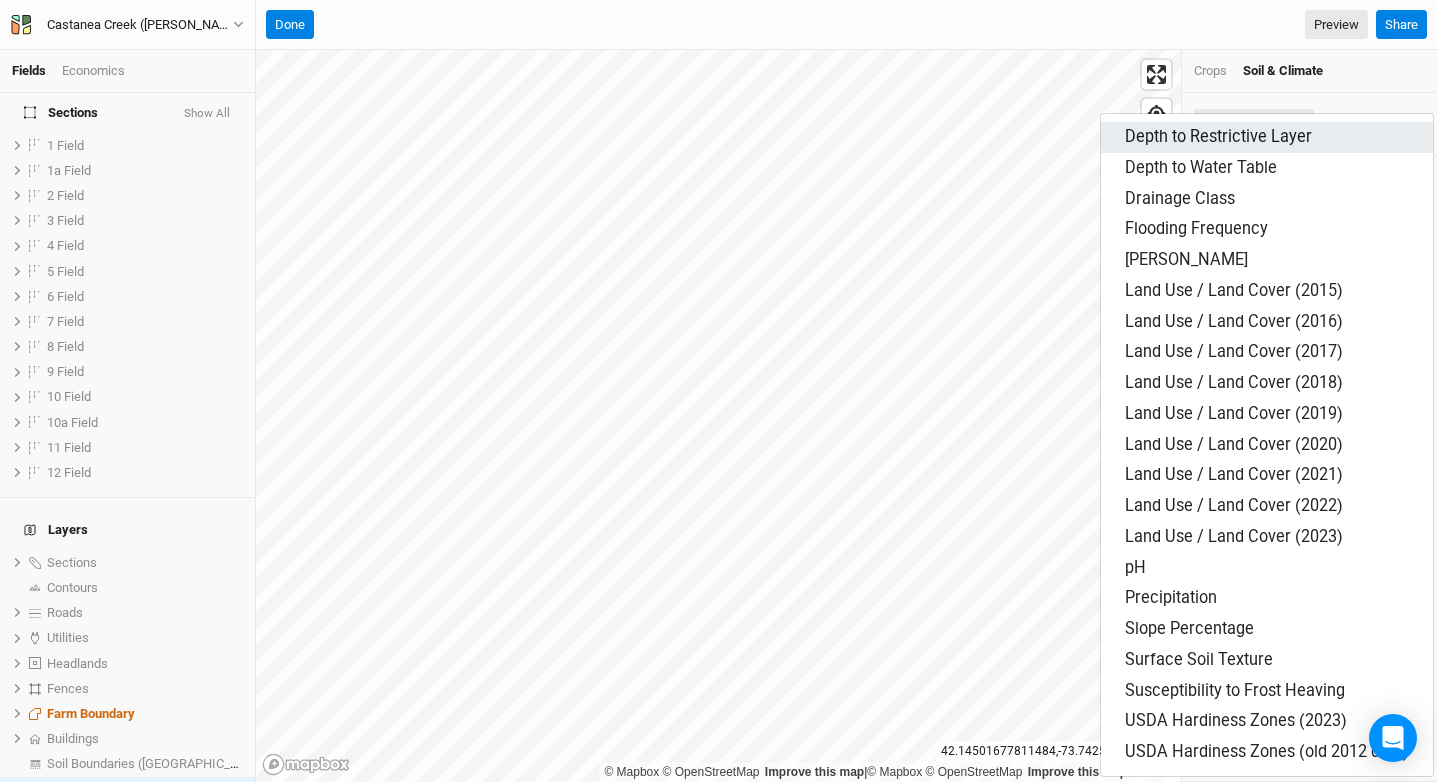 click on "Depth to Restrictive Layer" at bounding box center [1267, 137] 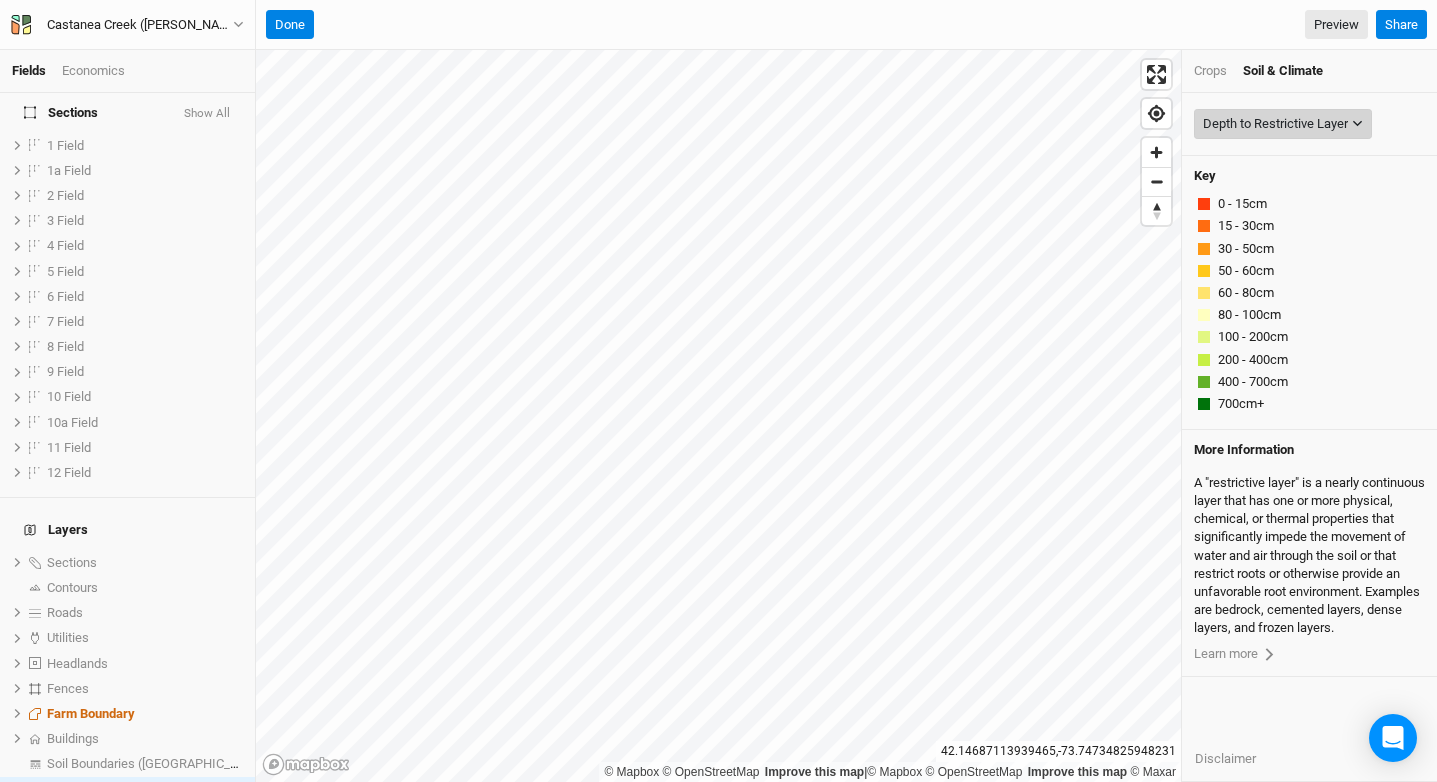 click on "Depth to Restrictive Layer" at bounding box center [1275, 124] 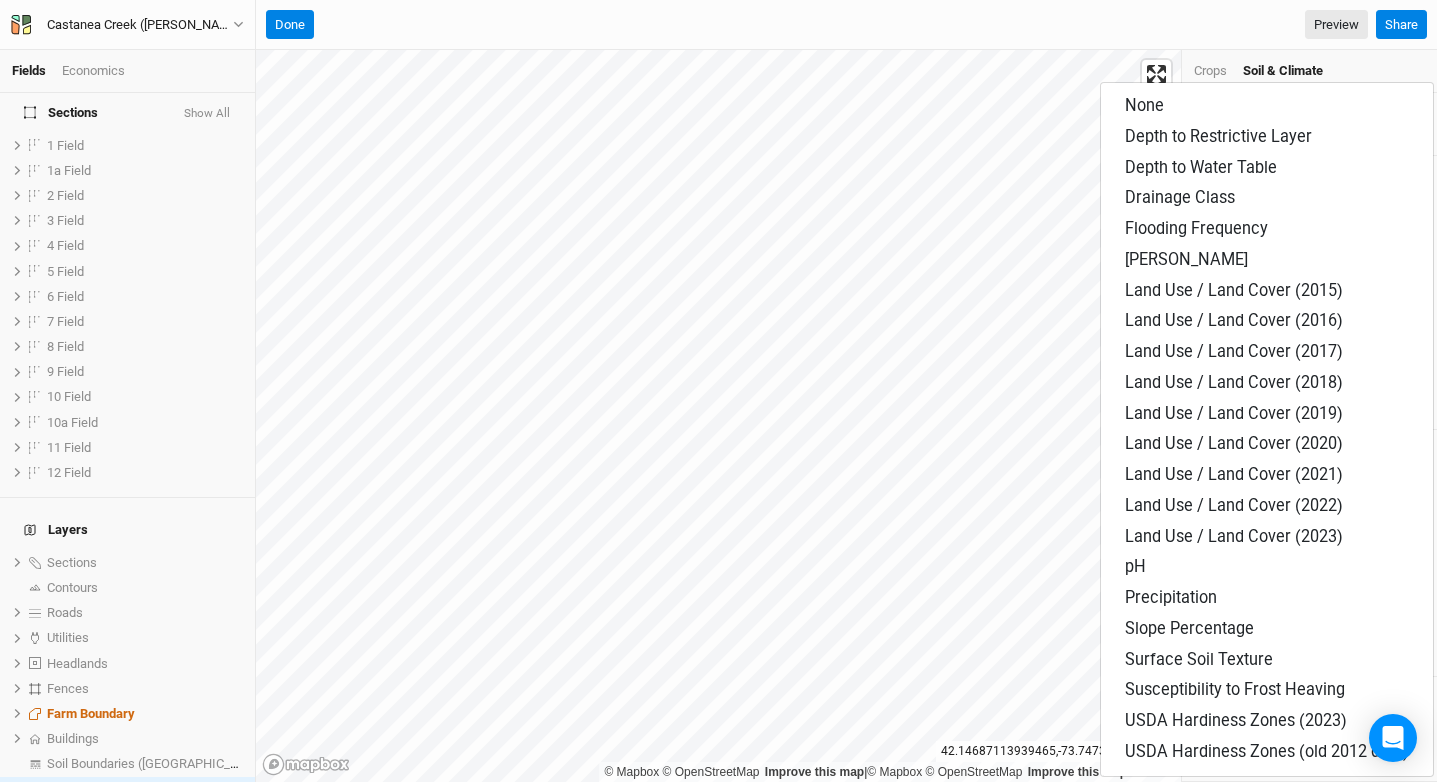 click on "Crops" at bounding box center [1210, 71] 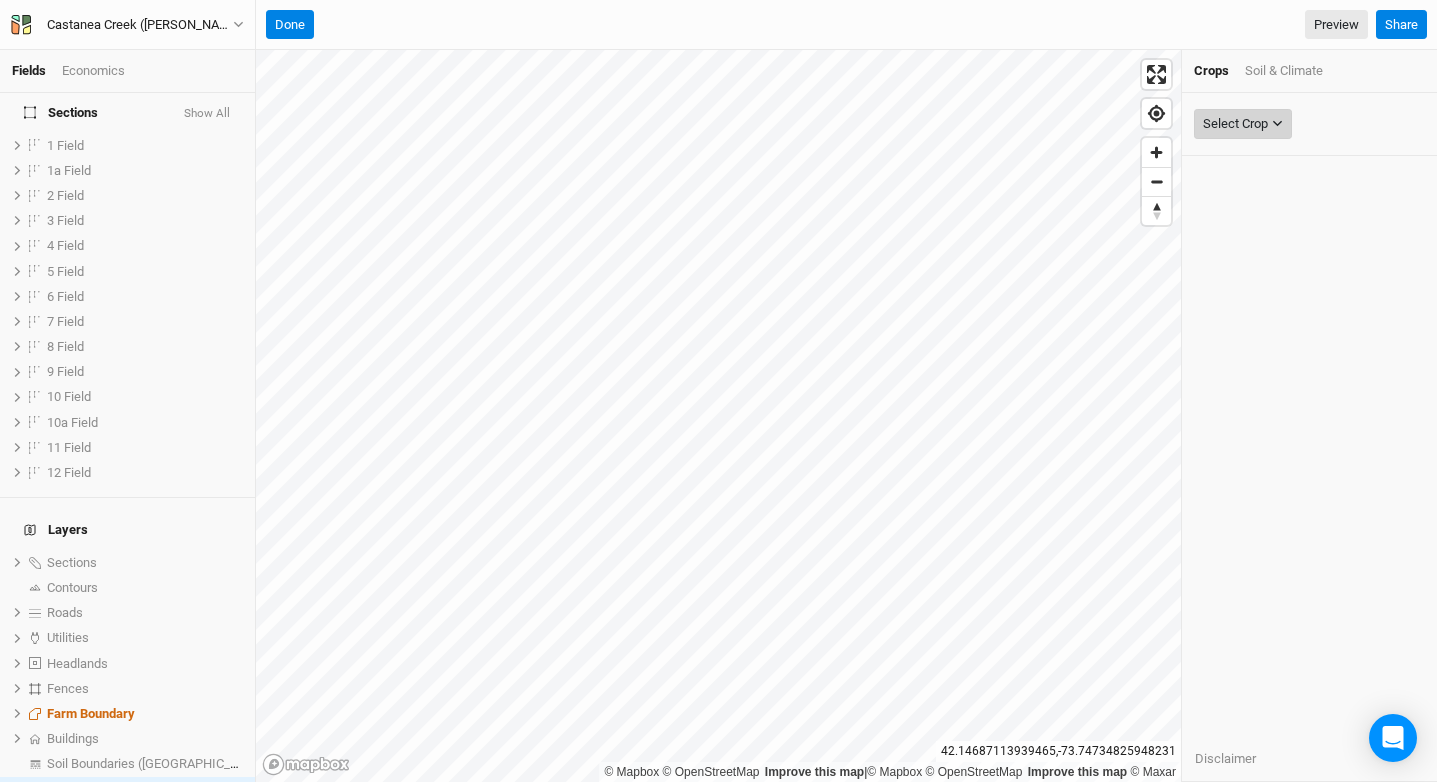 click on "Select Crop" at bounding box center (1235, 124) 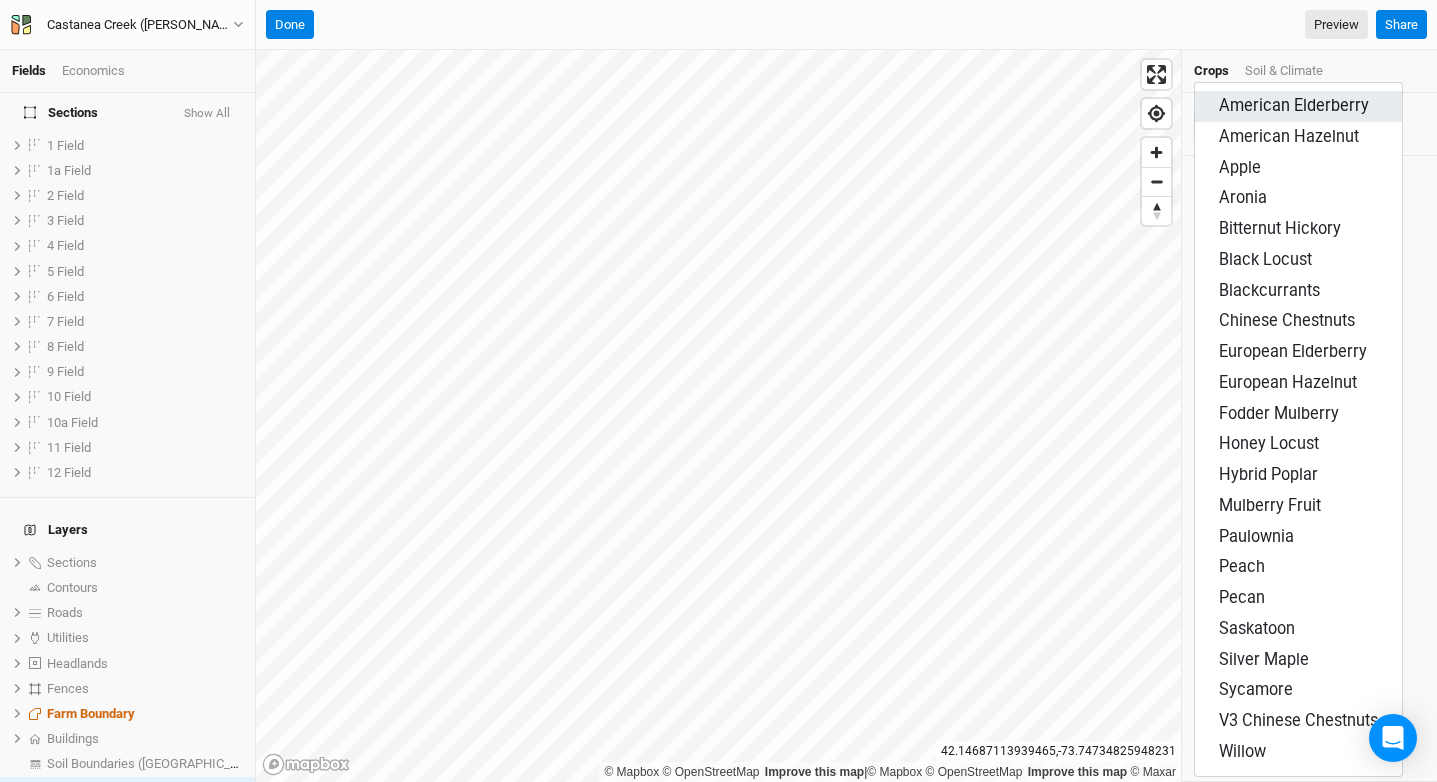 click on "American Elderberry" at bounding box center (1294, 105) 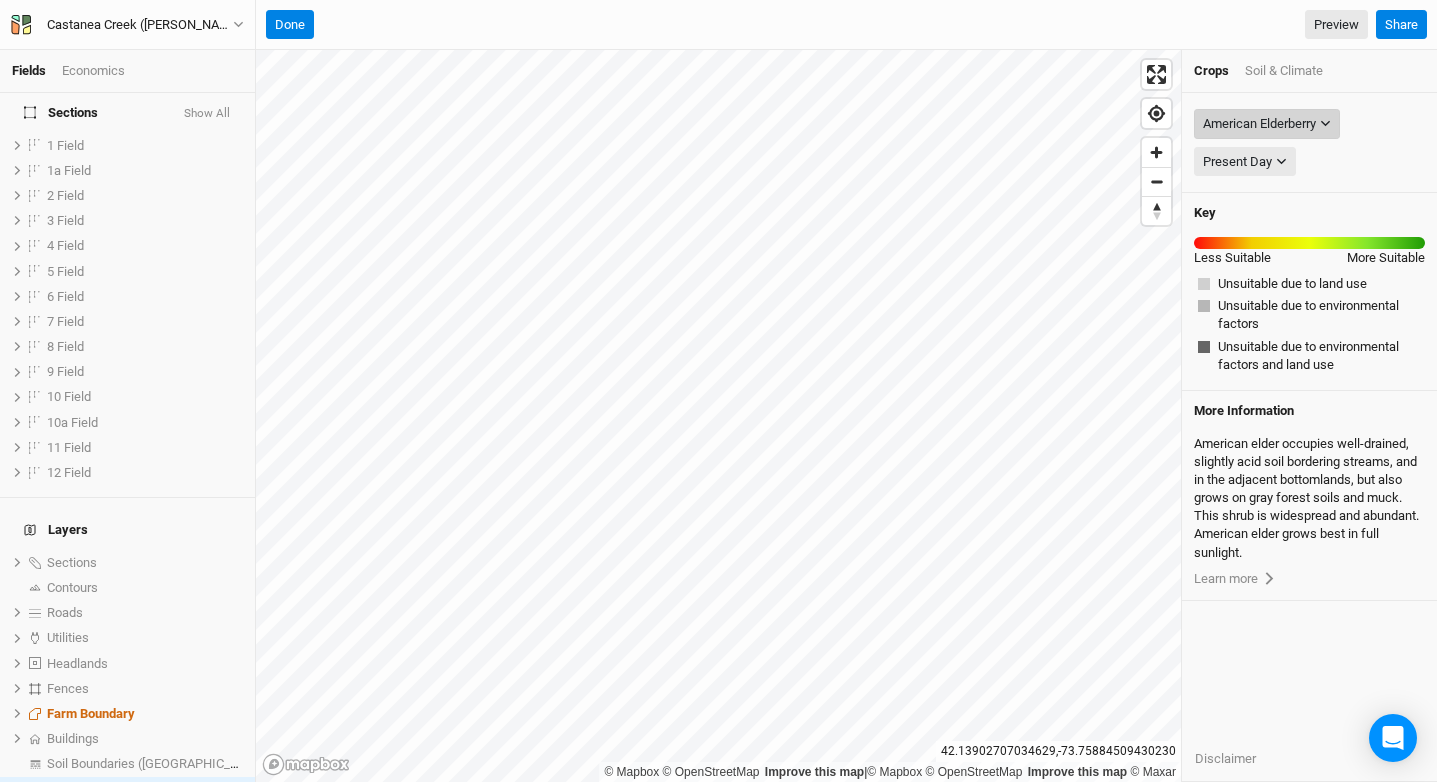 click on "American Elderberry" at bounding box center [1259, 124] 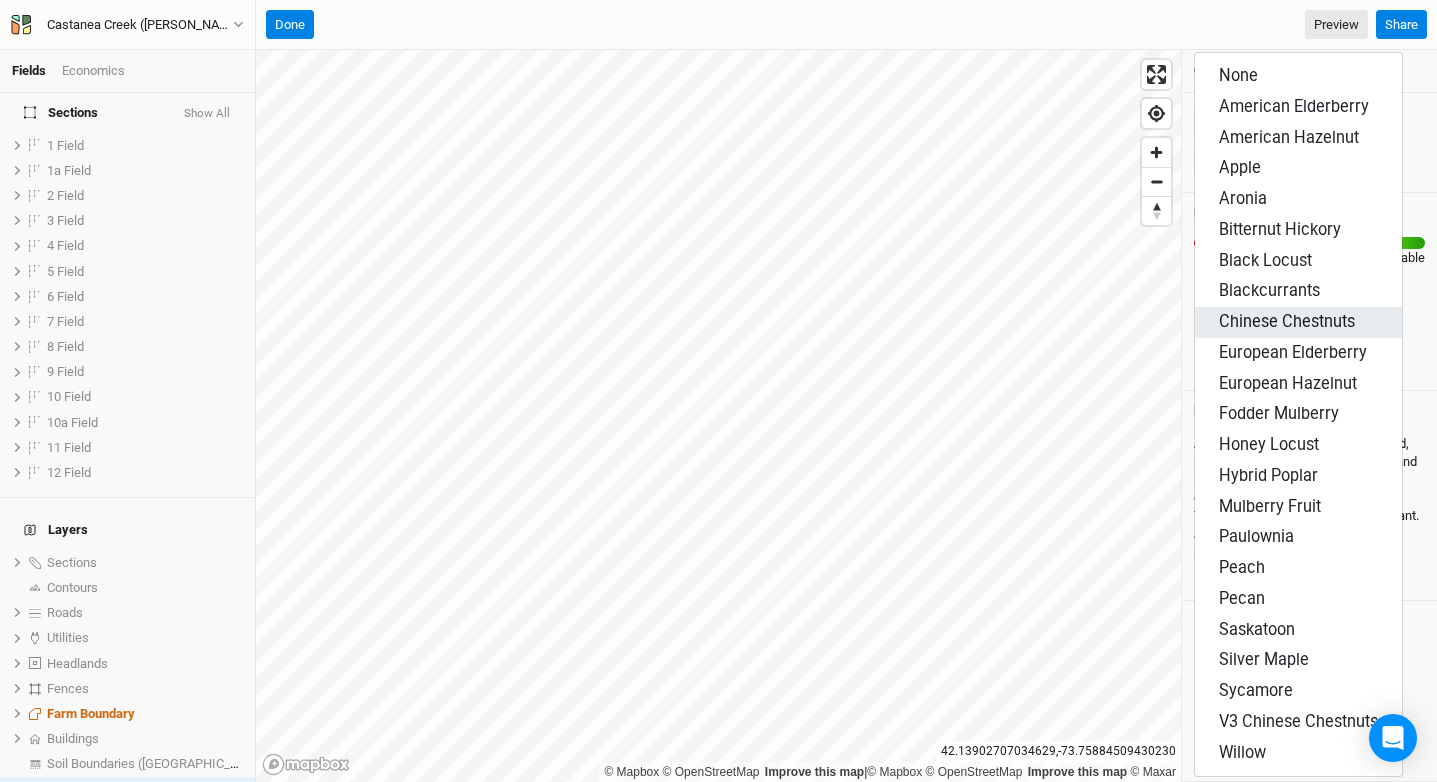 click on "Chinese Chestnuts" at bounding box center [1287, 321] 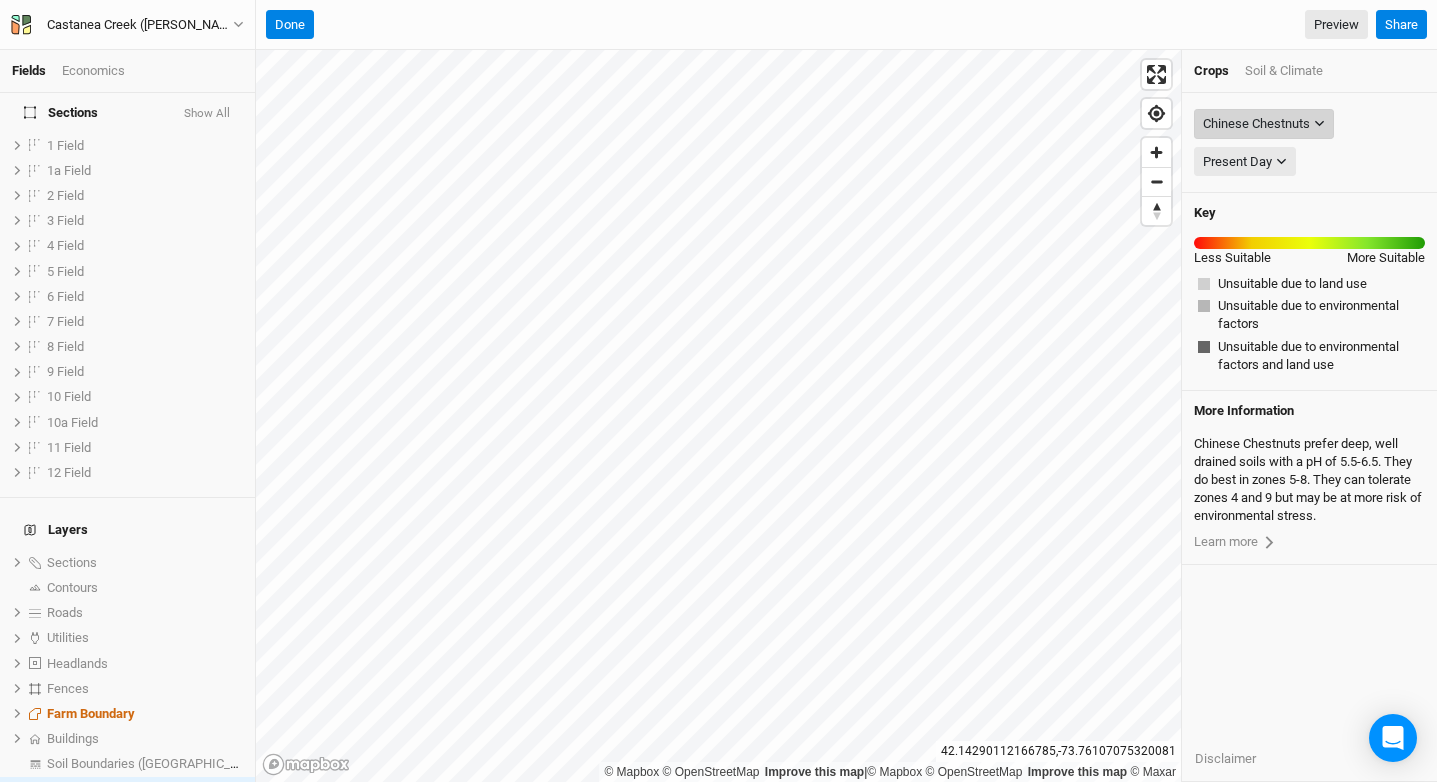 click on "Chinese Chestnuts" at bounding box center [1264, 124] 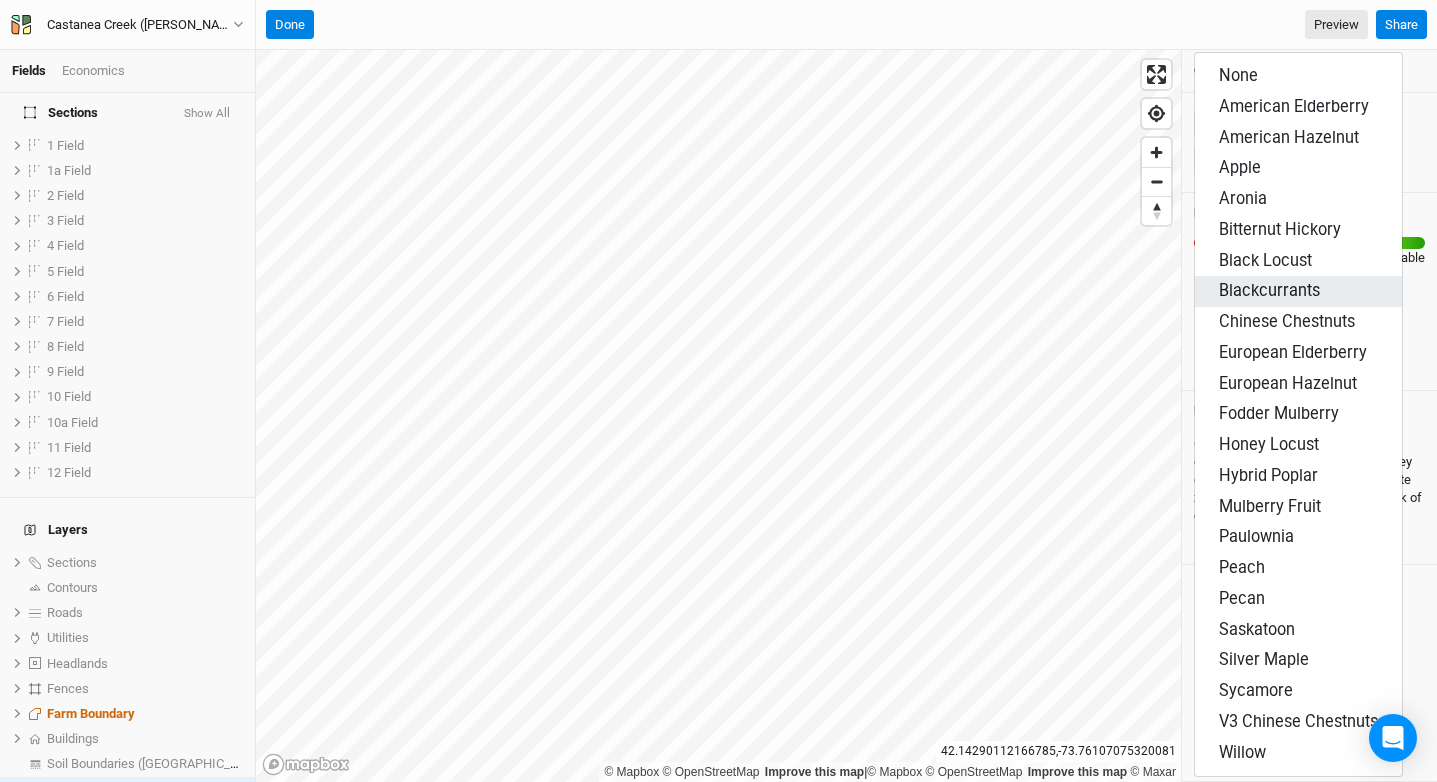 click on "Blackcurrants" at bounding box center [1298, 291] 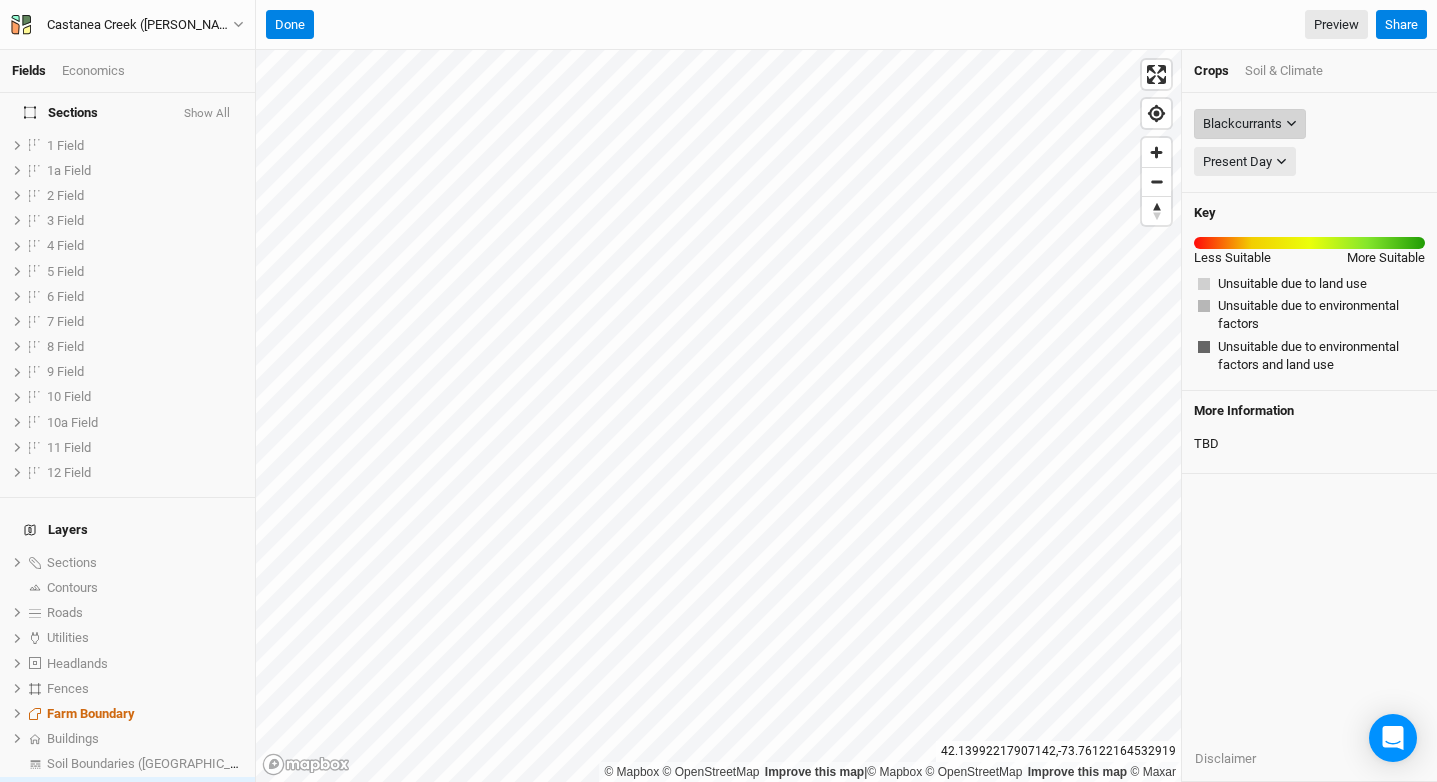 click on "Blackcurrants" at bounding box center (1242, 124) 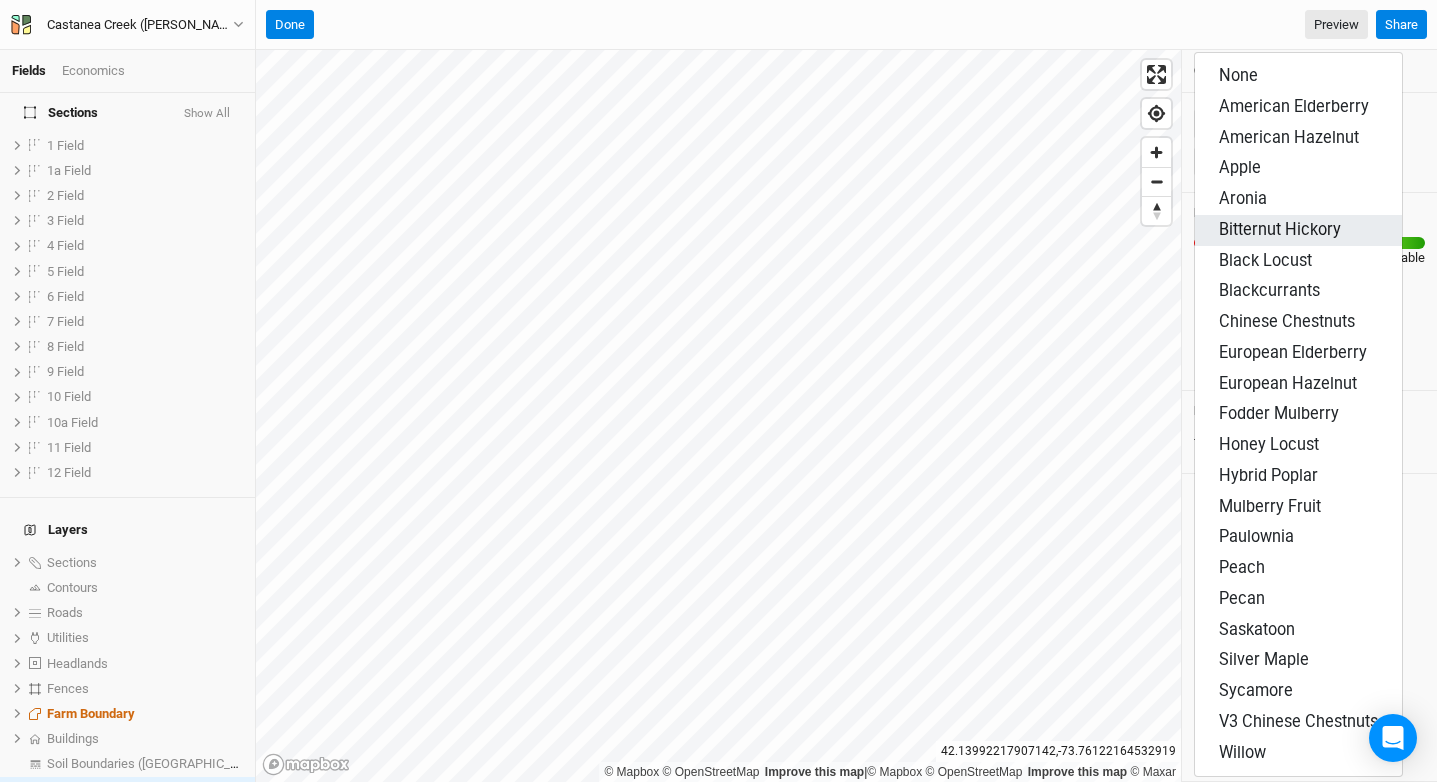 click on "Bitternut Hickory" at bounding box center [1298, 230] 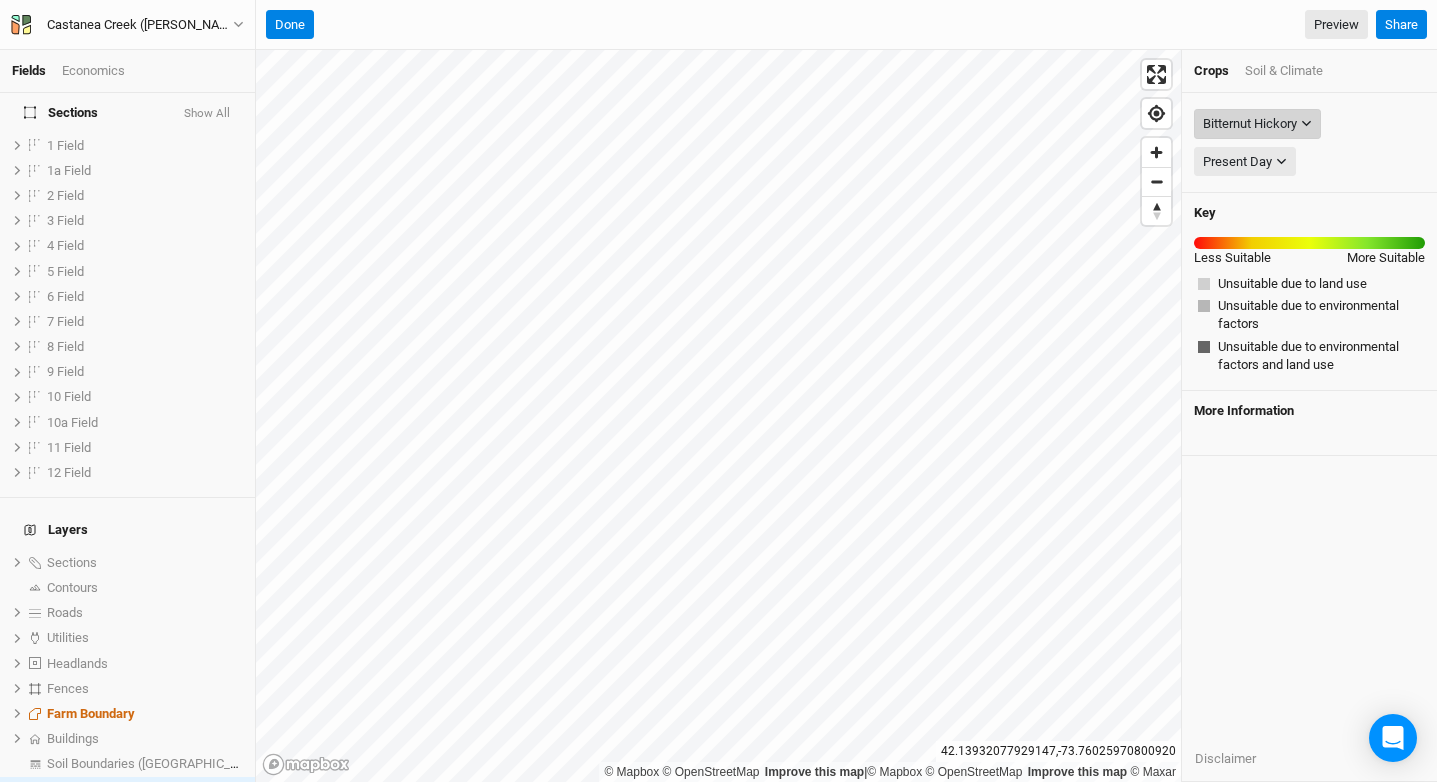 click on "Bitternut Hickory" at bounding box center (1250, 124) 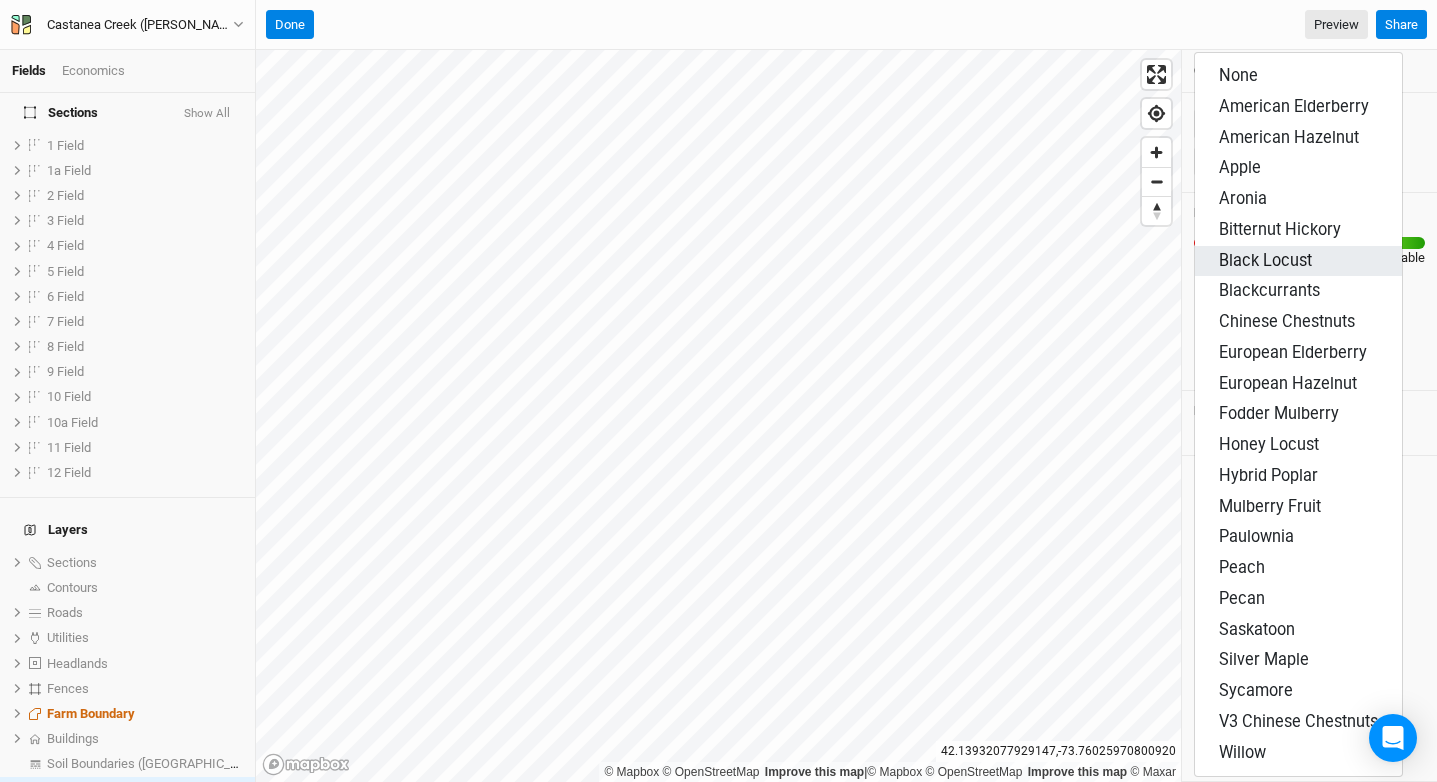 click on "Black Locust" at bounding box center (1298, 261) 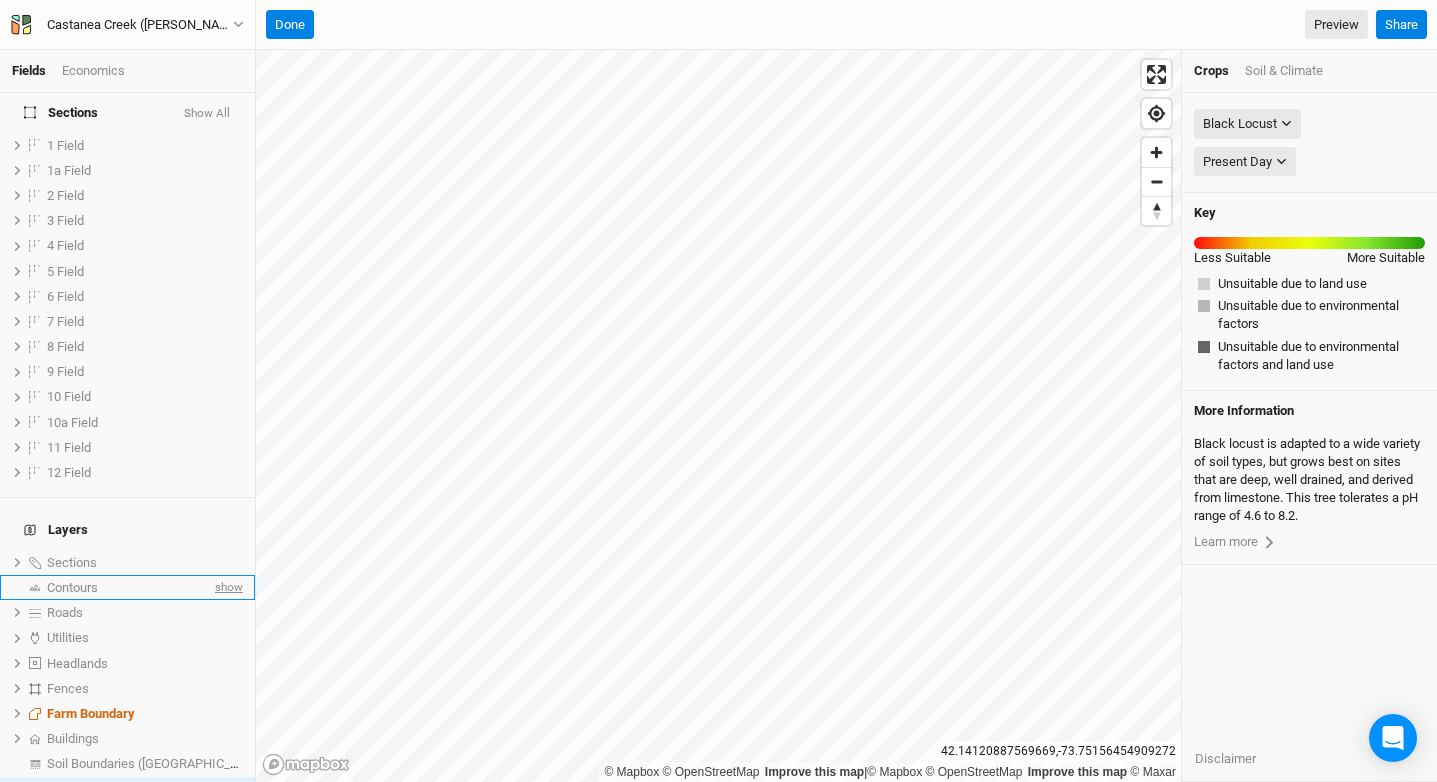 scroll, scrollTop: 12, scrollLeft: 0, axis: vertical 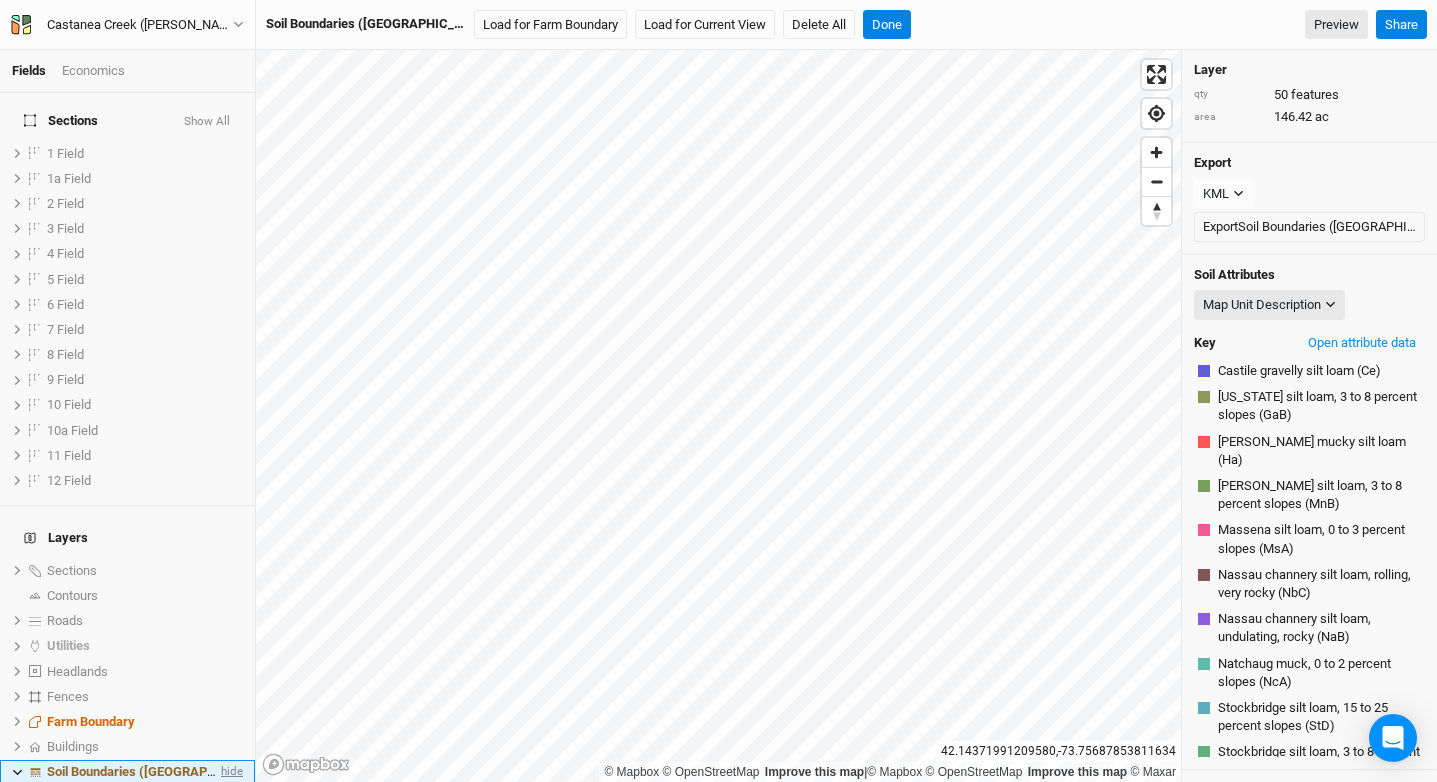 click on "hide" at bounding box center (230, 772) 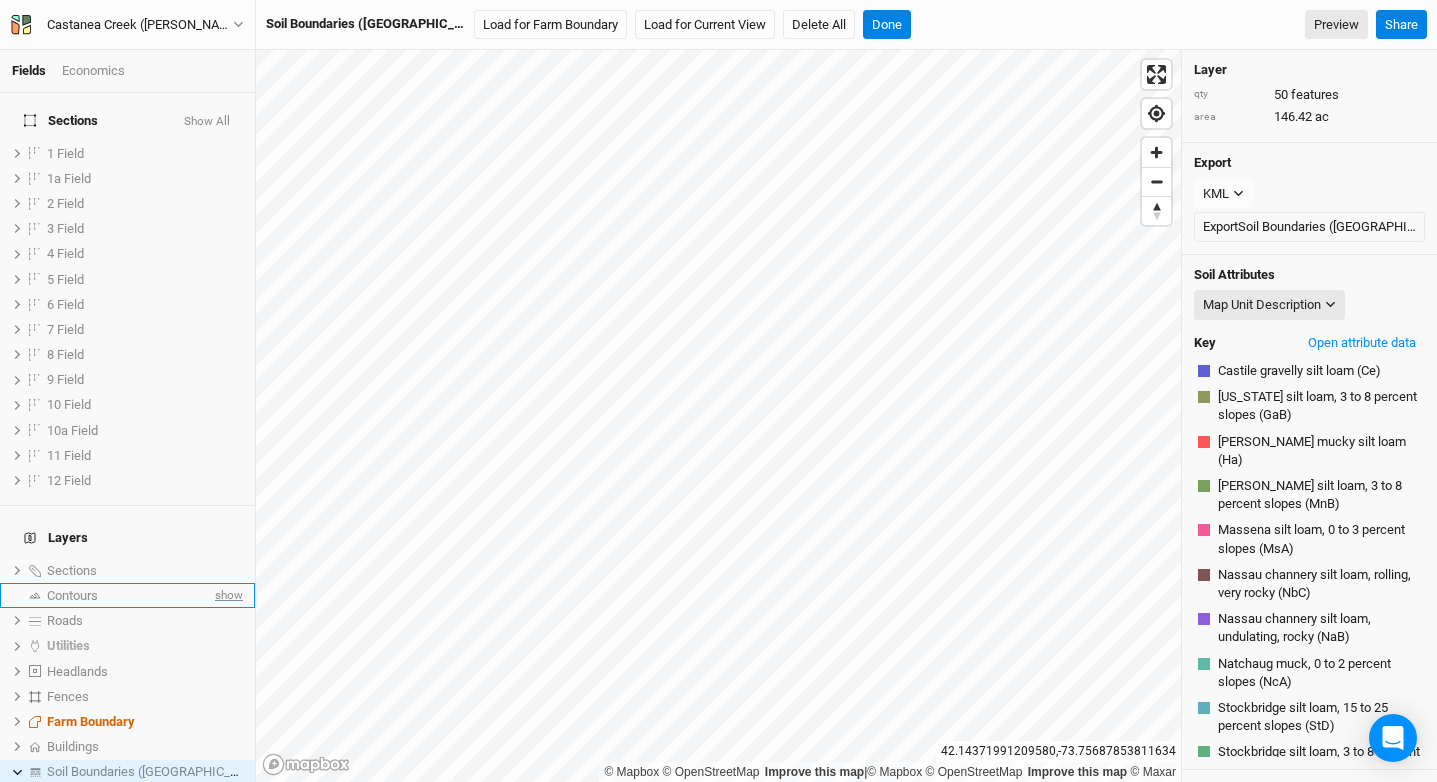 click on "show" at bounding box center [227, 595] 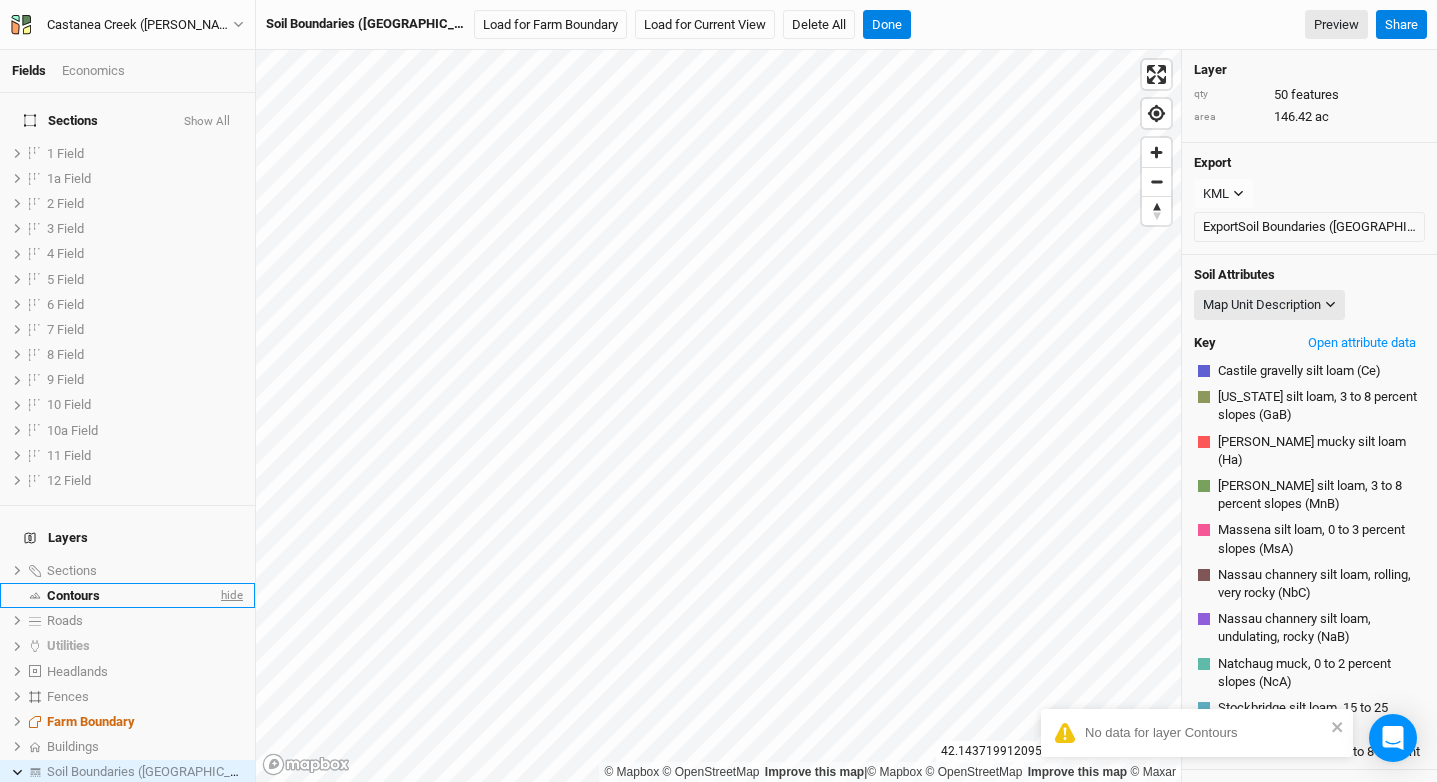 scroll, scrollTop: 548, scrollLeft: 0, axis: vertical 